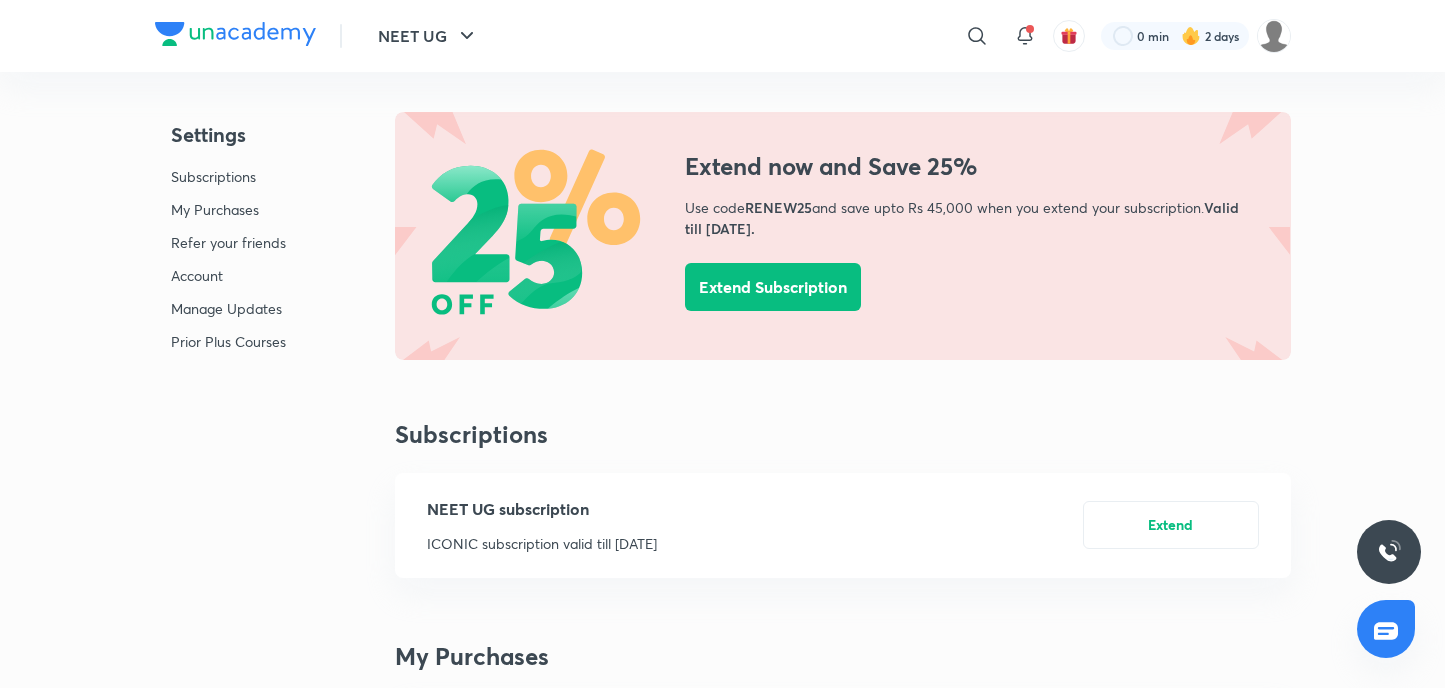 scroll, scrollTop: 400, scrollLeft: 0, axis: vertical 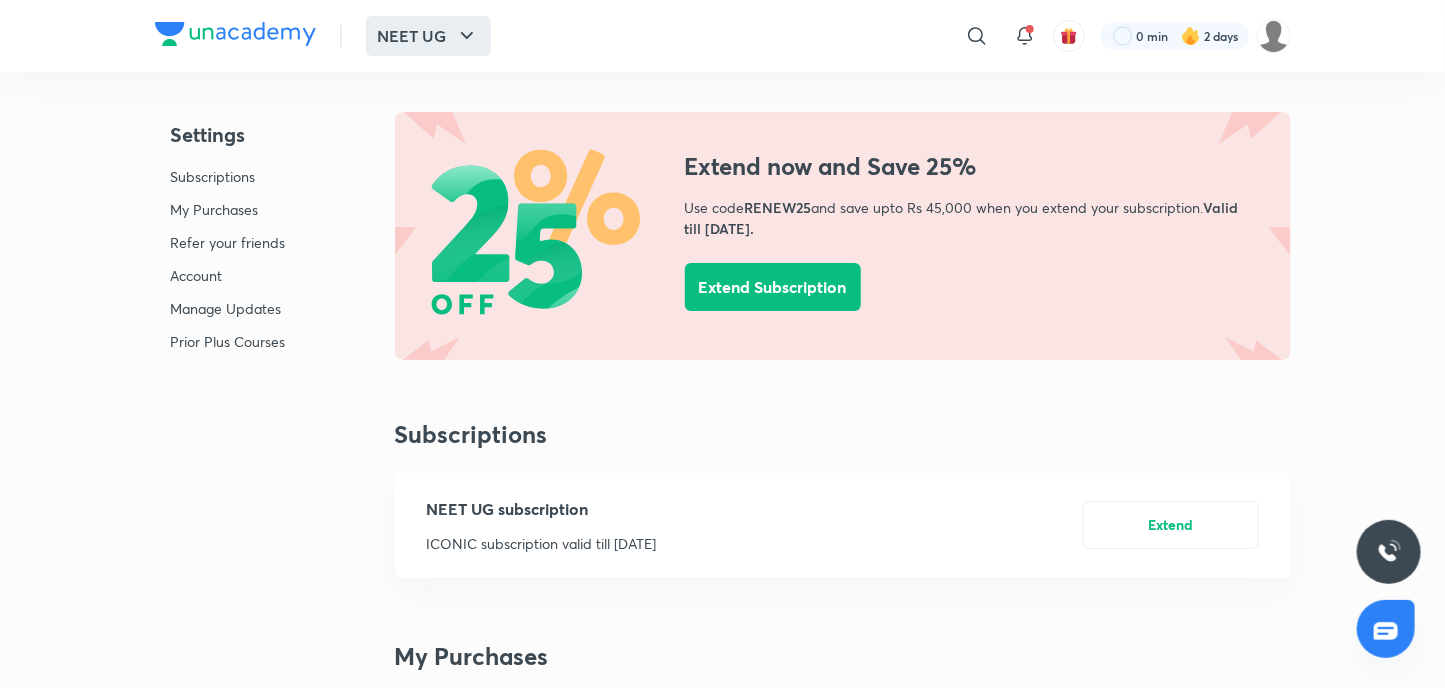 click on "NEET UG" at bounding box center [428, 36] 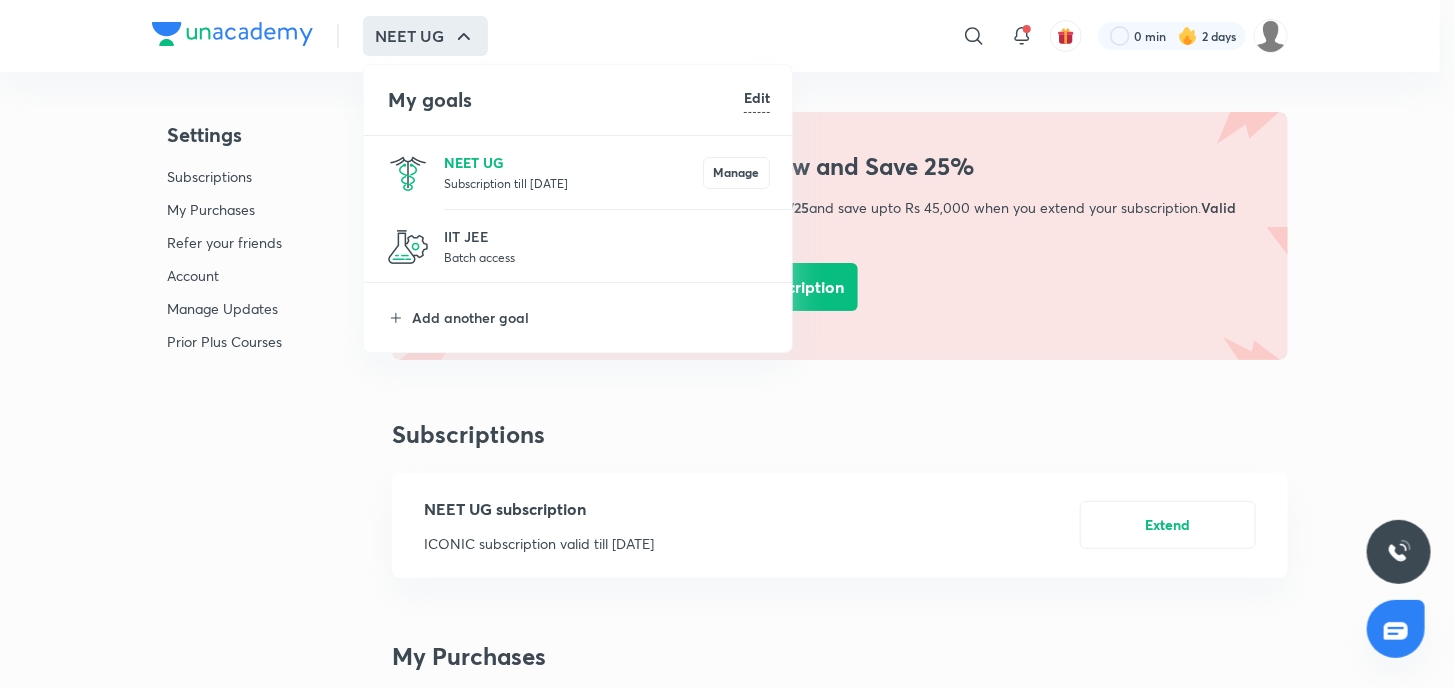 click on "NEET UG" at bounding box center (573, 162) 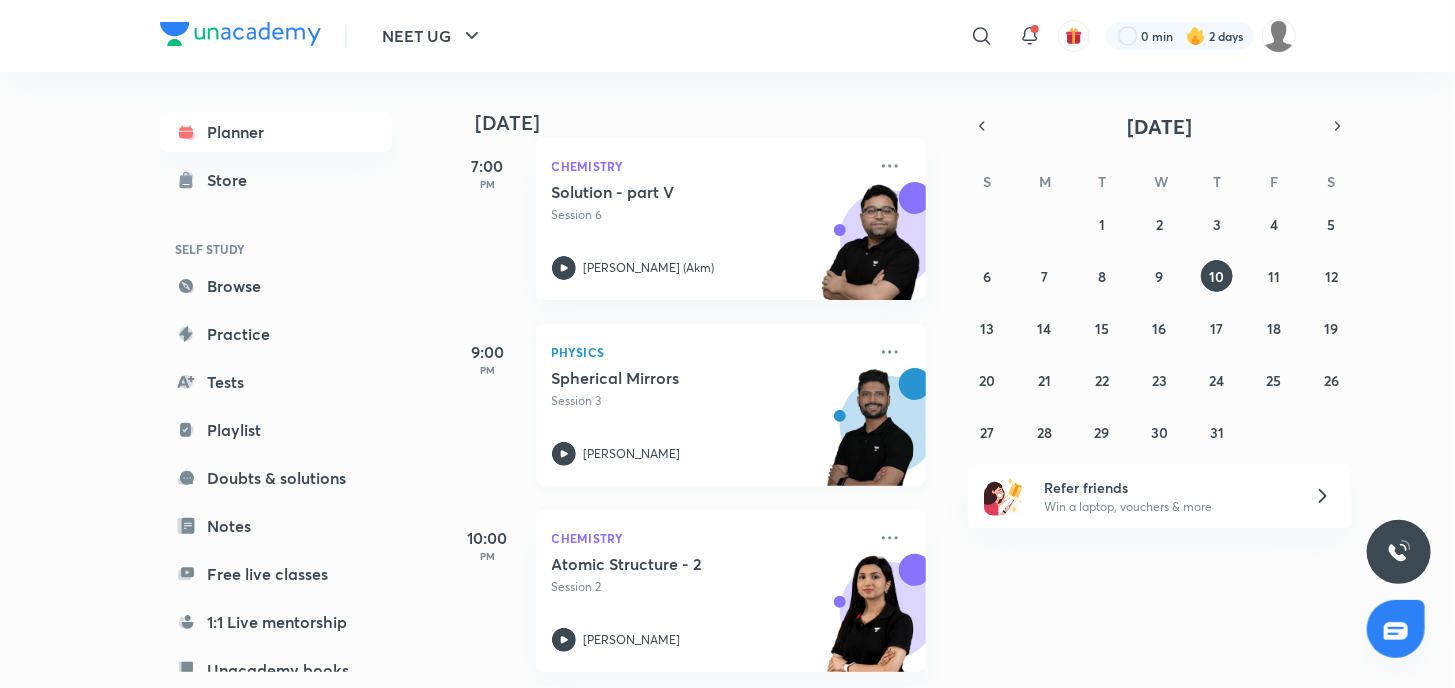 scroll, scrollTop: 1800, scrollLeft: 0, axis: vertical 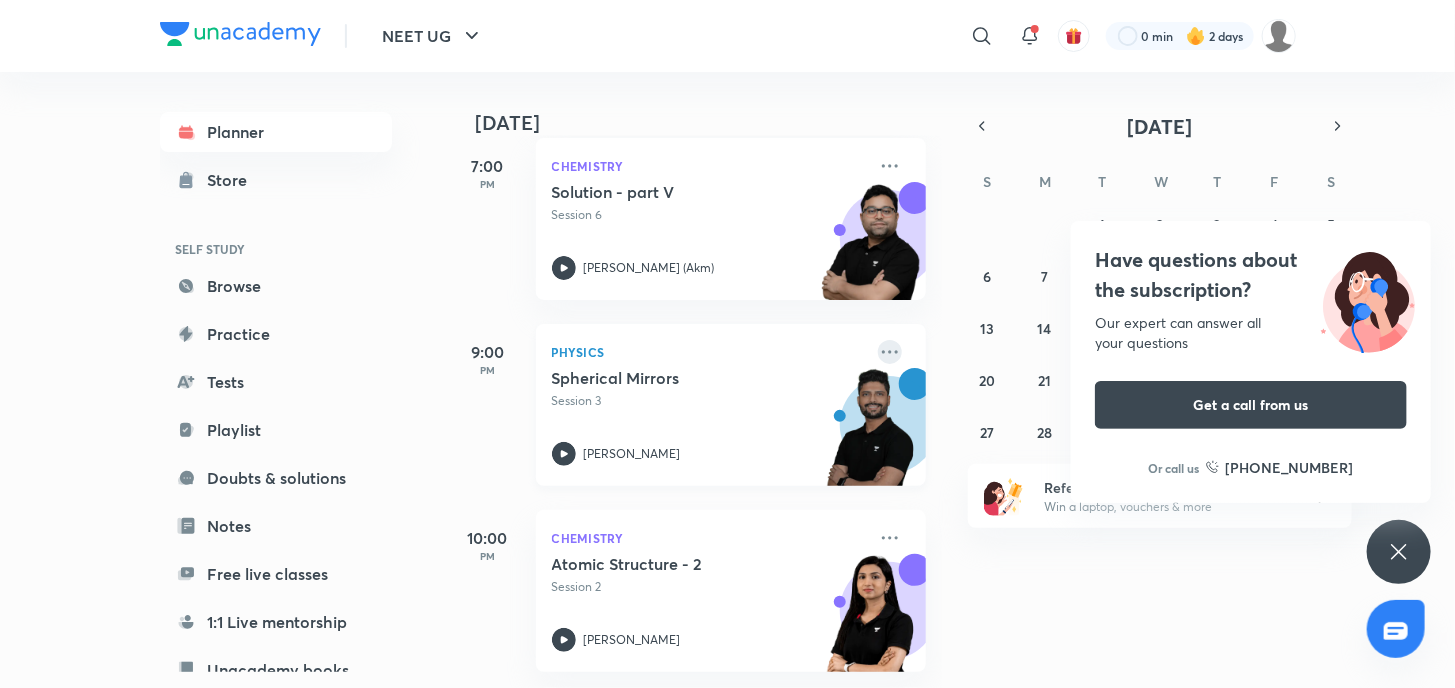 click 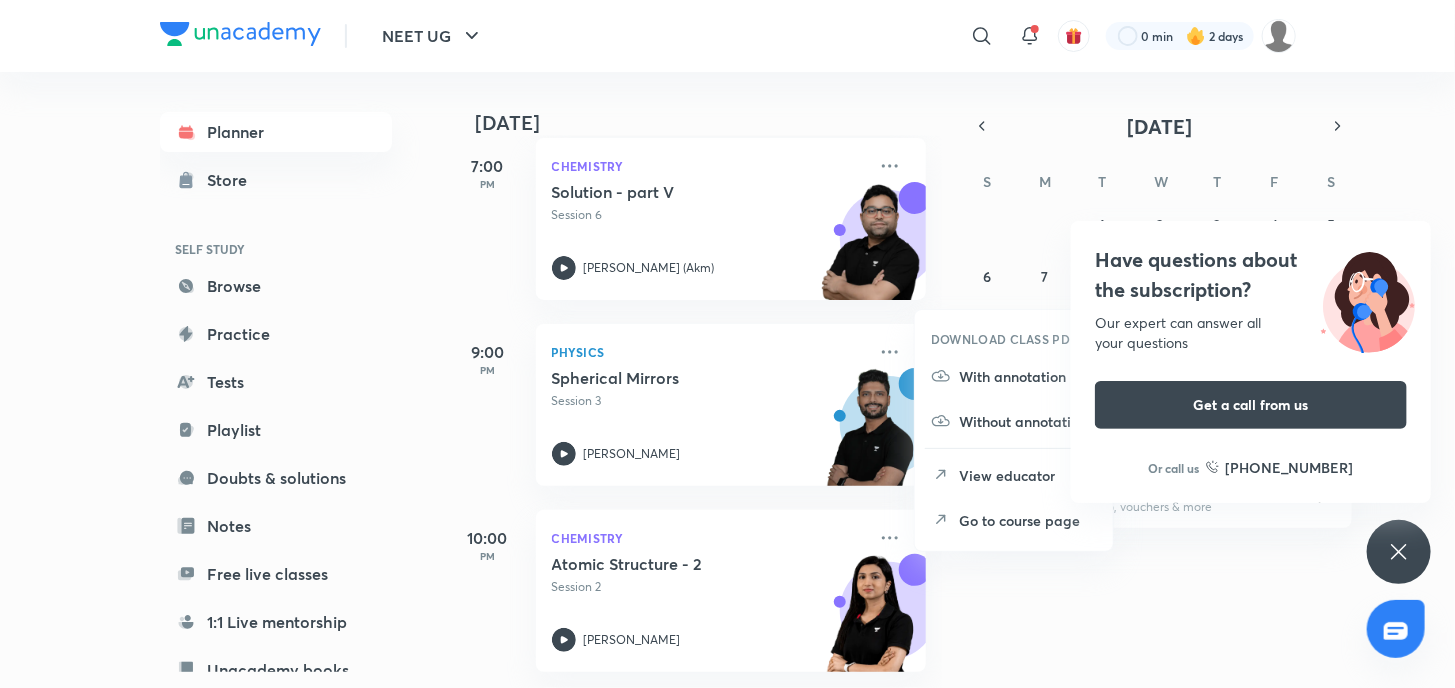 click on "Go to course page" at bounding box center [1028, 520] 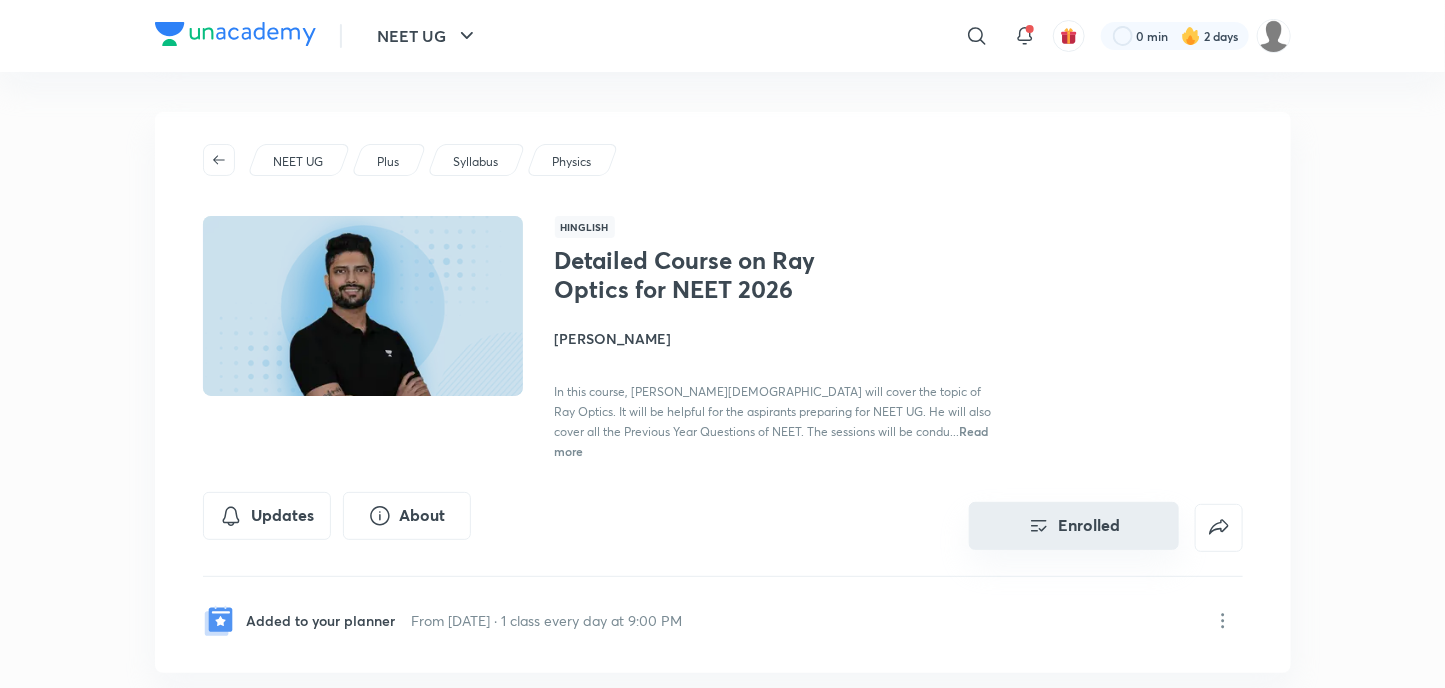 click on "Enrolled" at bounding box center (1074, 526) 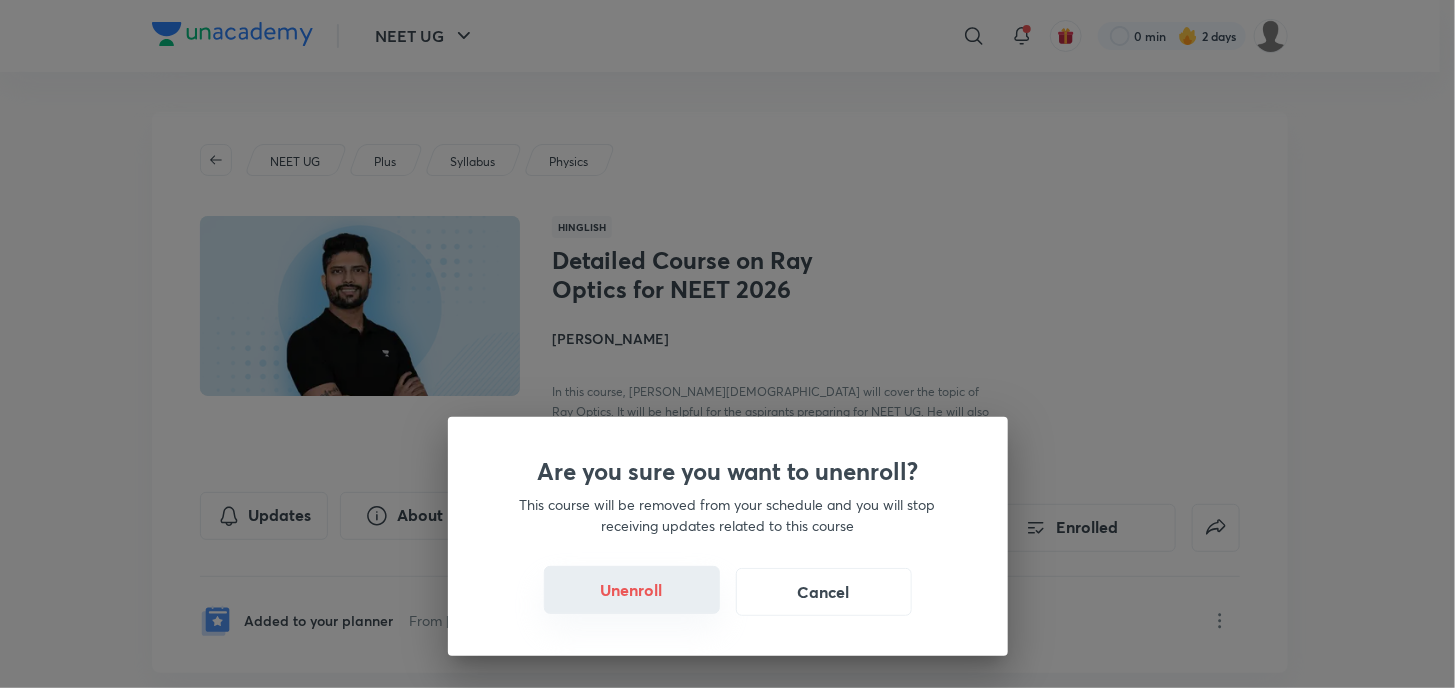 click on "Unenroll" at bounding box center (632, 590) 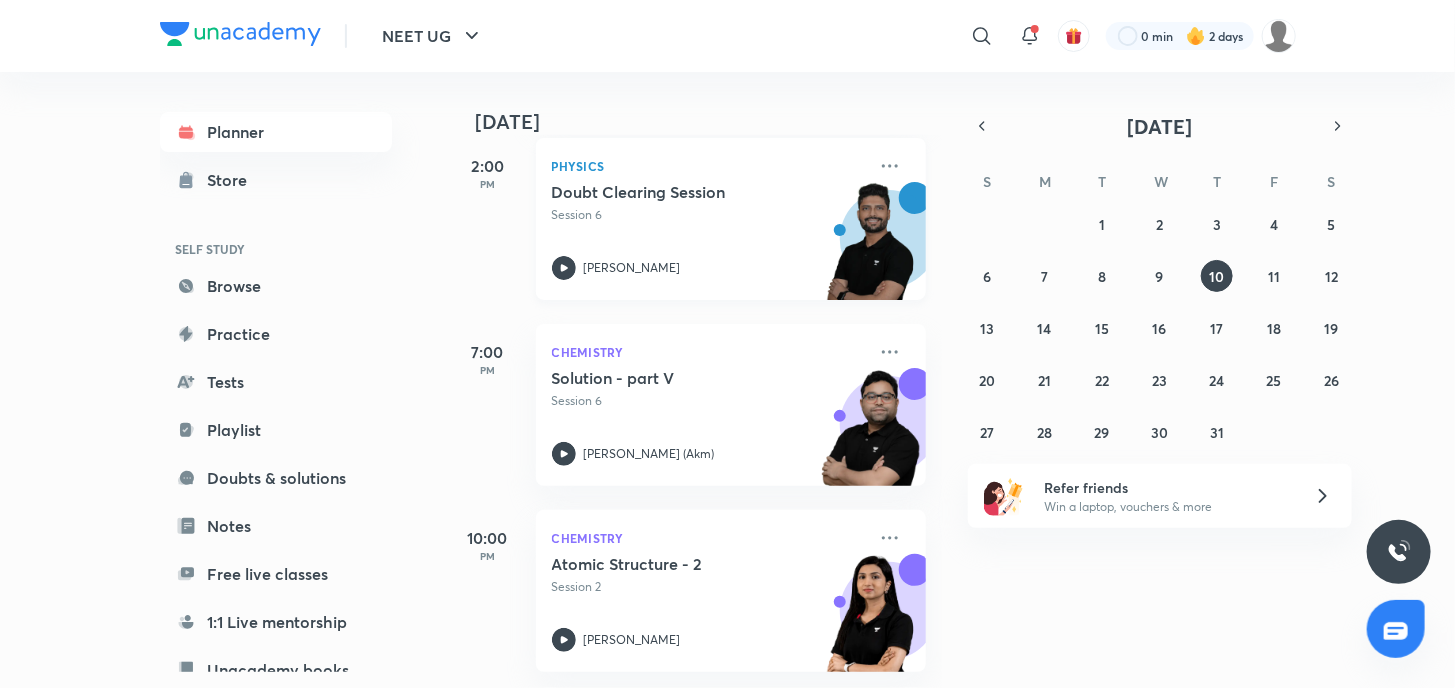 scroll, scrollTop: 1615, scrollLeft: 0, axis: vertical 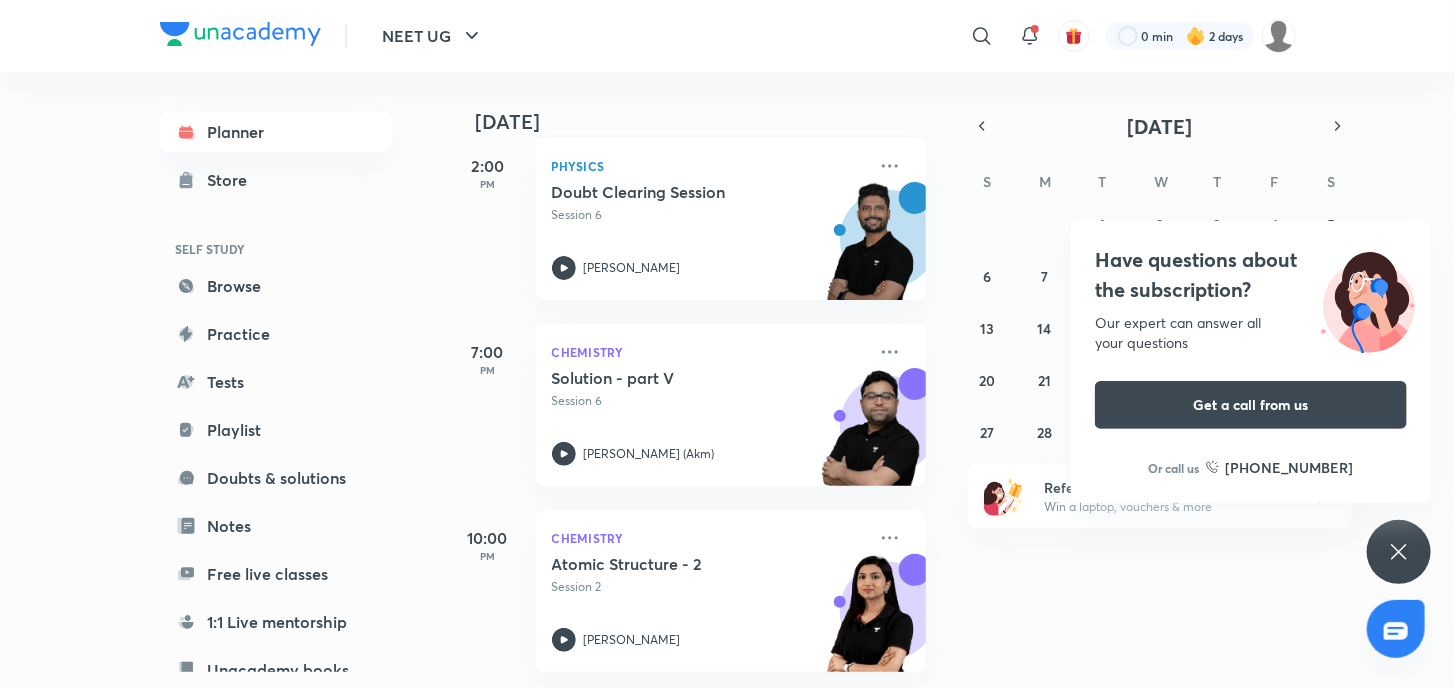 click 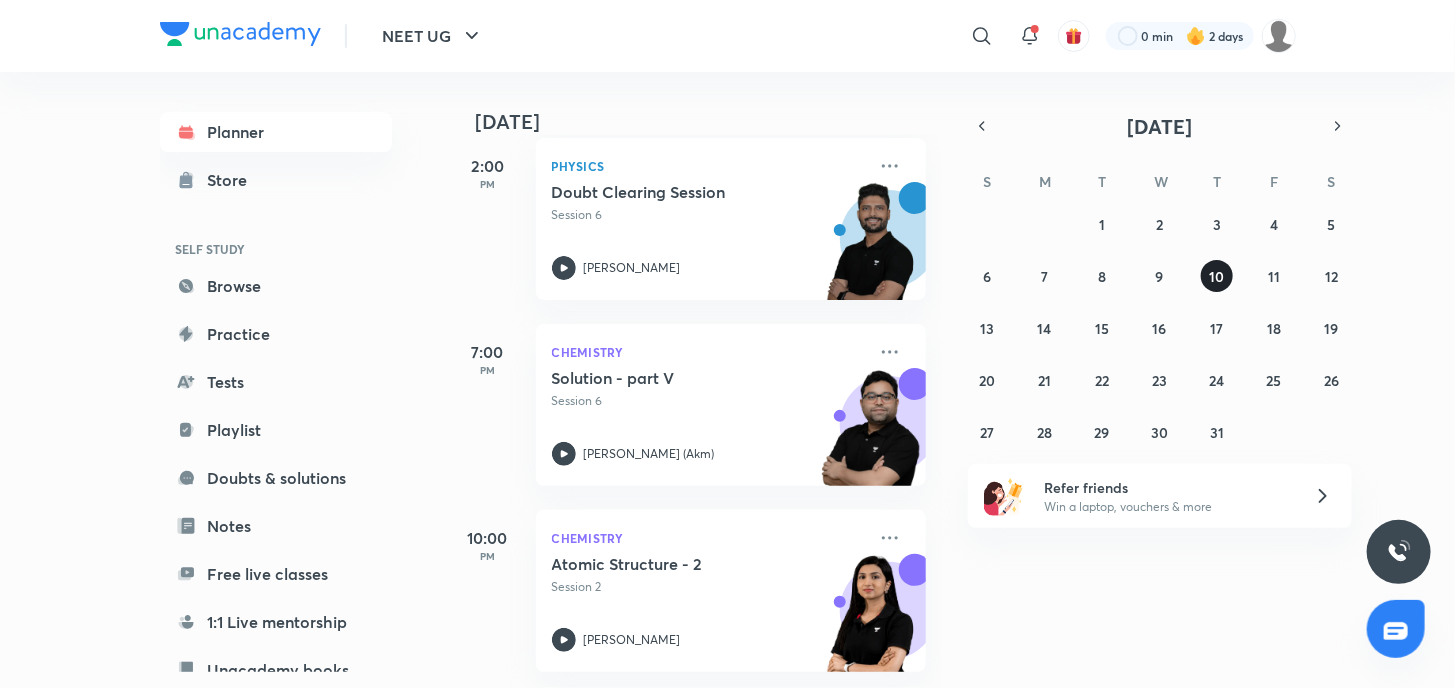 click on "10" at bounding box center (1216, 276) 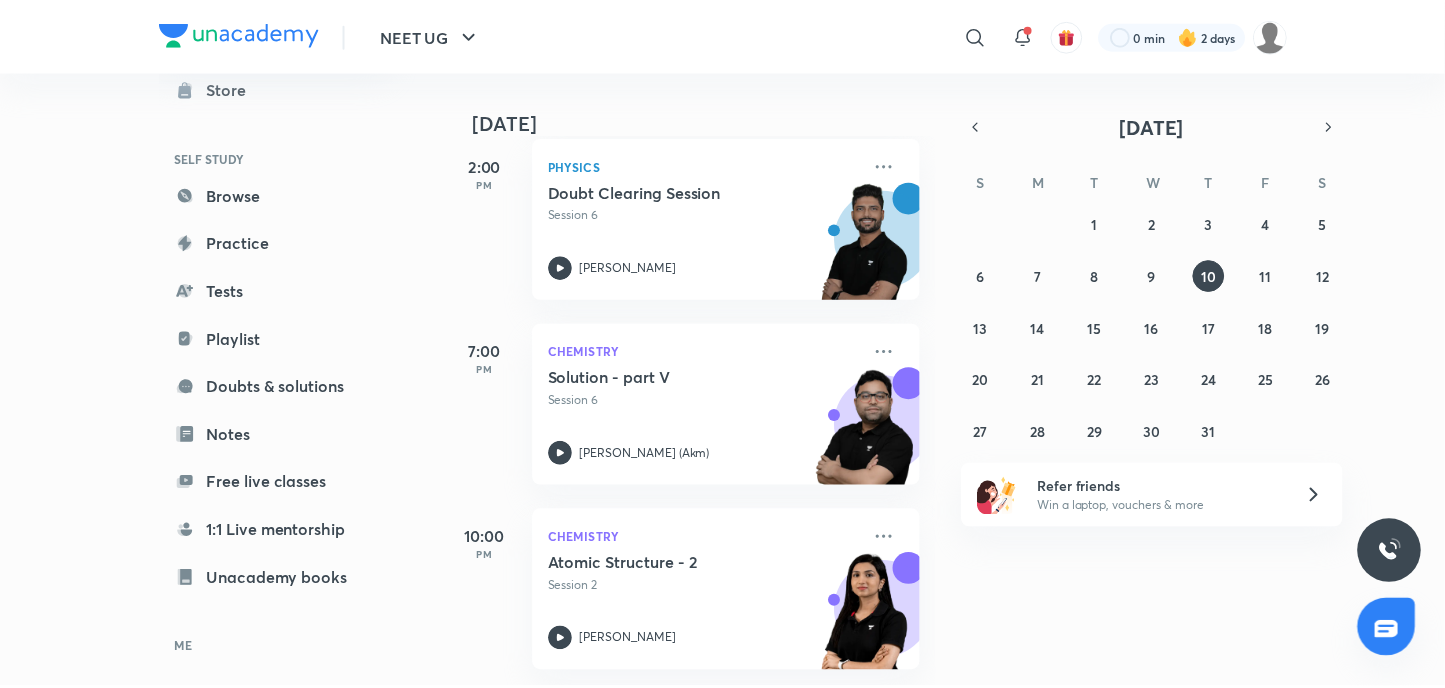 scroll, scrollTop: 211, scrollLeft: 0, axis: vertical 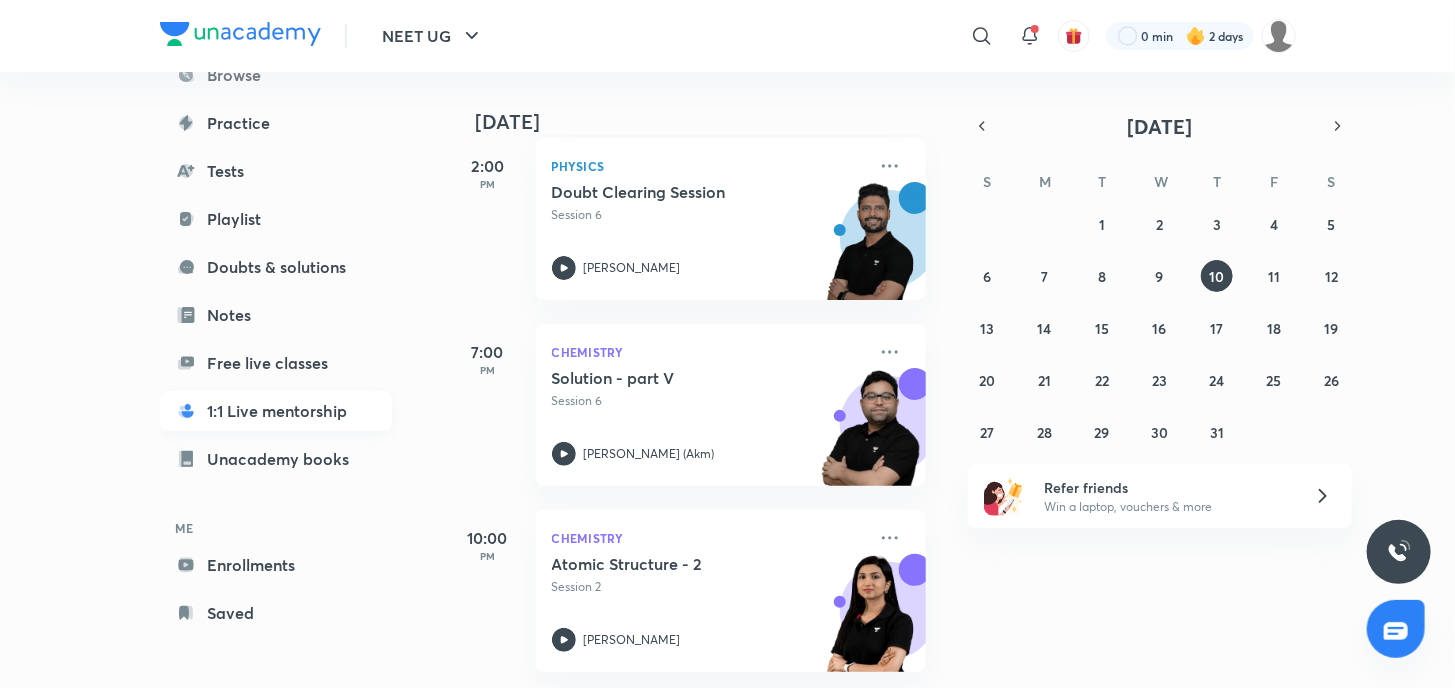 click on "1:1 Live mentorship" at bounding box center (276, 411) 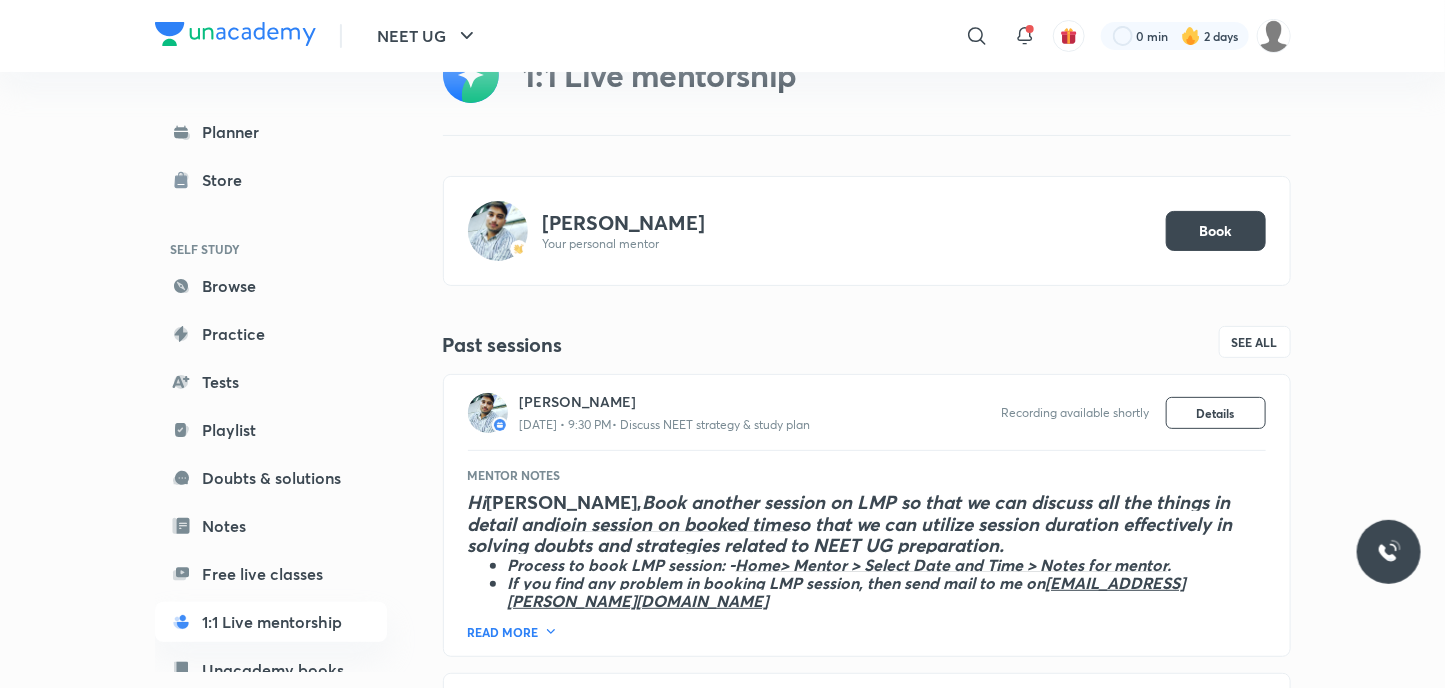 scroll, scrollTop: 100, scrollLeft: 0, axis: vertical 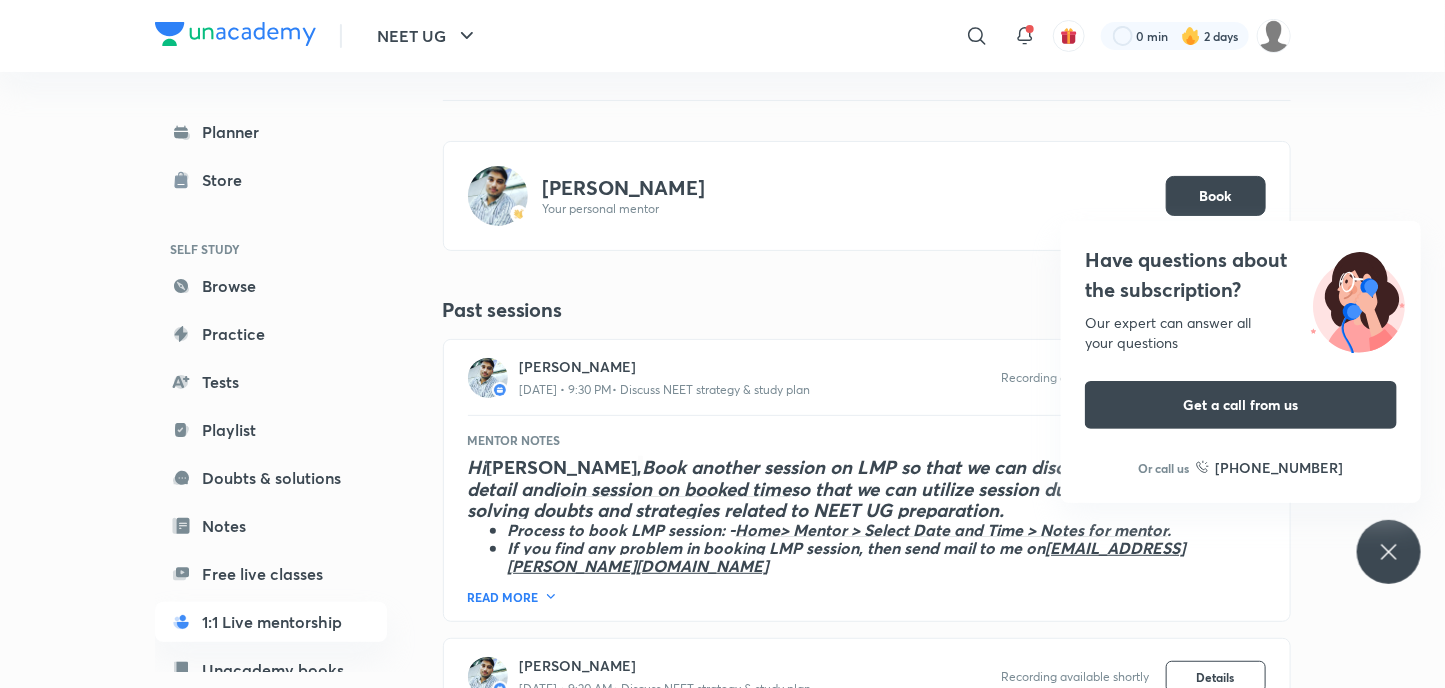 click 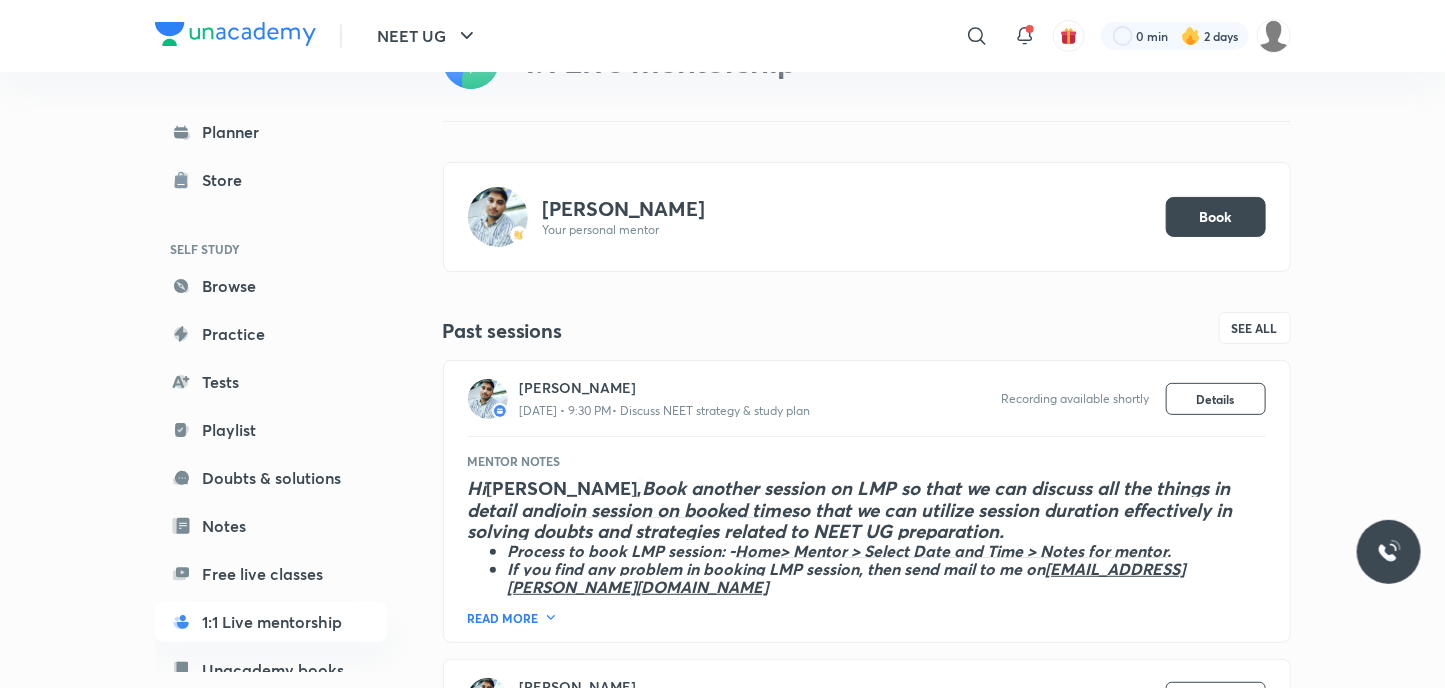 scroll, scrollTop: 78, scrollLeft: 0, axis: vertical 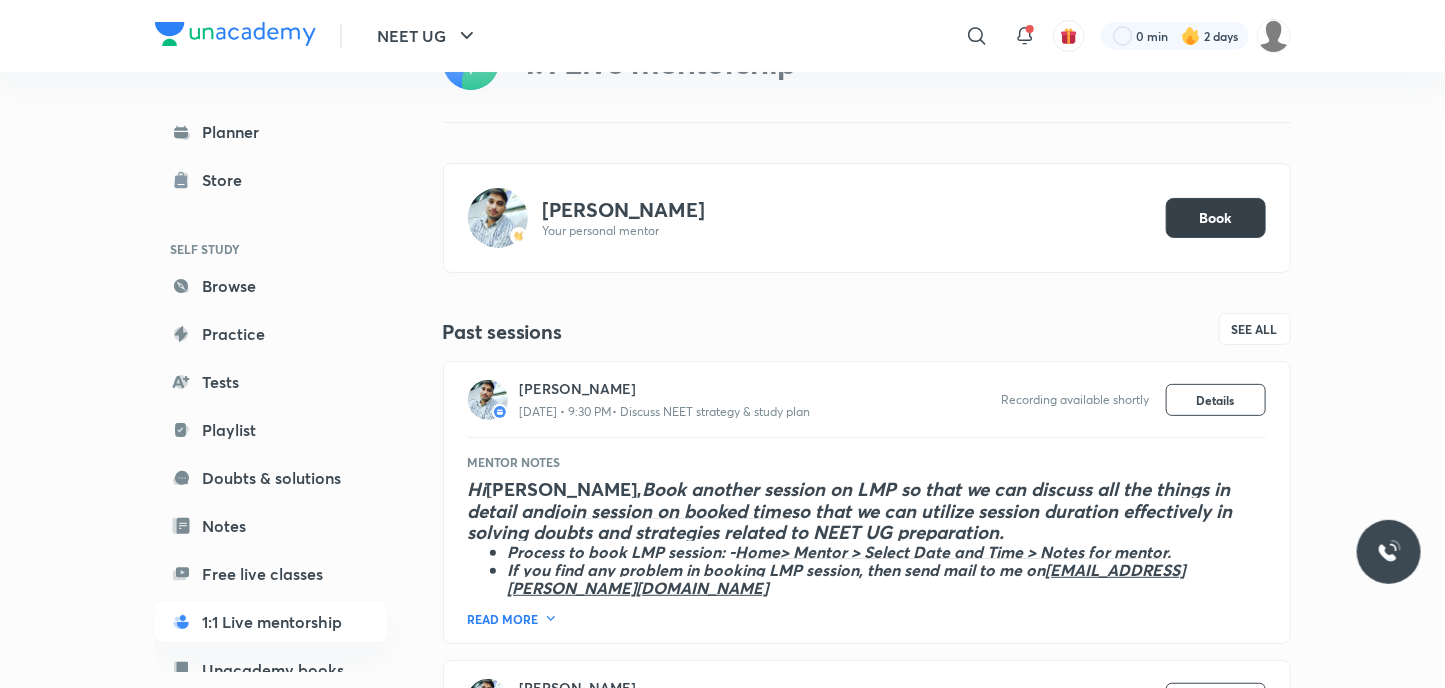 click on "Book" at bounding box center (1215, 218) 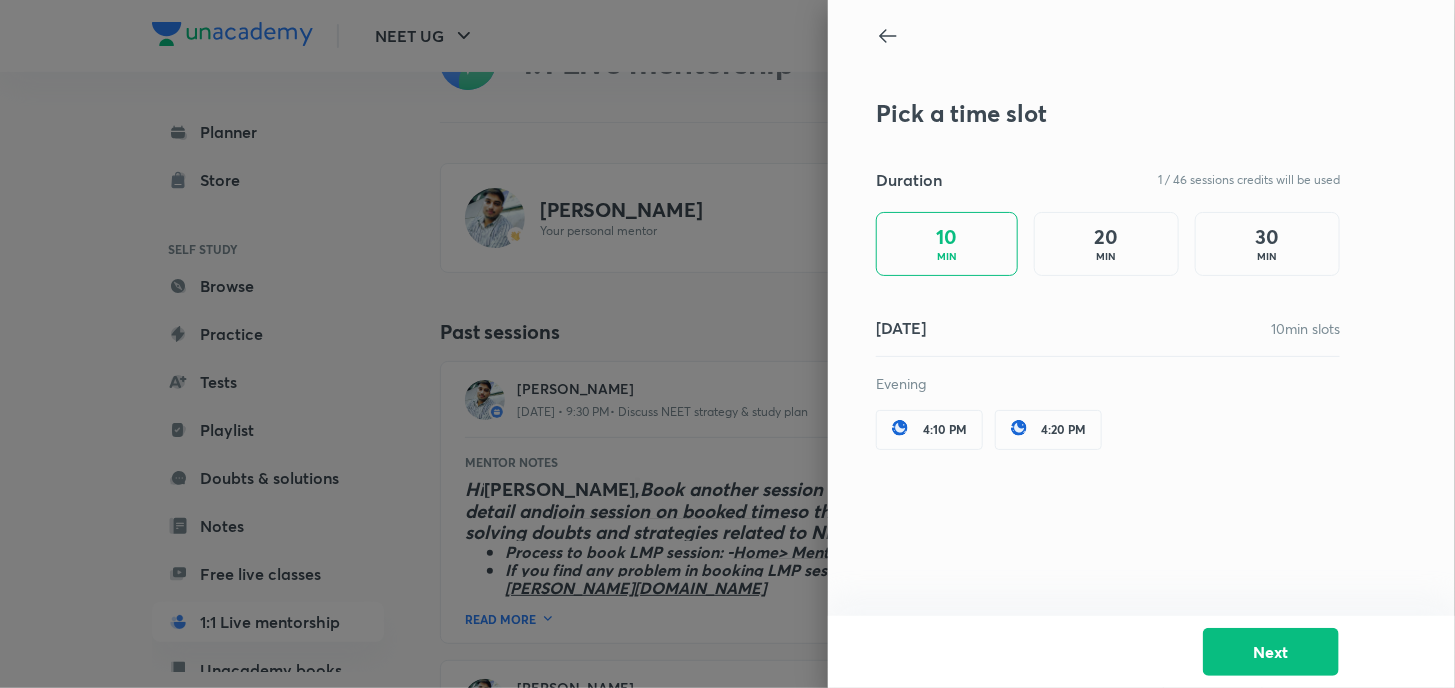 click on "4:10 PM" at bounding box center (929, 430) 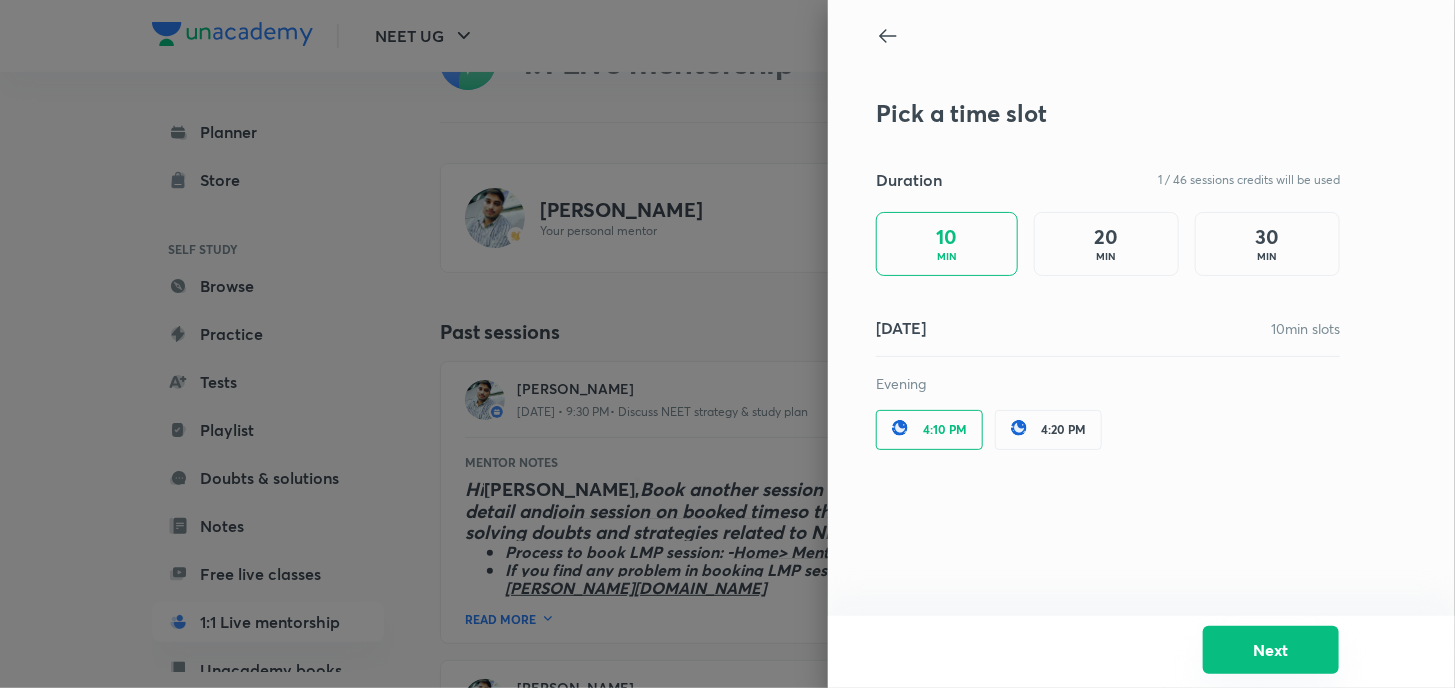 click on "Next" at bounding box center (1271, 650) 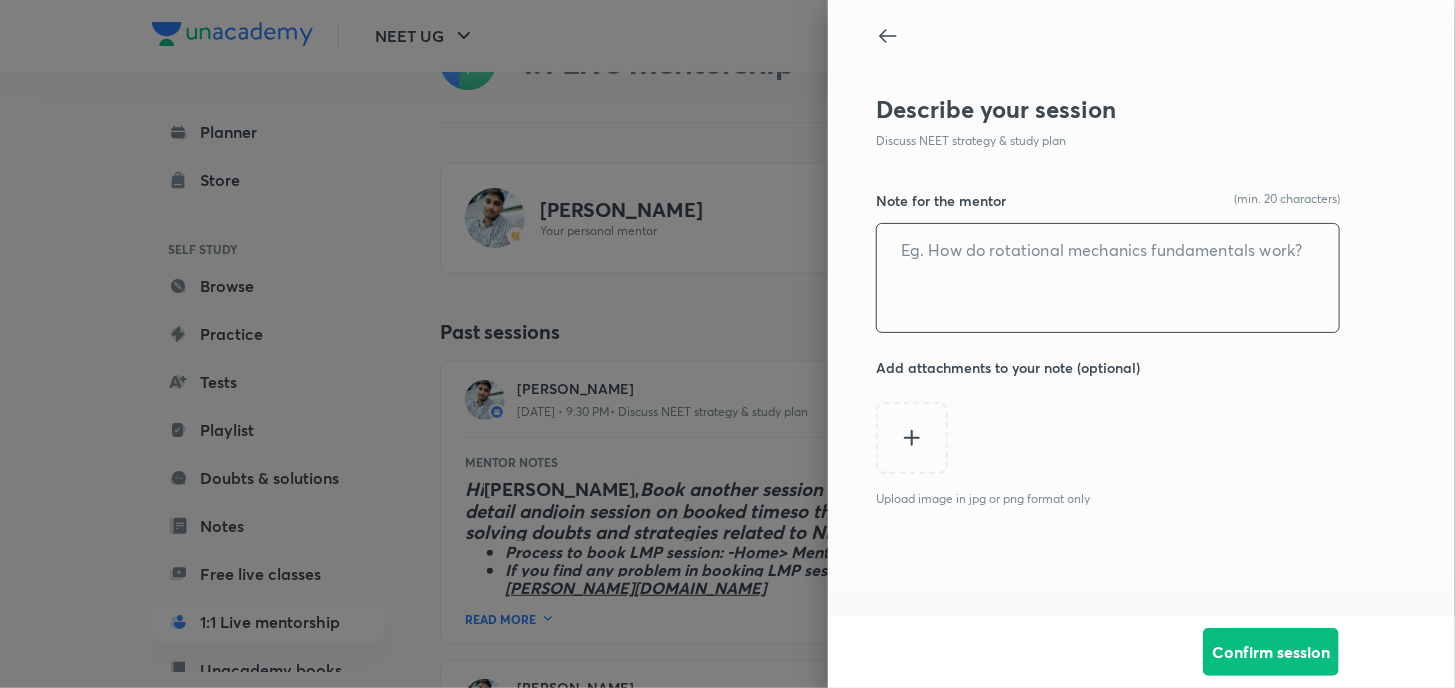 drag, startPoint x: 1006, startPoint y: 256, endPoint x: 996, endPoint y: 243, distance: 16.40122 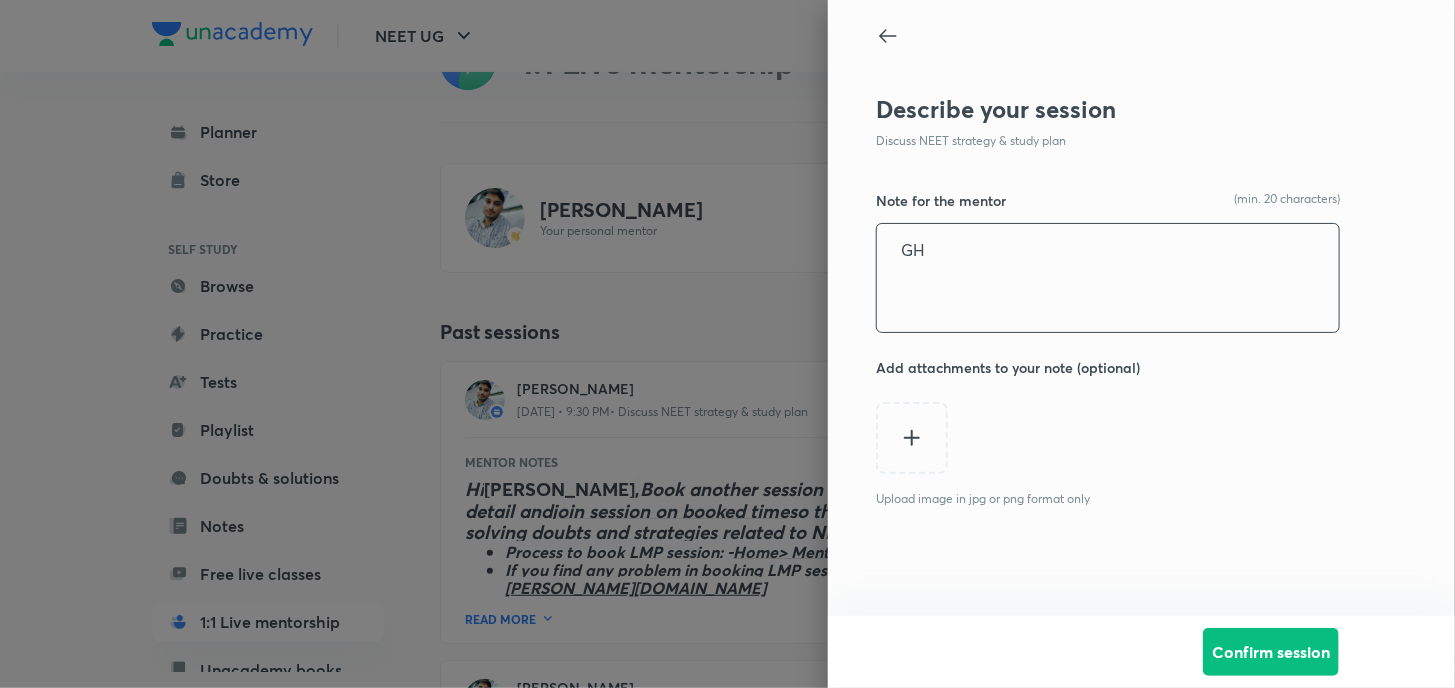 type on "G" 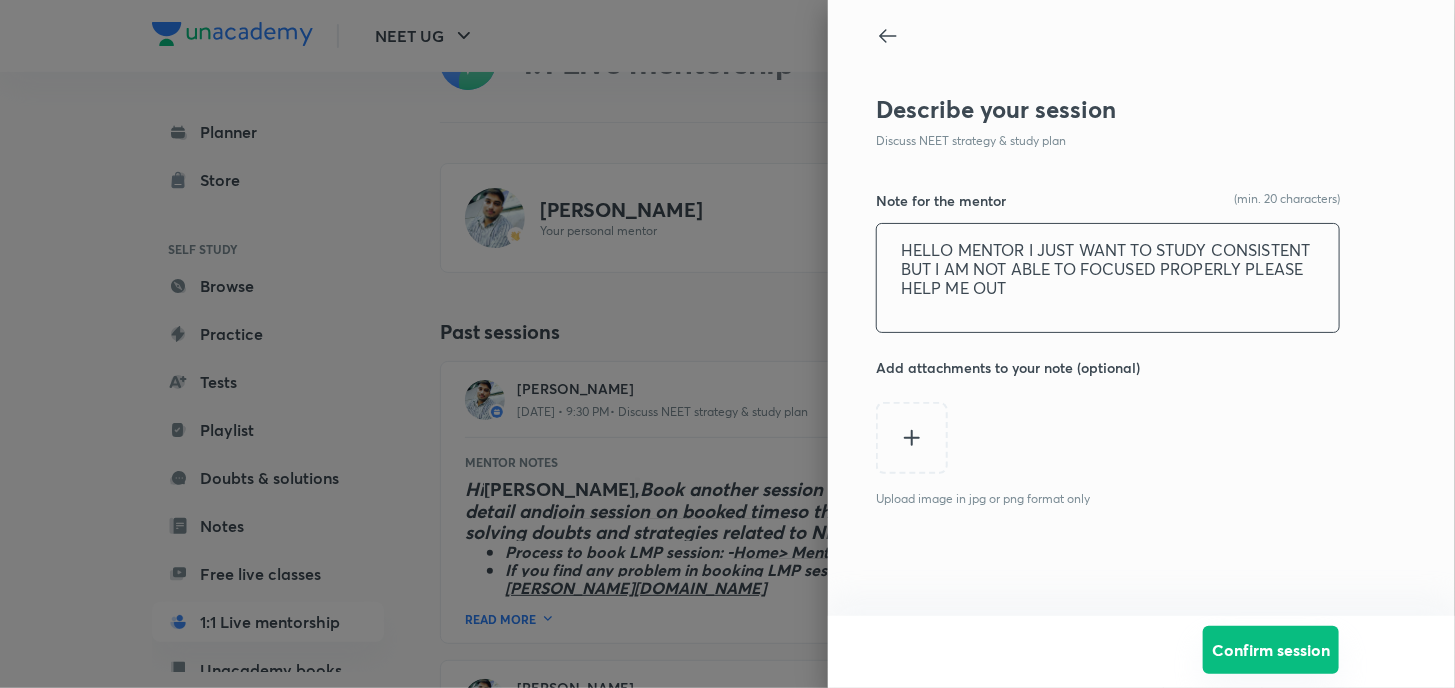 type on "HELLO MENTOR I JUST WANT TO STUDY CONSISTENT BUT I AM NOT ABLE TO FOCUSED PROPERLY PLEASE HELP ME OUT" 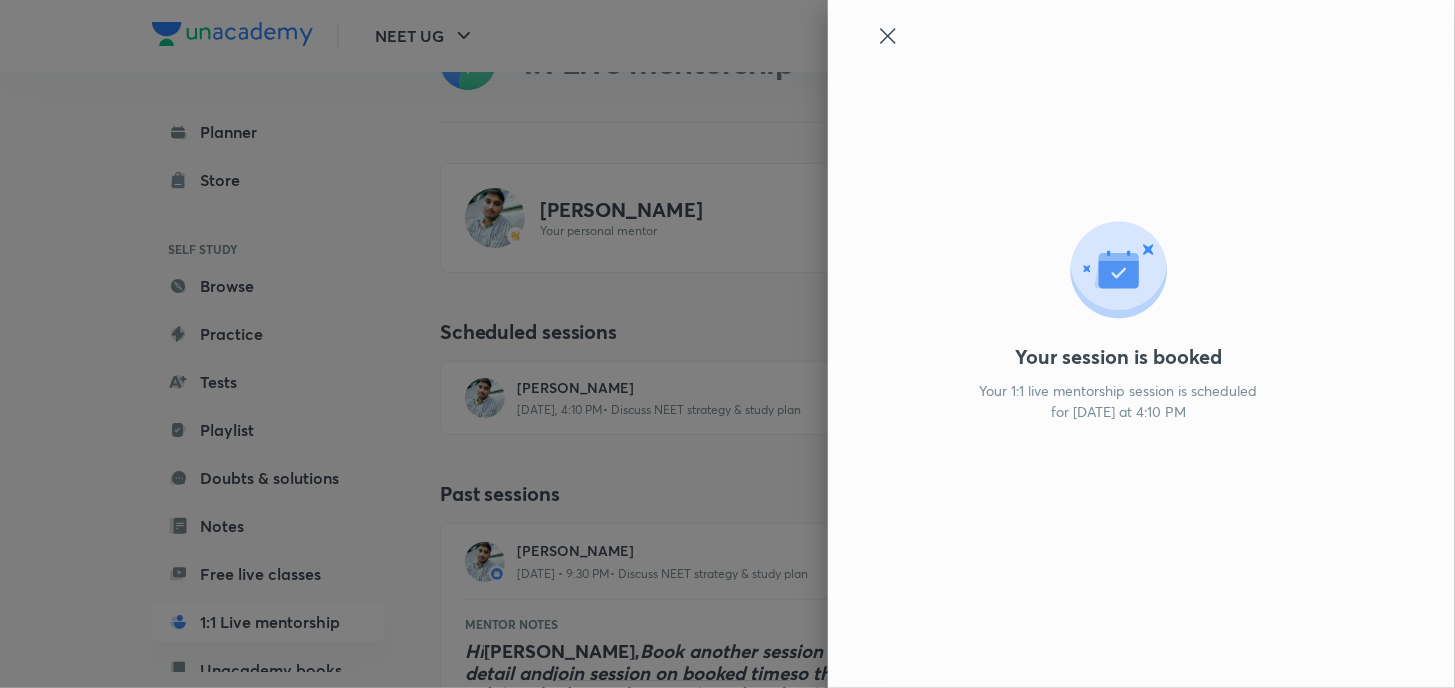 click 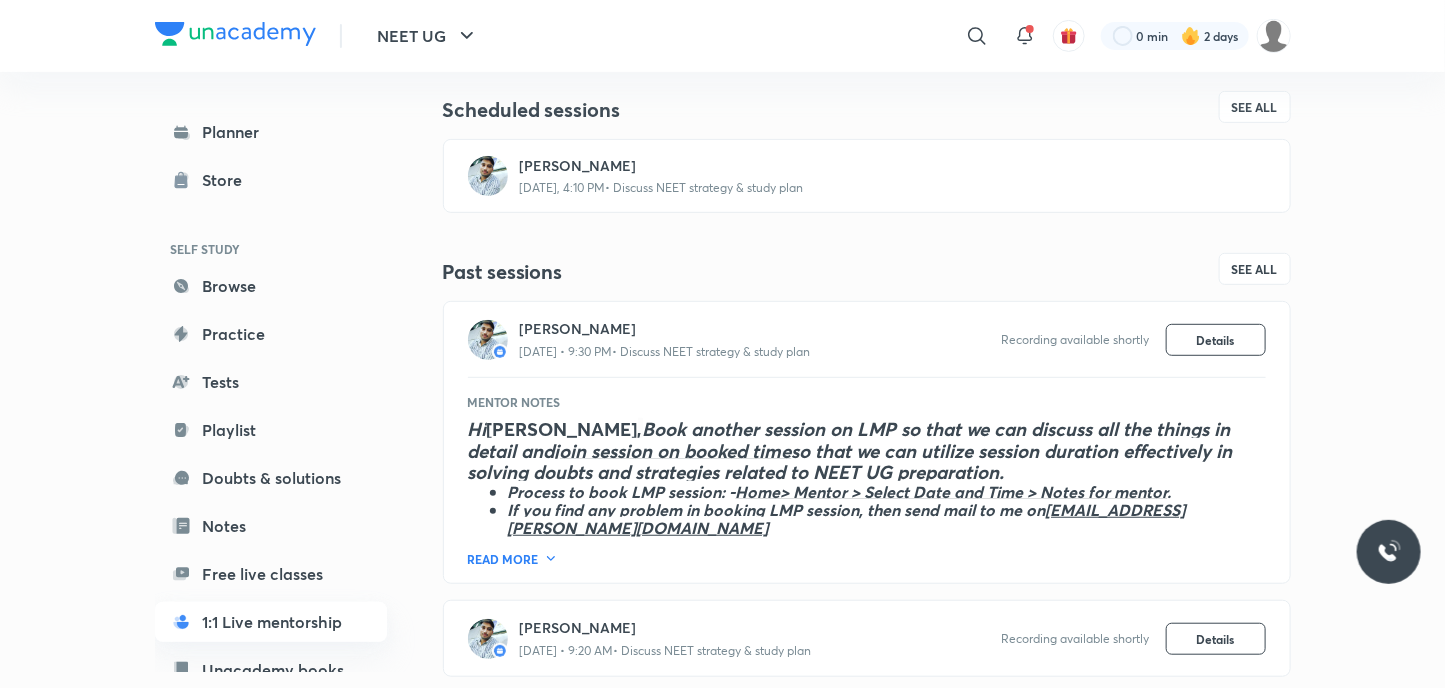 scroll, scrollTop: 339, scrollLeft: 0, axis: vertical 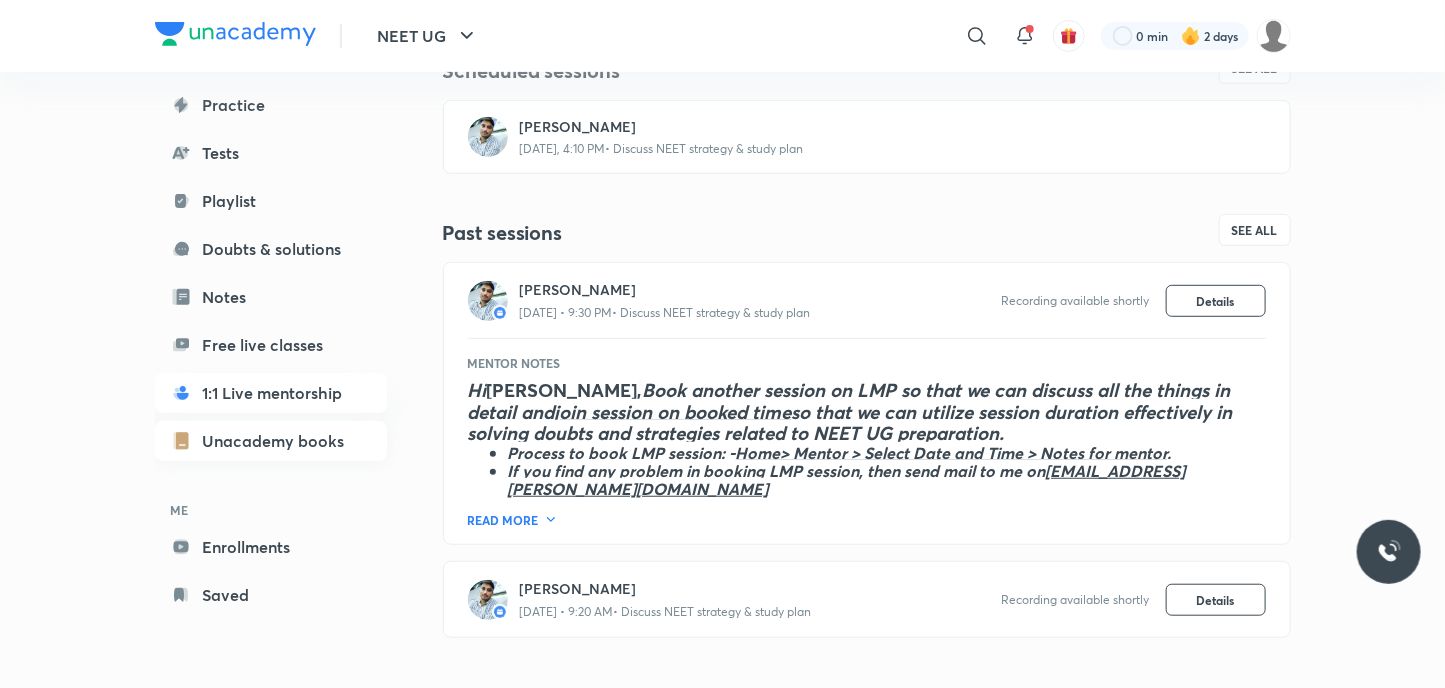 click on "Unacademy books" at bounding box center (271, 441) 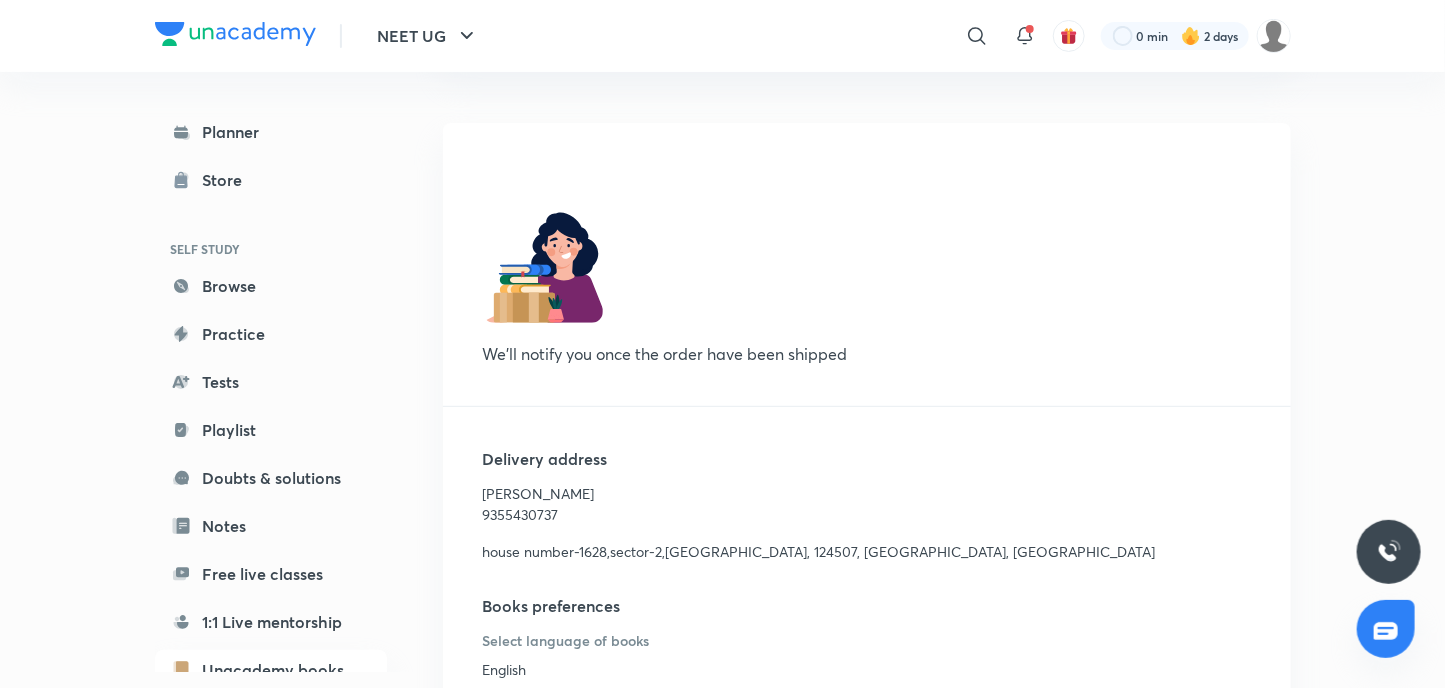 scroll, scrollTop: 323, scrollLeft: 0, axis: vertical 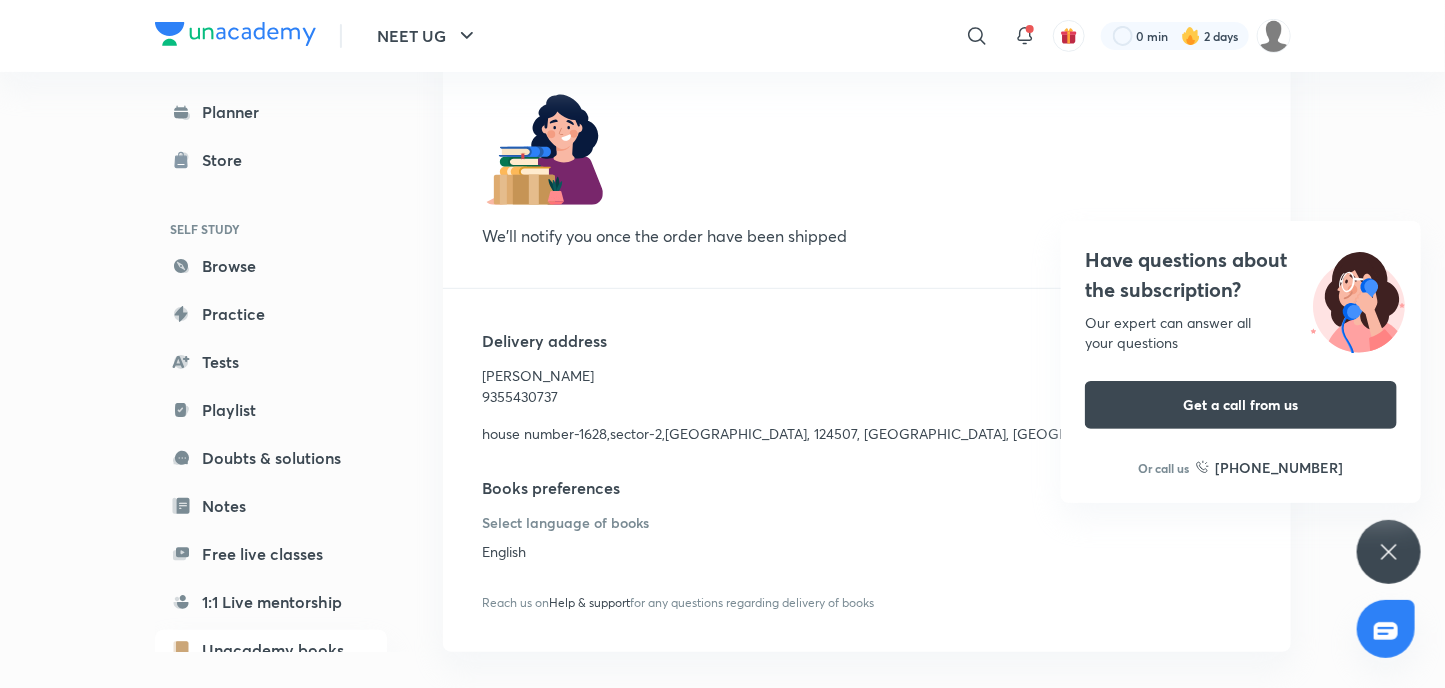 drag, startPoint x: 360, startPoint y: 209, endPoint x: 412, endPoint y: 153, distance: 76.41989 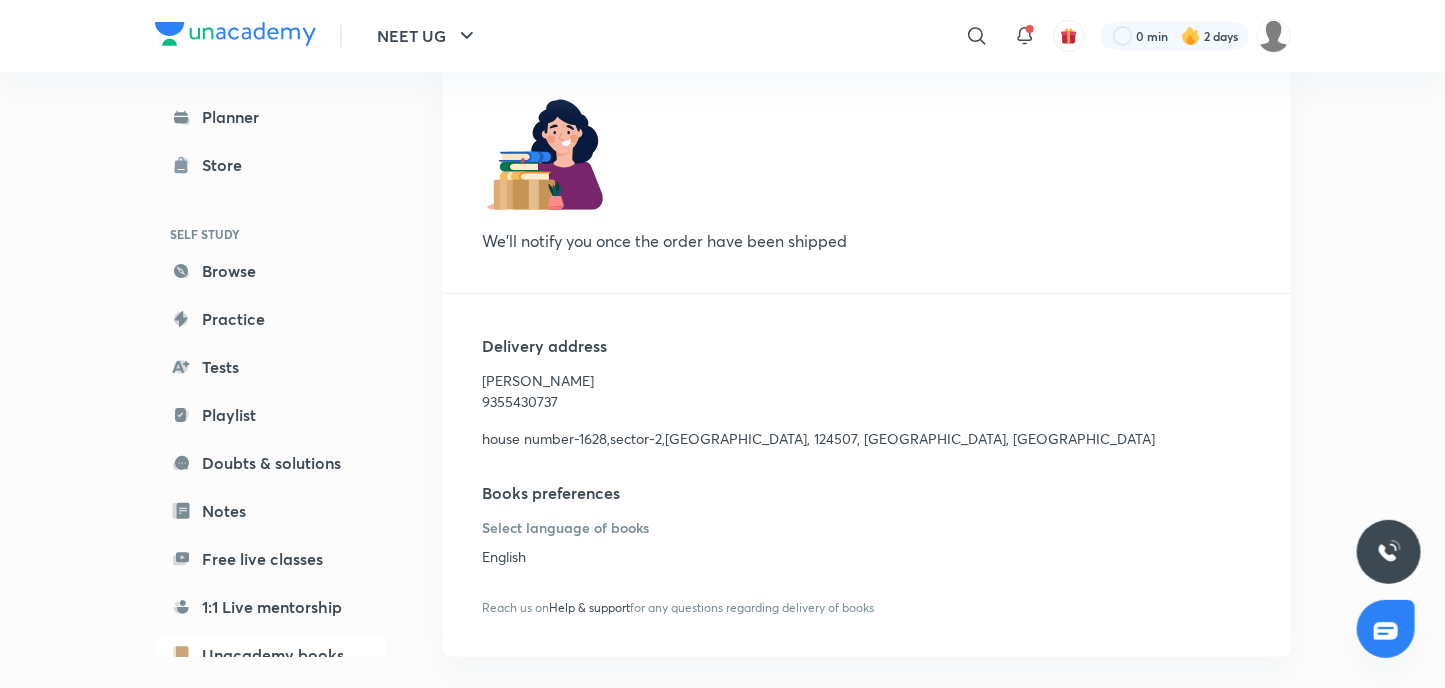 scroll, scrollTop: 323, scrollLeft: 0, axis: vertical 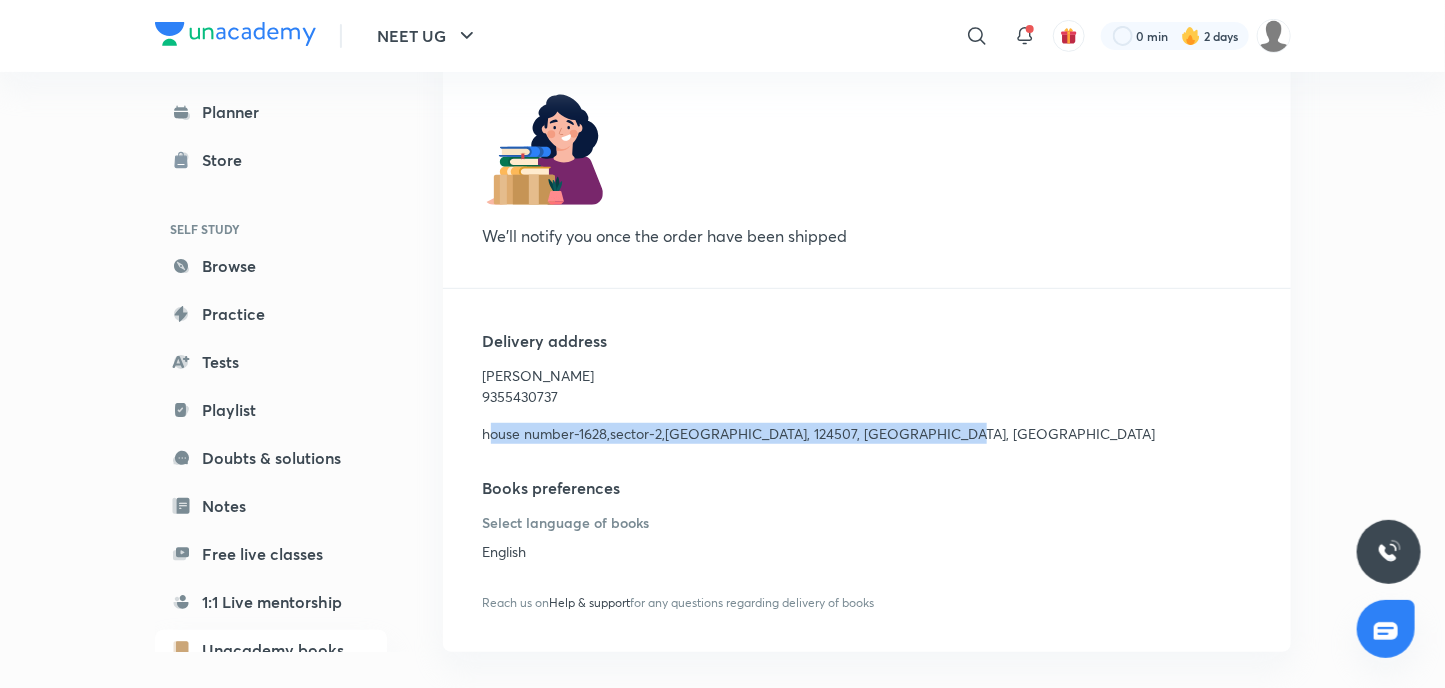 drag, startPoint x: 488, startPoint y: 431, endPoint x: 1011, endPoint y: 434, distance: 523.0086 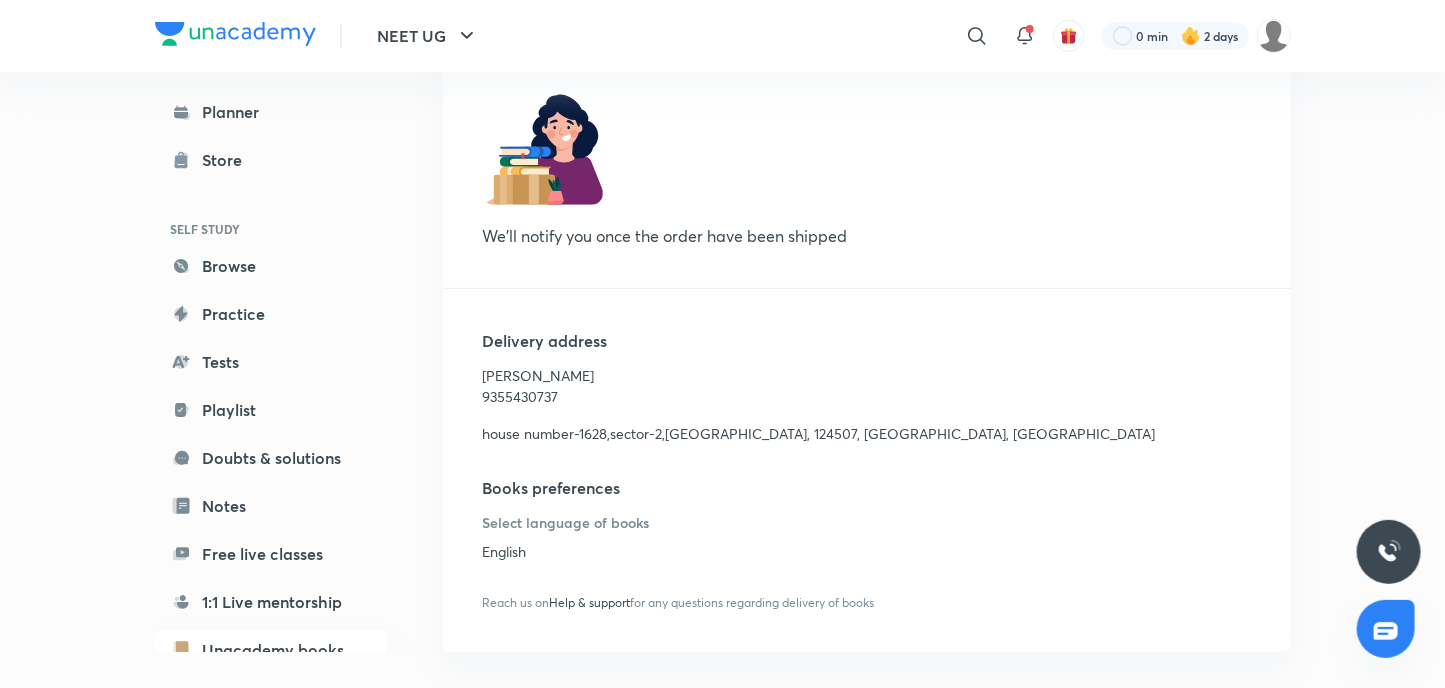click on "Sakshi" at bounding box center (867, 375) 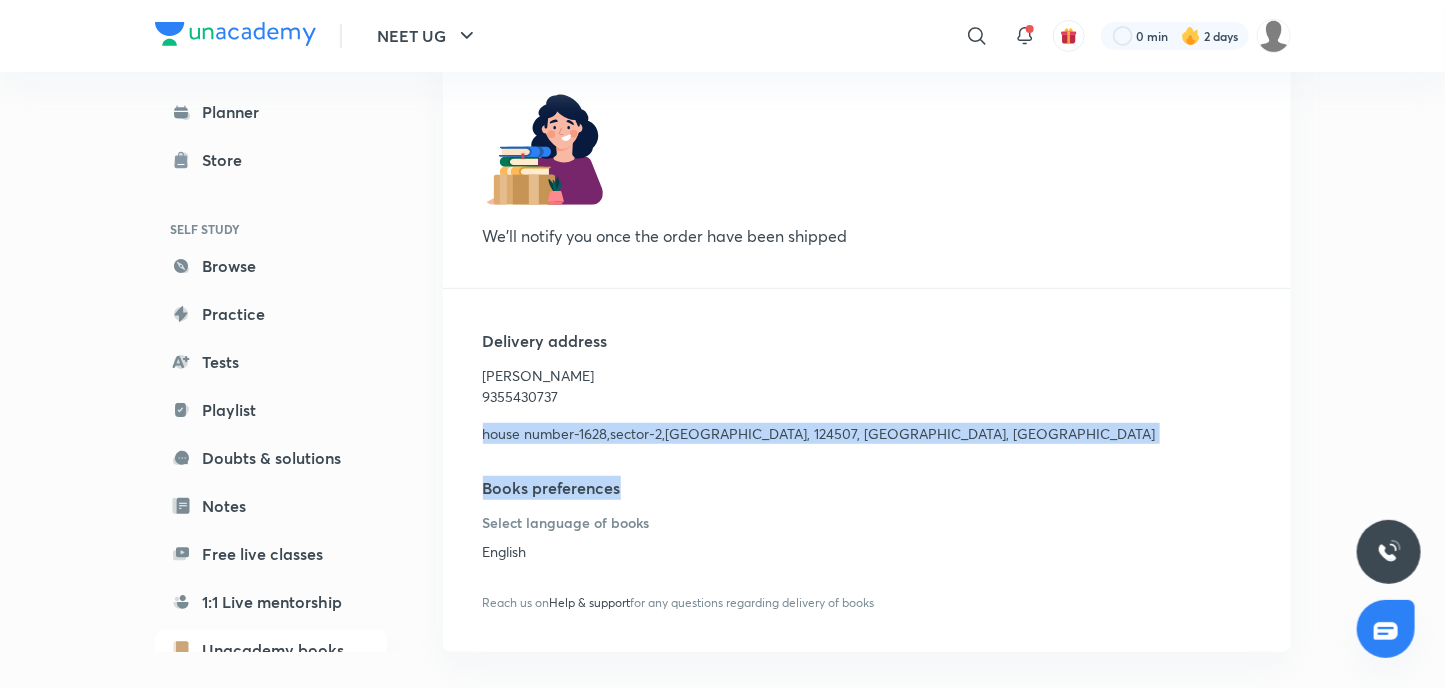 drag, startPoint x: 481, startPoint y: 437, endPoint x: 996, endPoint y: 459, distance: 515.46967 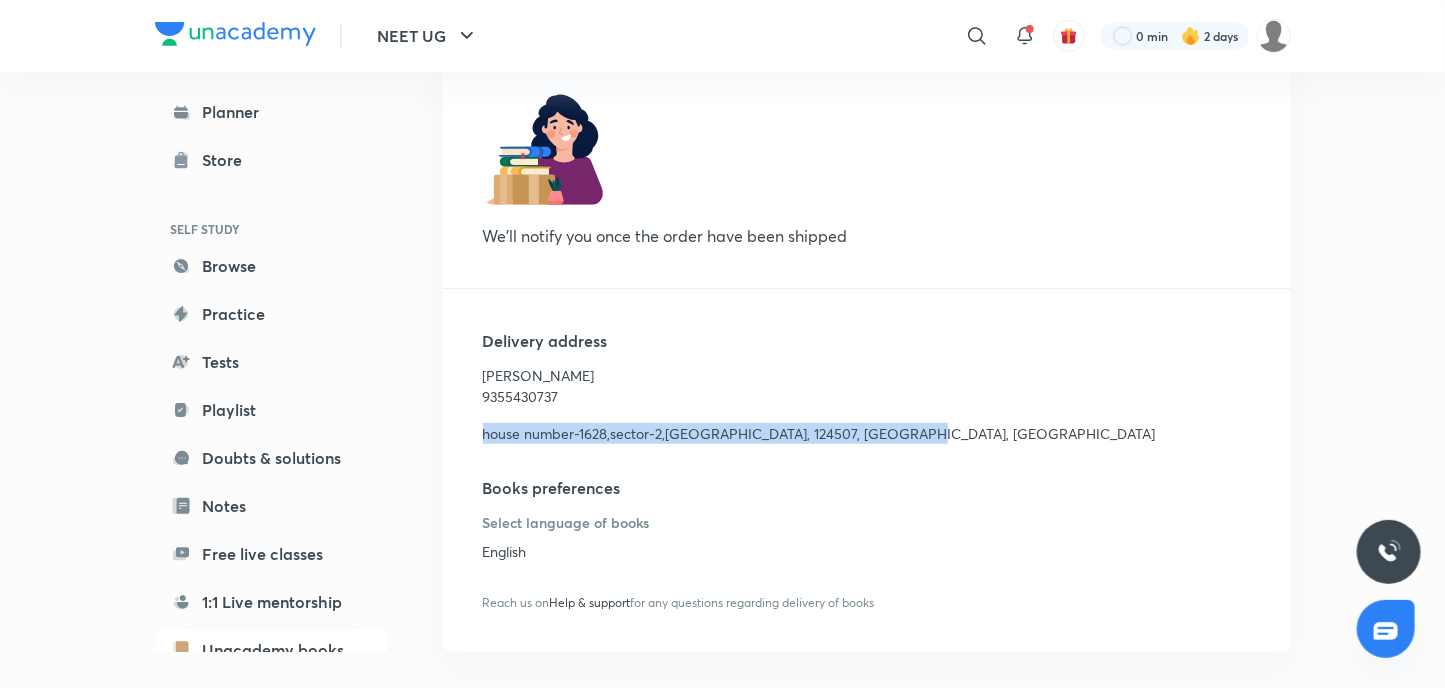 drag, startPoint x: 479, startPoint y: 433, endPoint x: 885, endPoint y: 441, distance: 406.0788 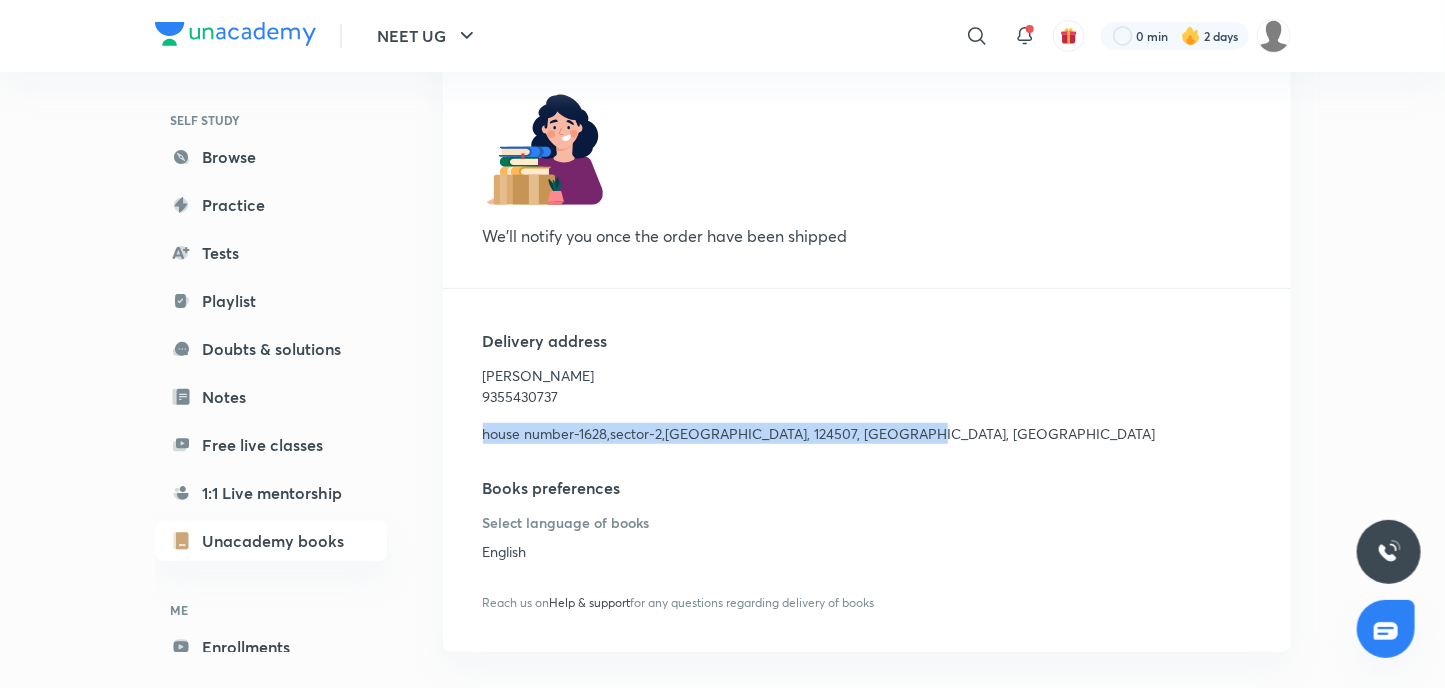scroll, scrollTop: 211, scrollLeft: 0, axis: vertical 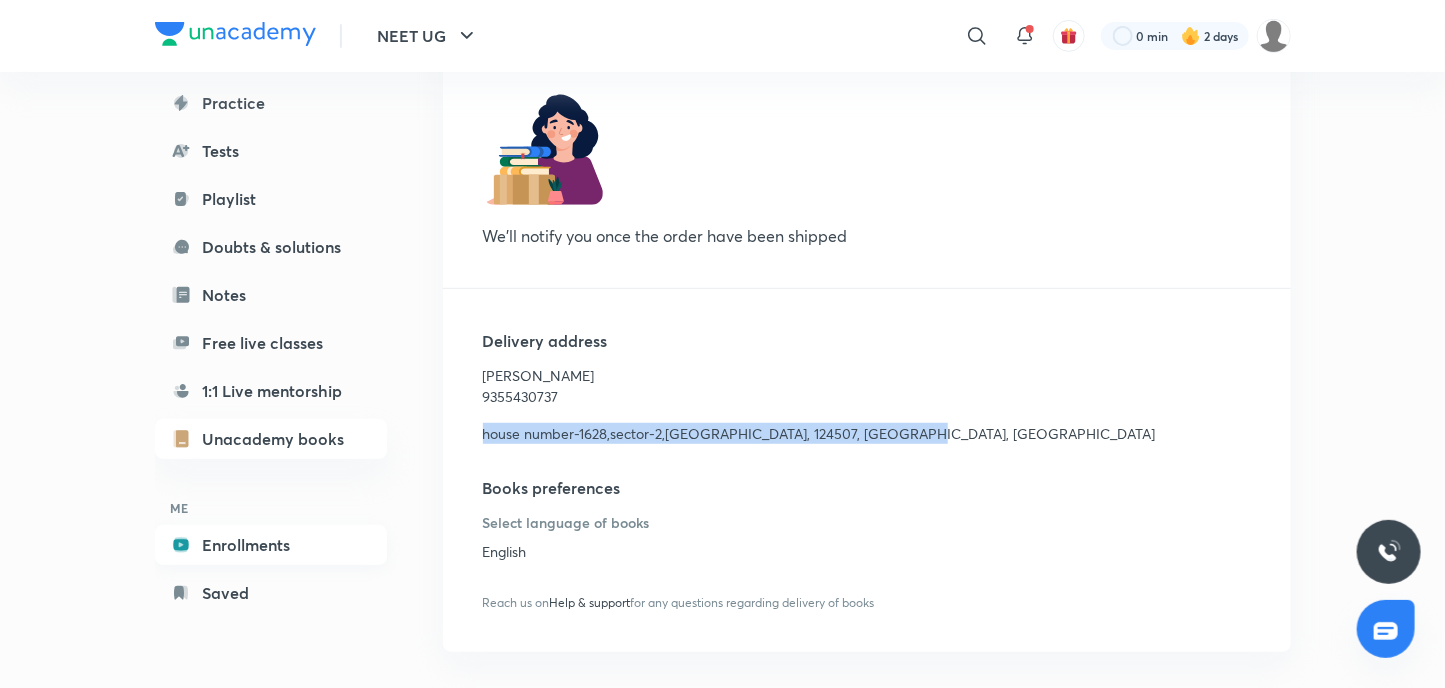 click on "Enrollments" at bounding box center [271, 545] 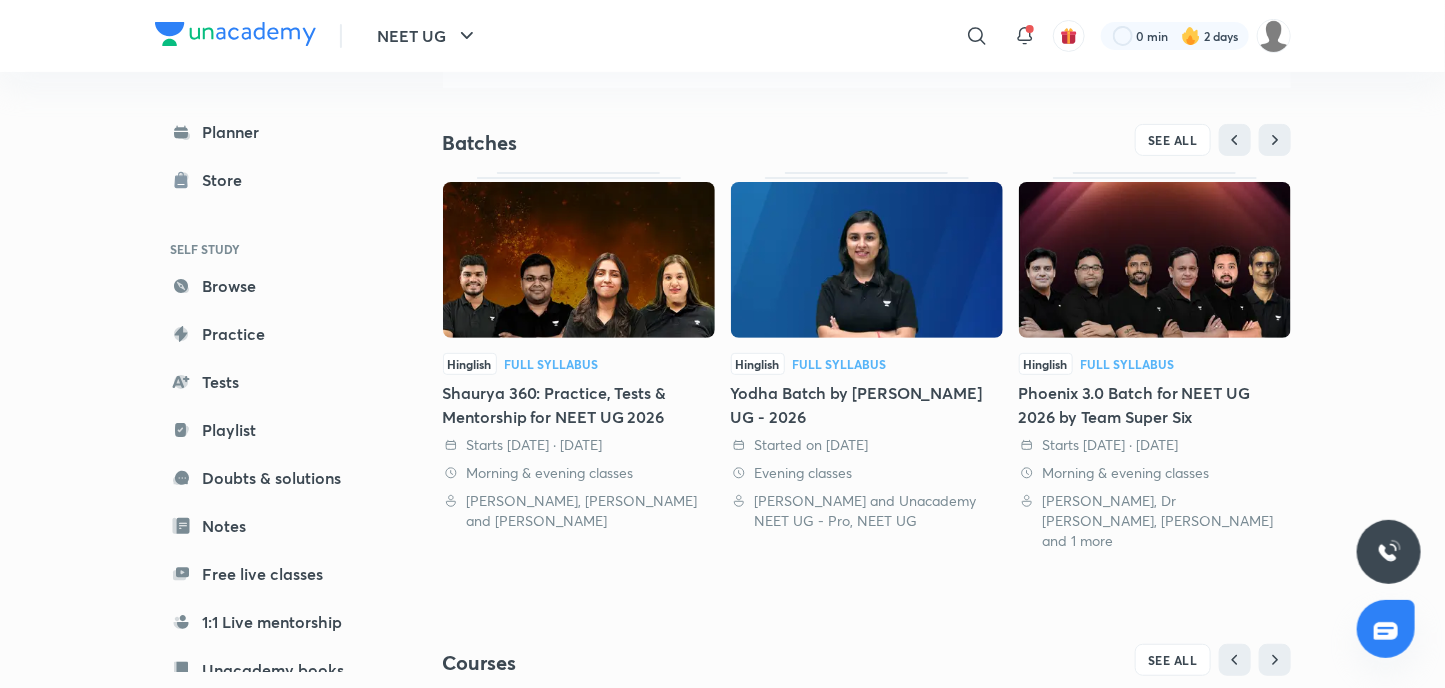 scroll, scrollTop: 190, scrollLeft: 0, axis: vertical 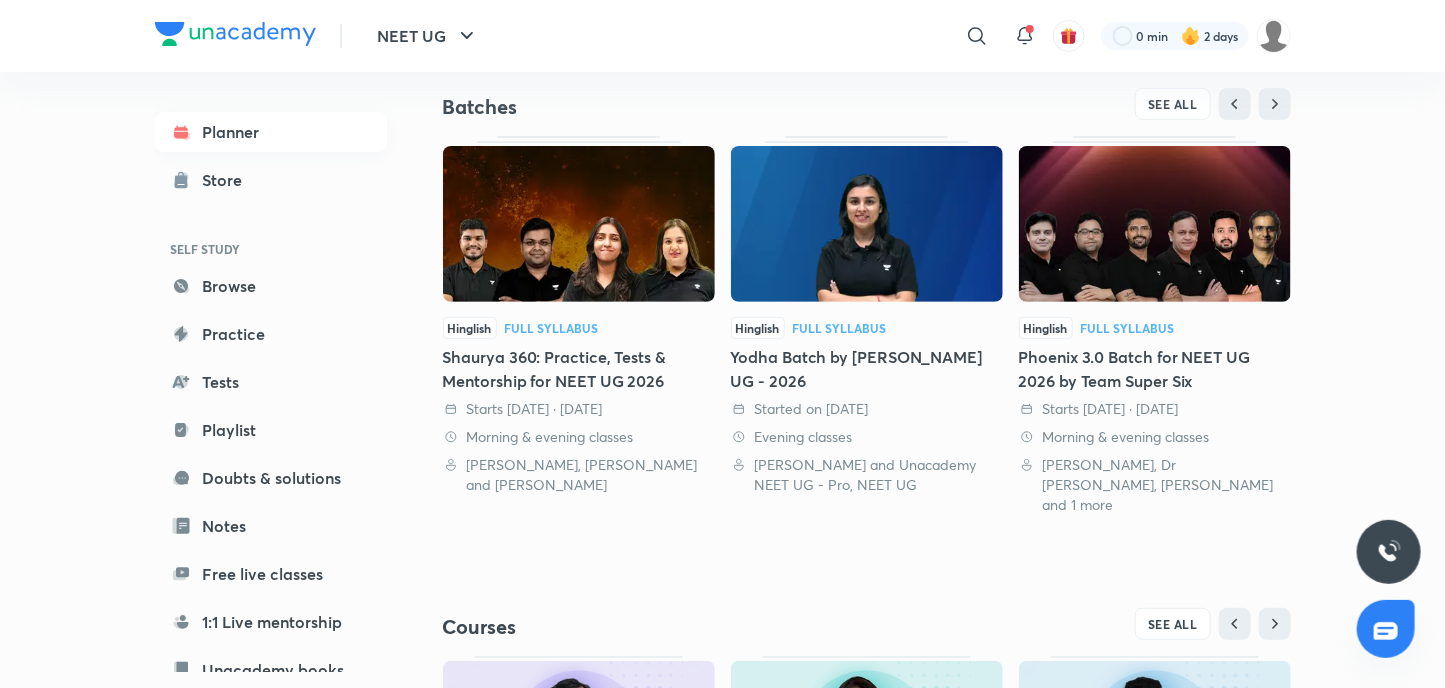 click on "Planner" at bounding box center [271, 132] 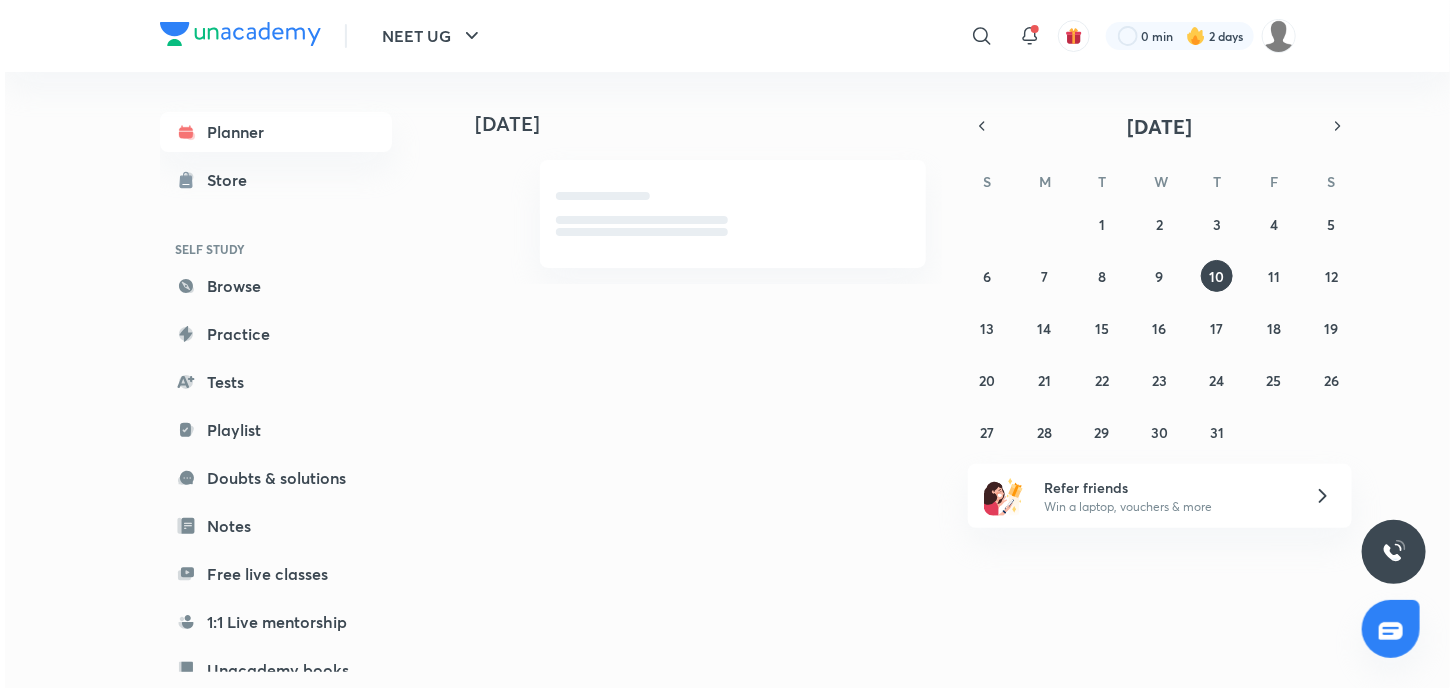 scroll, scrollTop: 0, scrollLeft: 0, axis: both 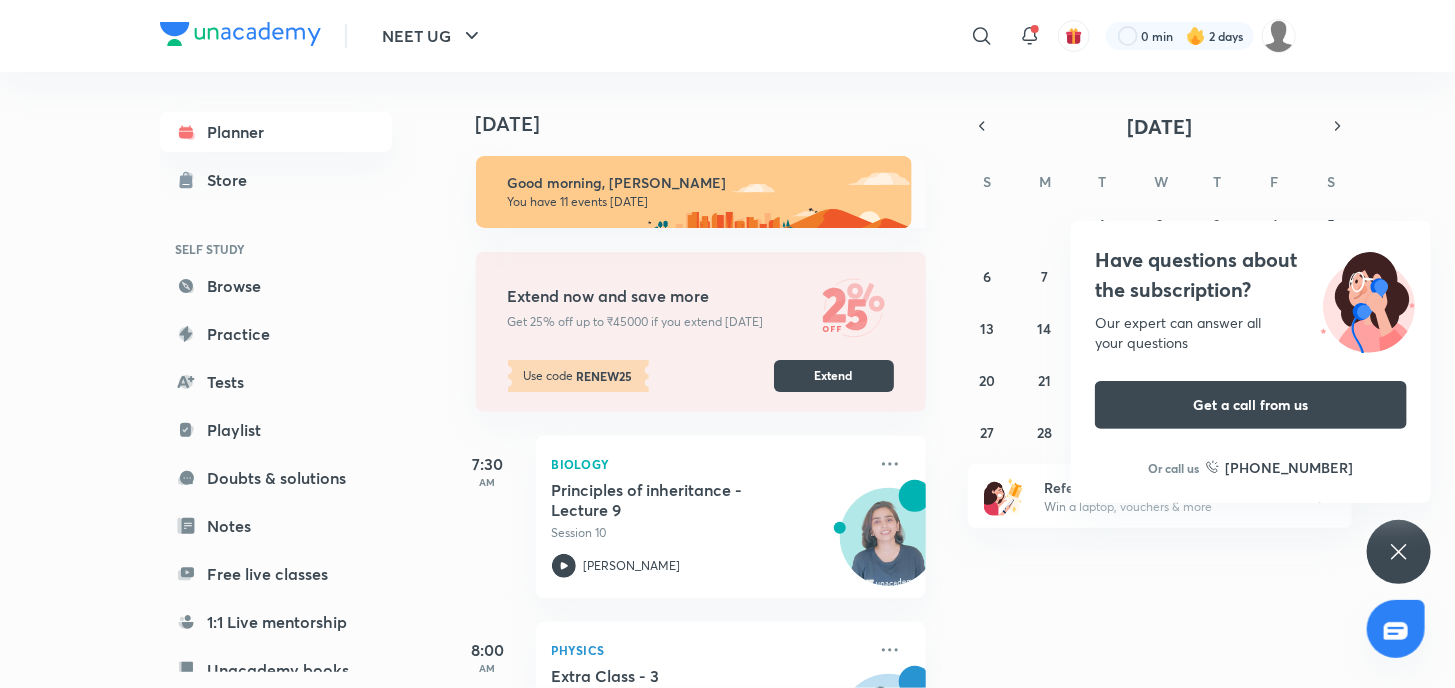 click on "Have questions about the subscription? Our expert can answer all your questions Get a call from us Or call us +91 8585858585" at bounding box center (1399, 552) 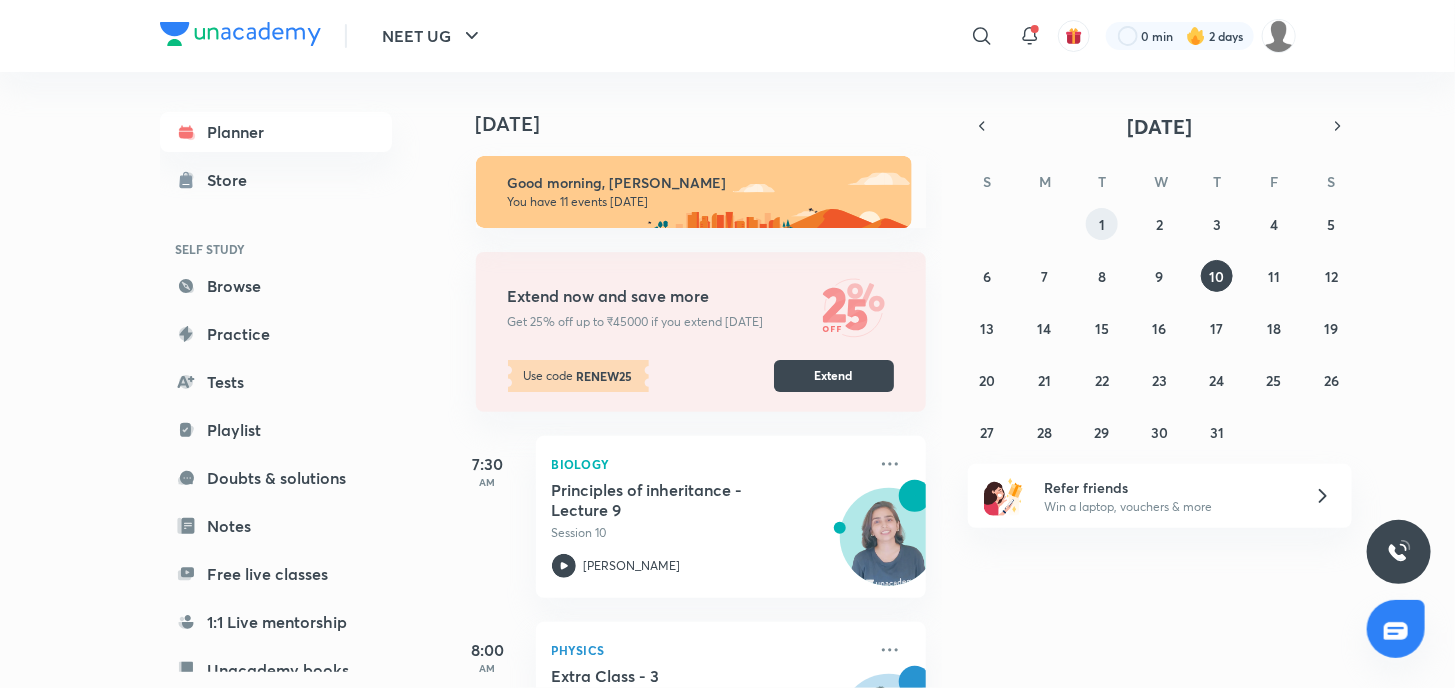 click on "1" at bounding box center [1102, 224] 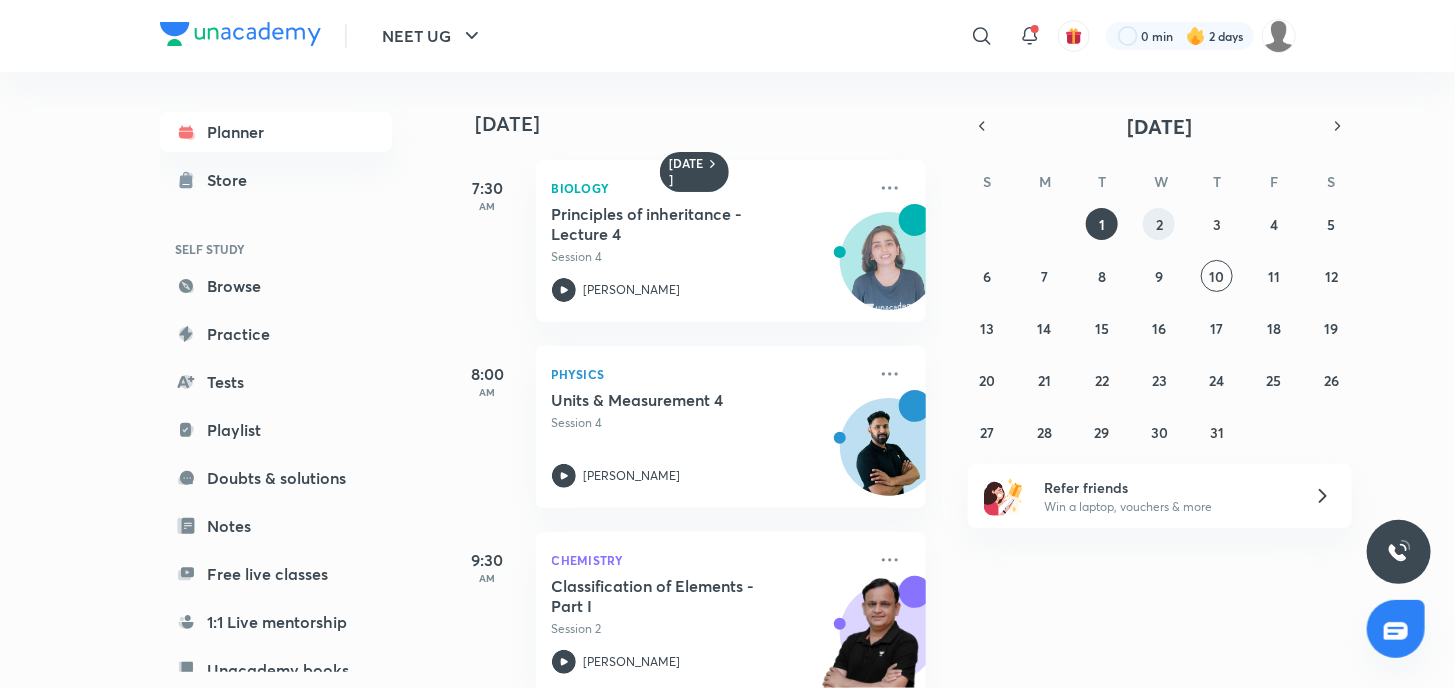 click on "2" at bounding box center (1159, 224) 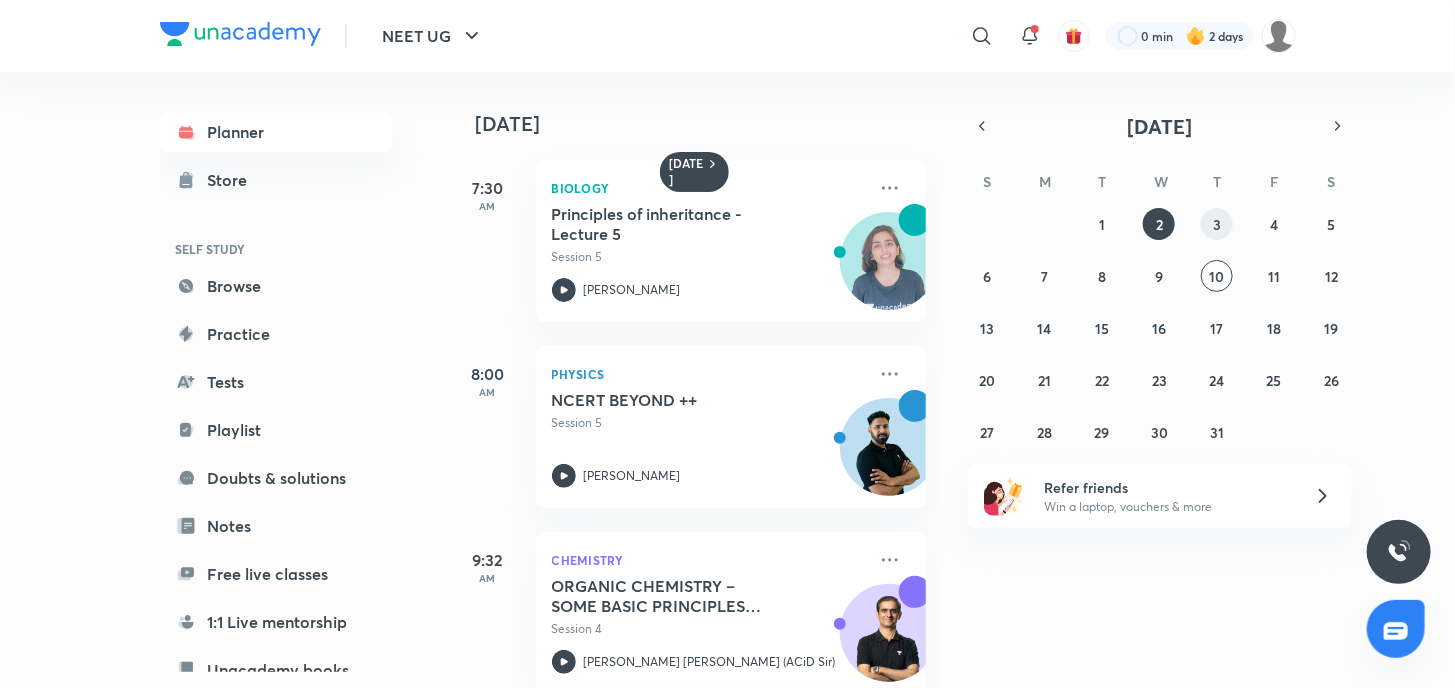 click on "29 30 1 2 3 4 5 6 7 8 9 10 11 12 13 14 15 16 17 18 19 20 21 22 23 24 25 26 27 28 29 30 31 1 2" at bounding box center [1160, 328] 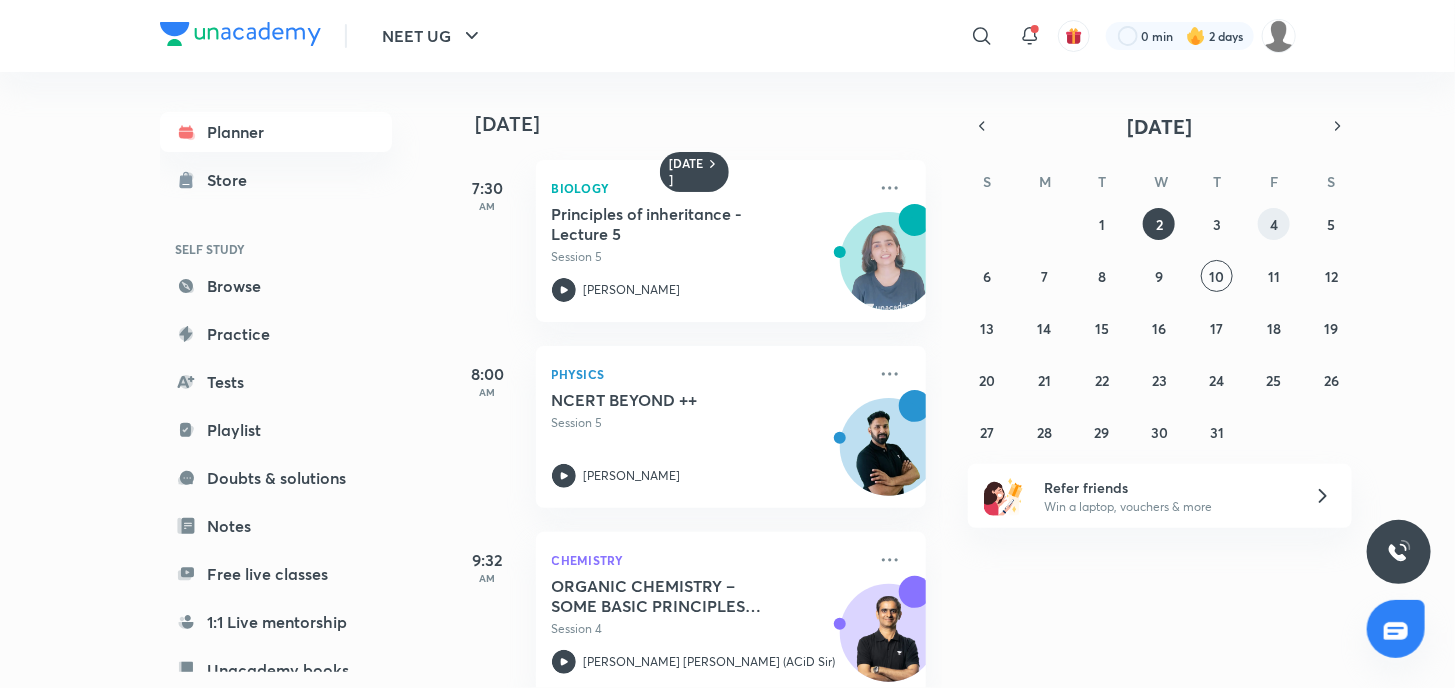 click on "4" at bounding box center [1274, 224] 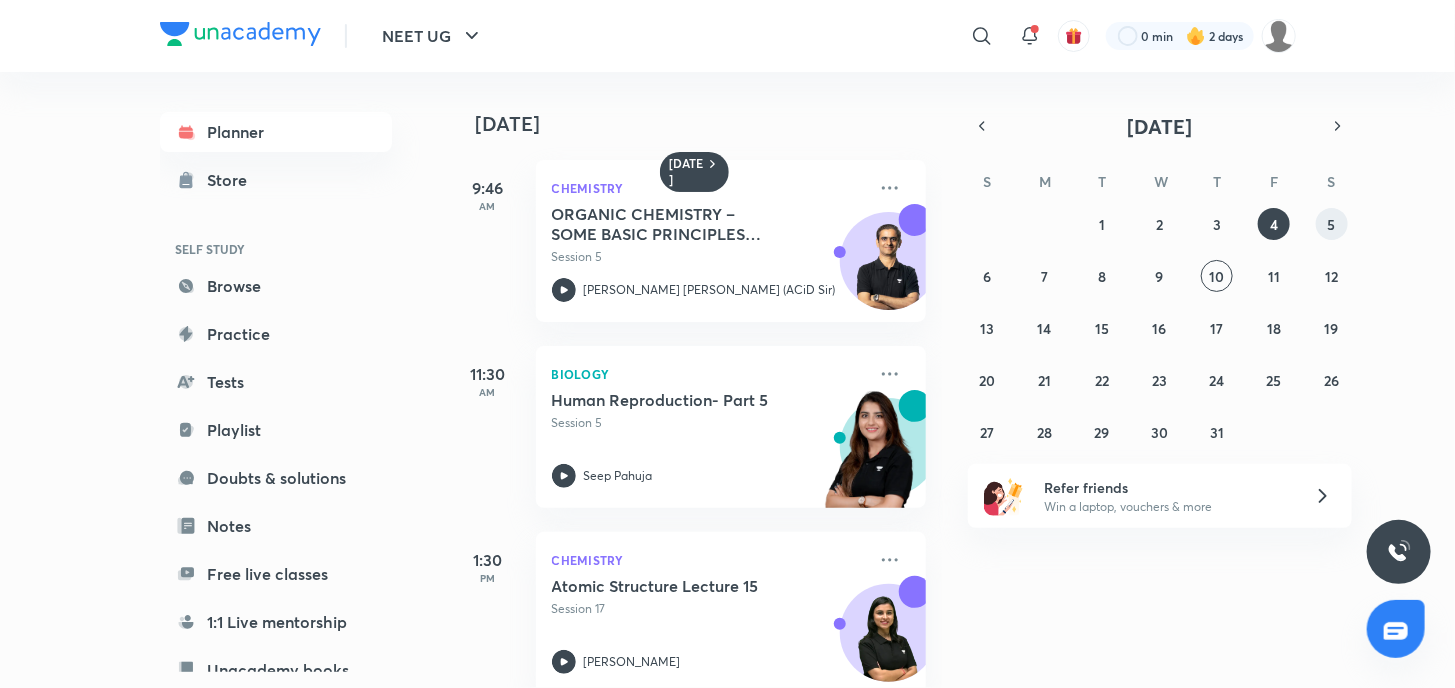 click on "5" at bounding box center (1332, 224) 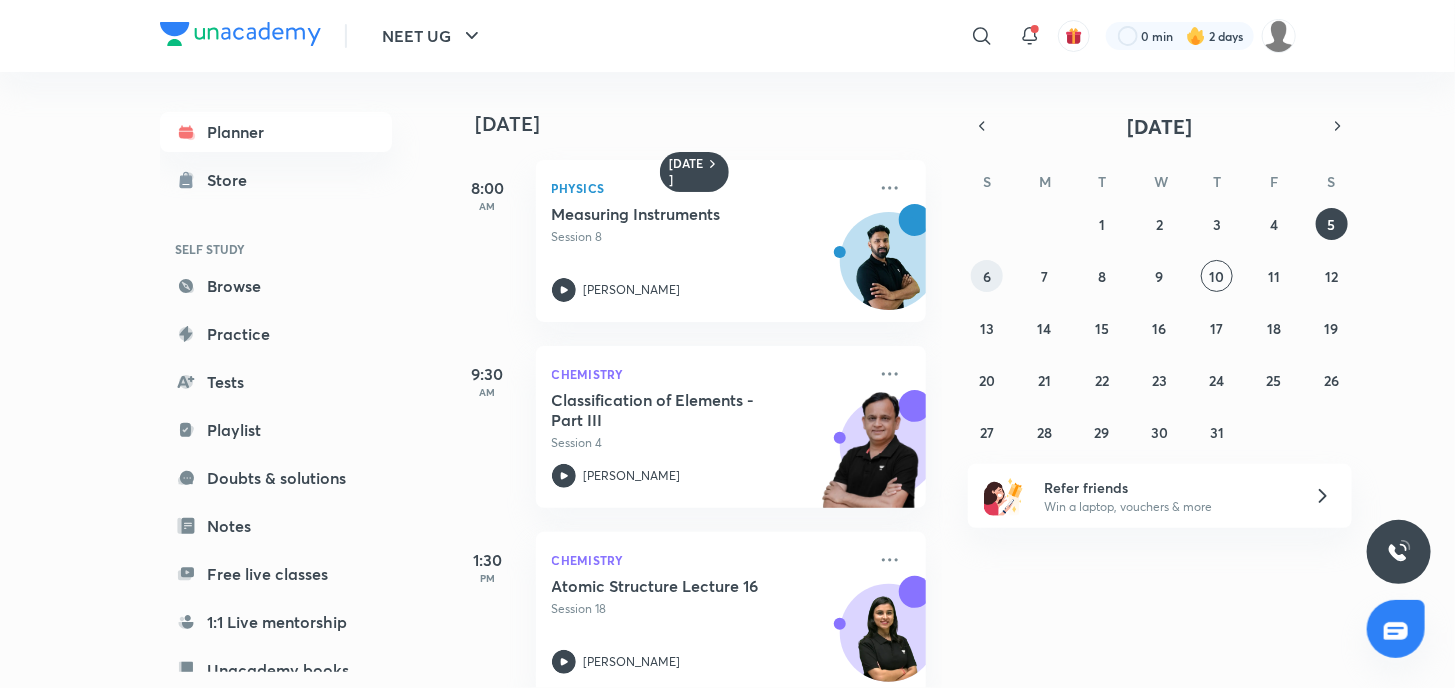 drag, startPoint x: 1000, startPoint y: 280, endPoint x: 999, endPoint y: 293, distance: 13.038404 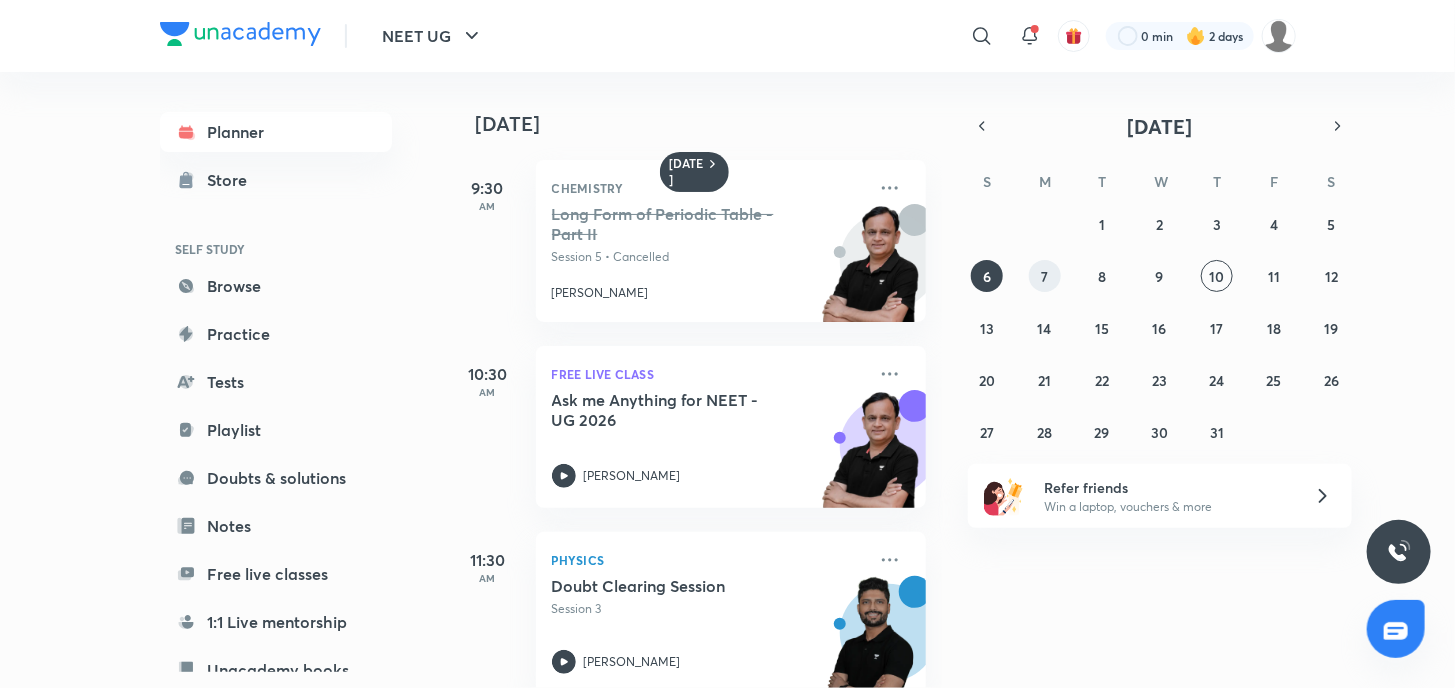 click on "7" at bounding box center [1045, 276] 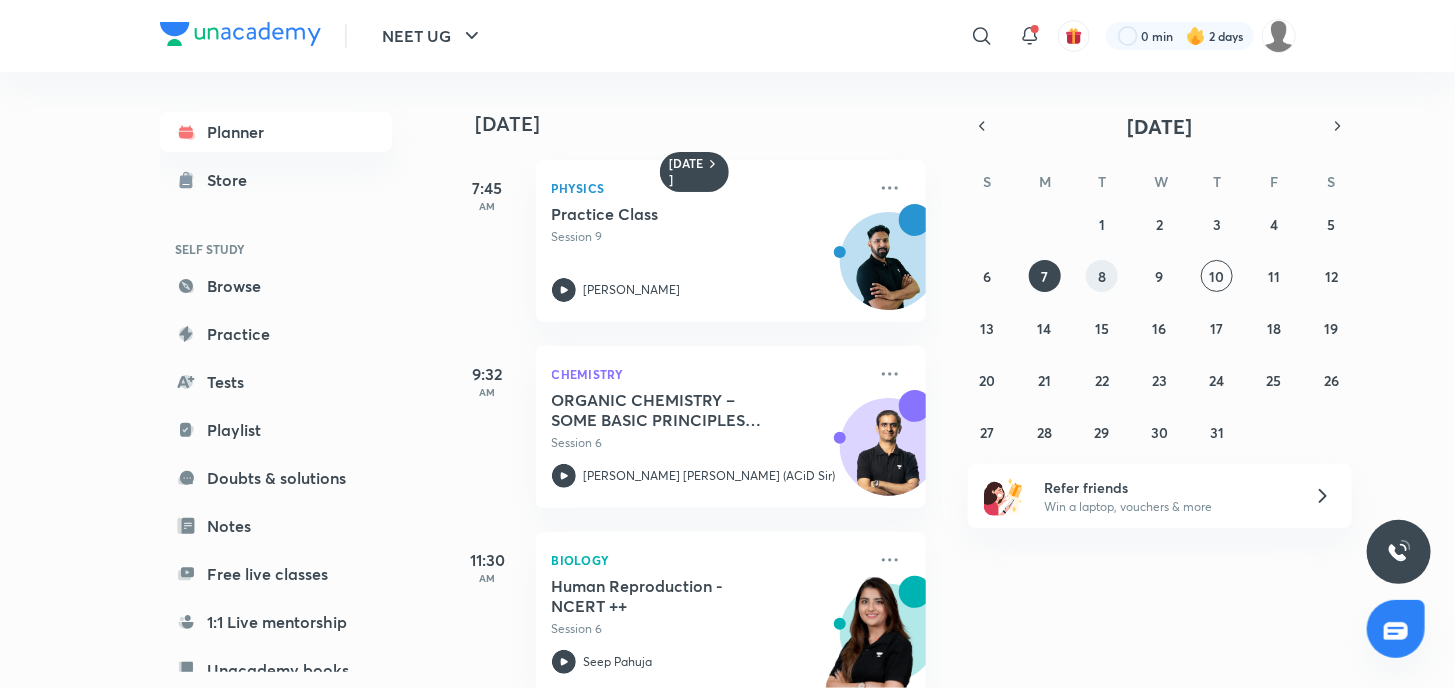 click on "8" at bounding box center (1102, 276) 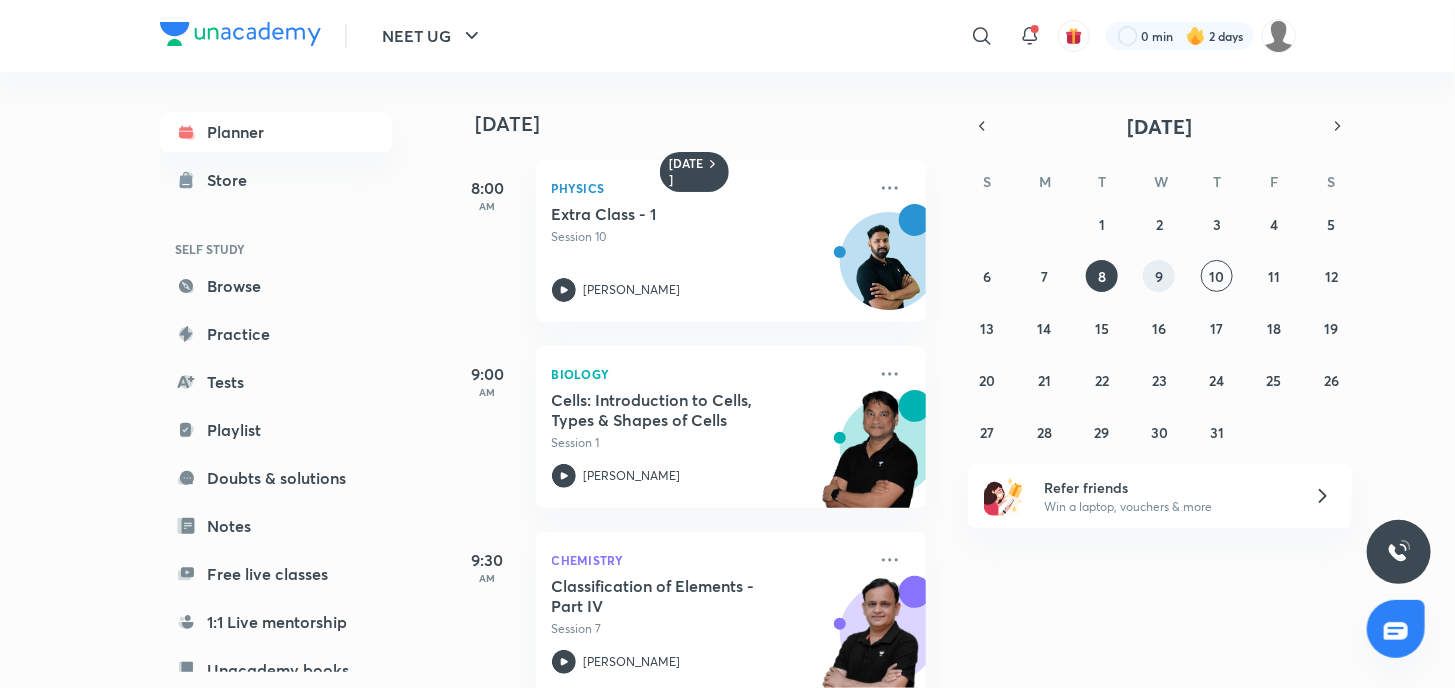 click on "9" at bounding box center [1159, 276] 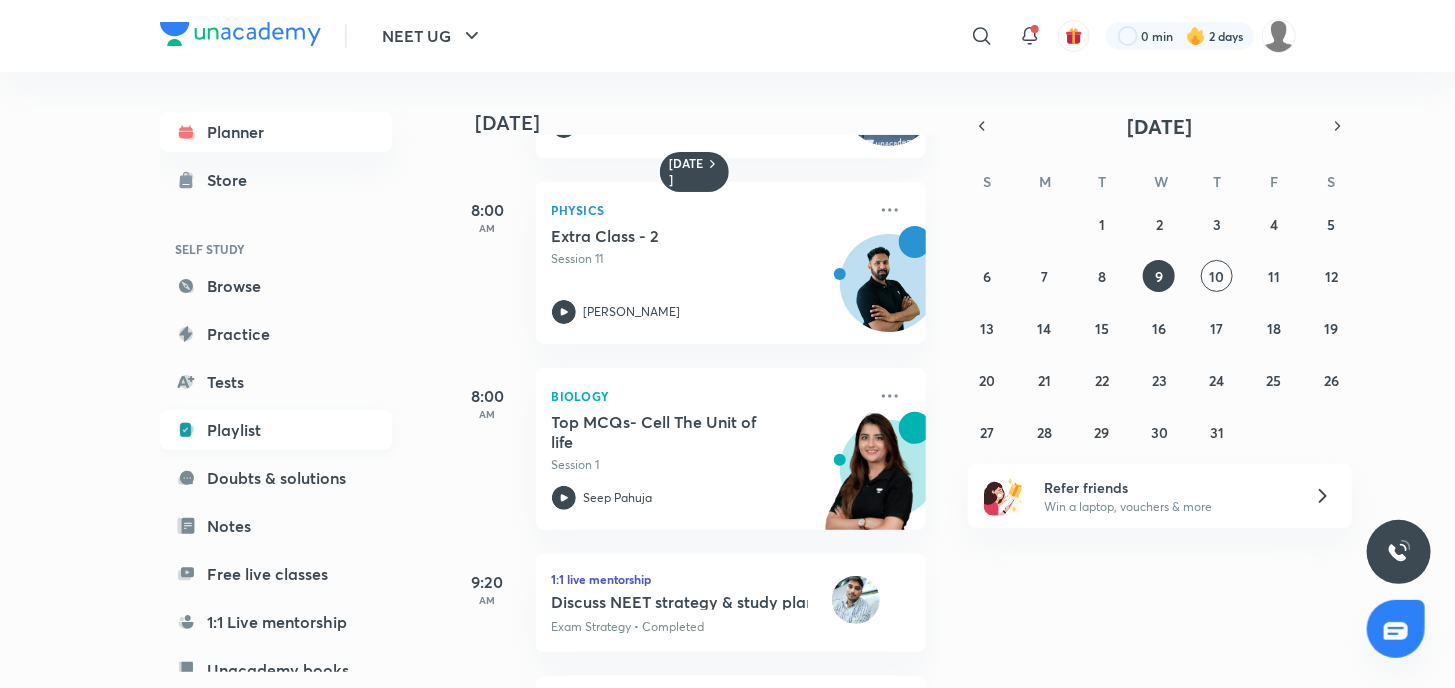 scroll, scrollTop: 200, scrollLeft: 0, axis: vertical 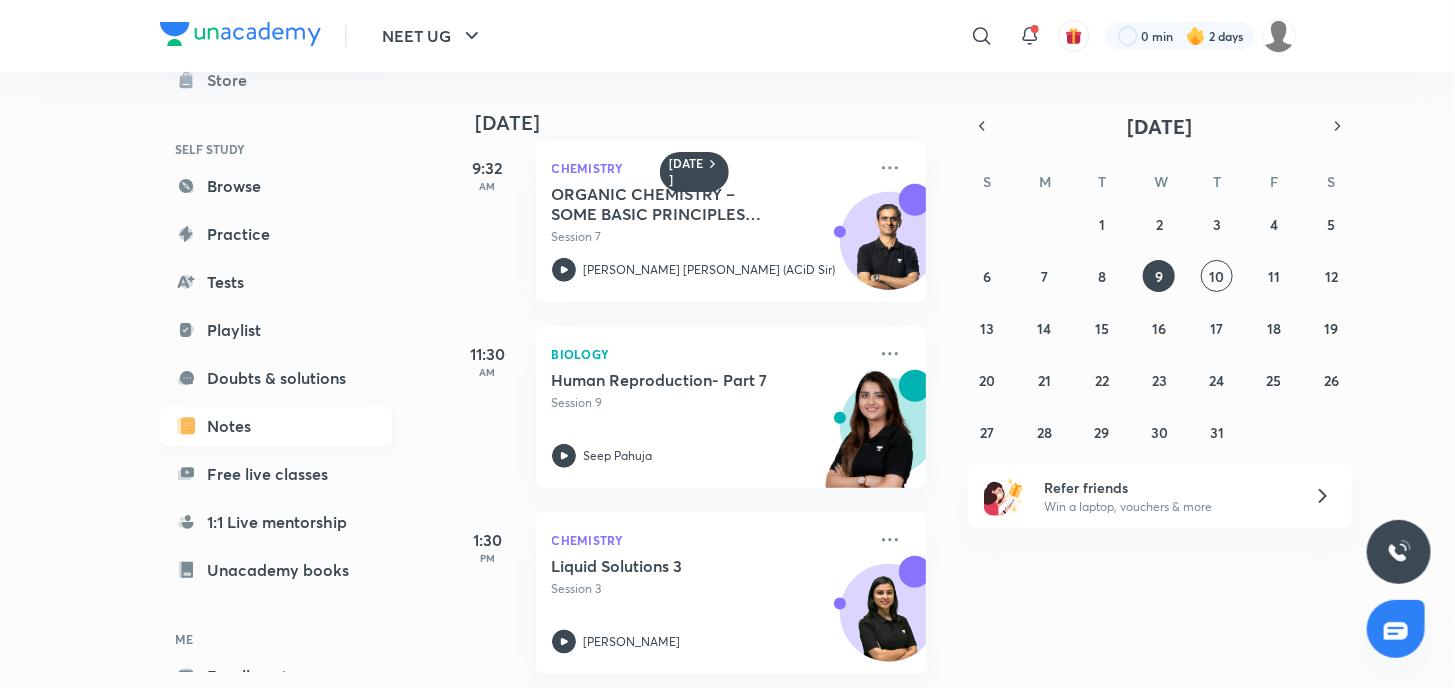 click on "Notes" at bounding box center [276, 426] 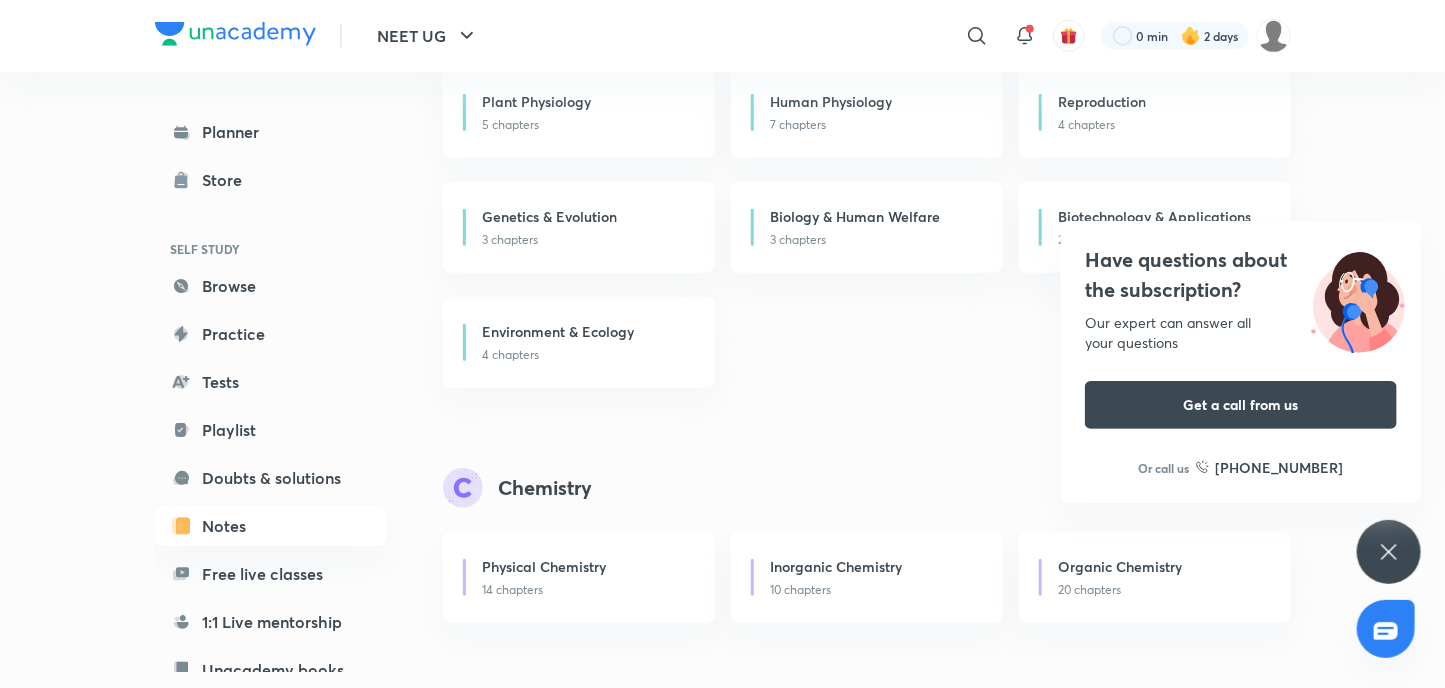 scroll, scrollTop: 124, scrollLeft: 0, axis: vertical 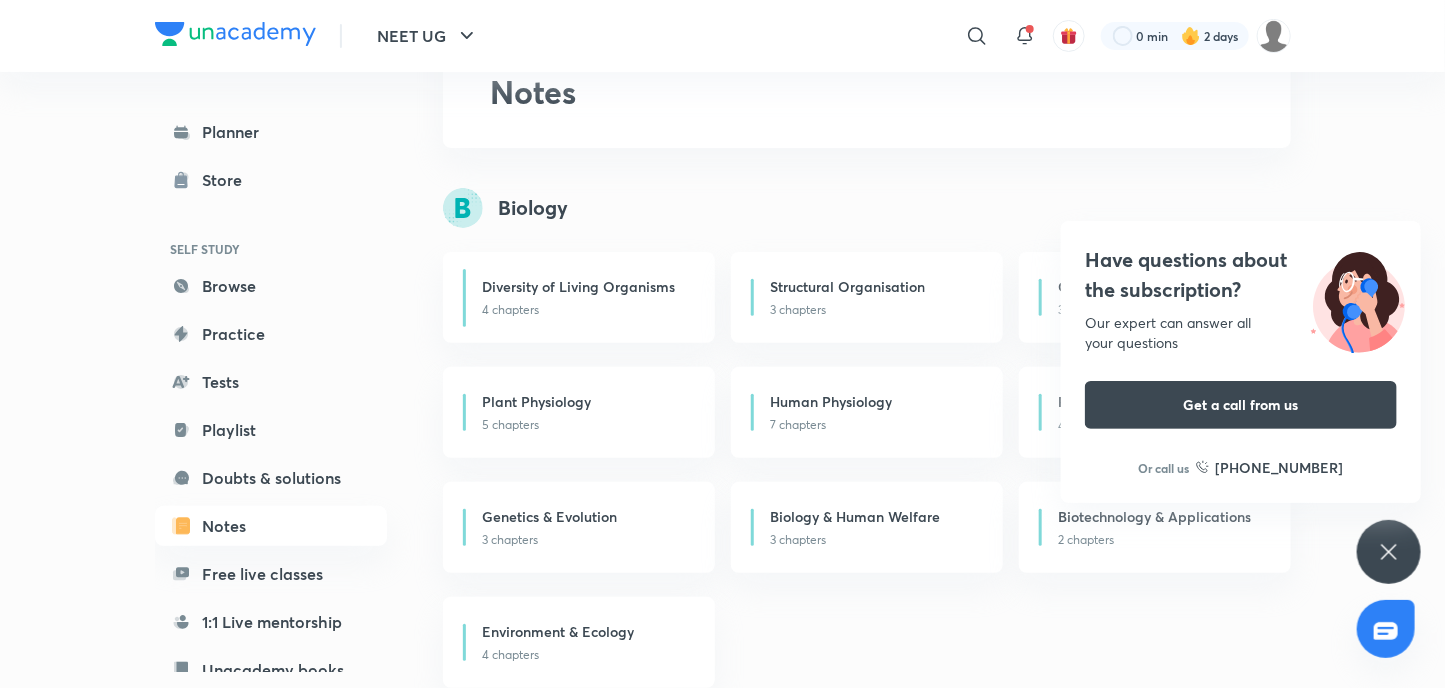 click on "Have questions about the subscription? Our expert can answer all your questions Get a call from us Or call us +91 8585858585" at bounding box center [1389, 552] 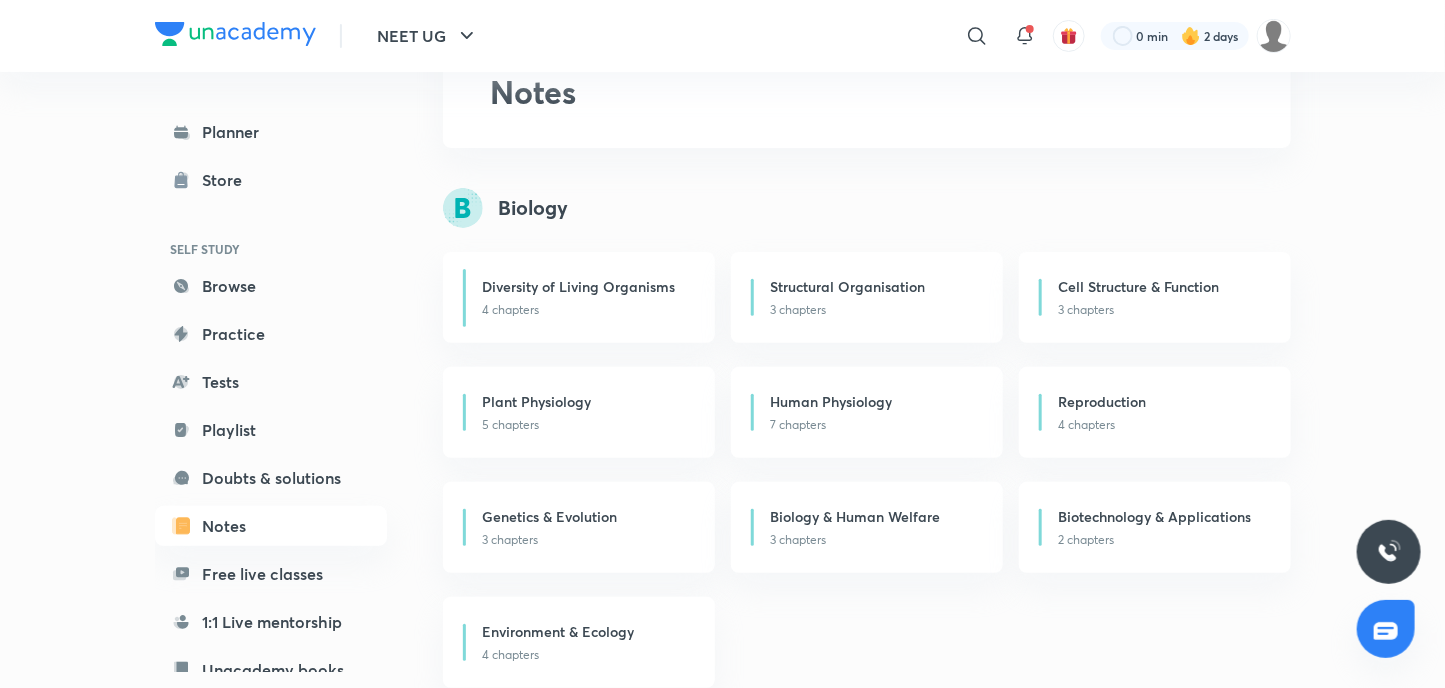 click on "Planner Store SELF STUDY Browse Practice Tests Playlist Doubts & solutions Notes Free live classes 1:1 Live mentorship Unacademy books ME Enrollments Saved" at bounding box center (271, 478) 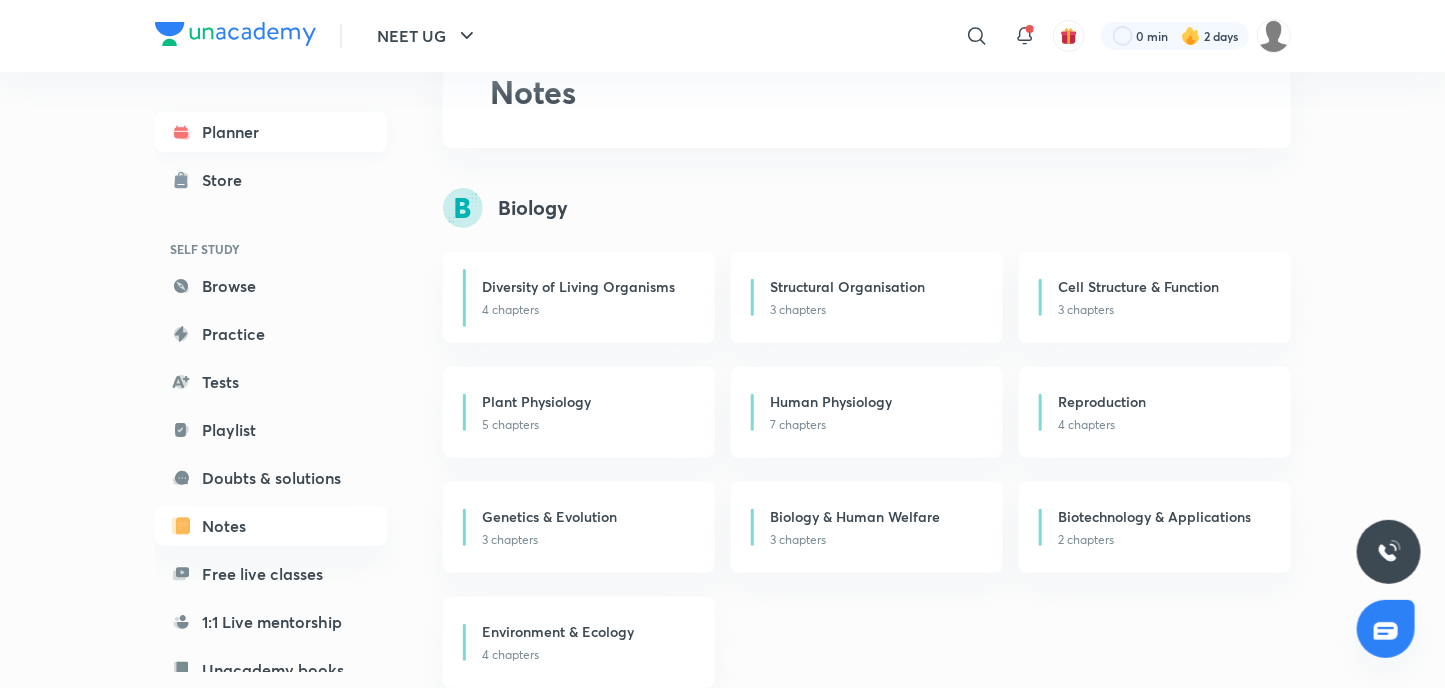 click on "Planner" at bounding box center [271, 132] 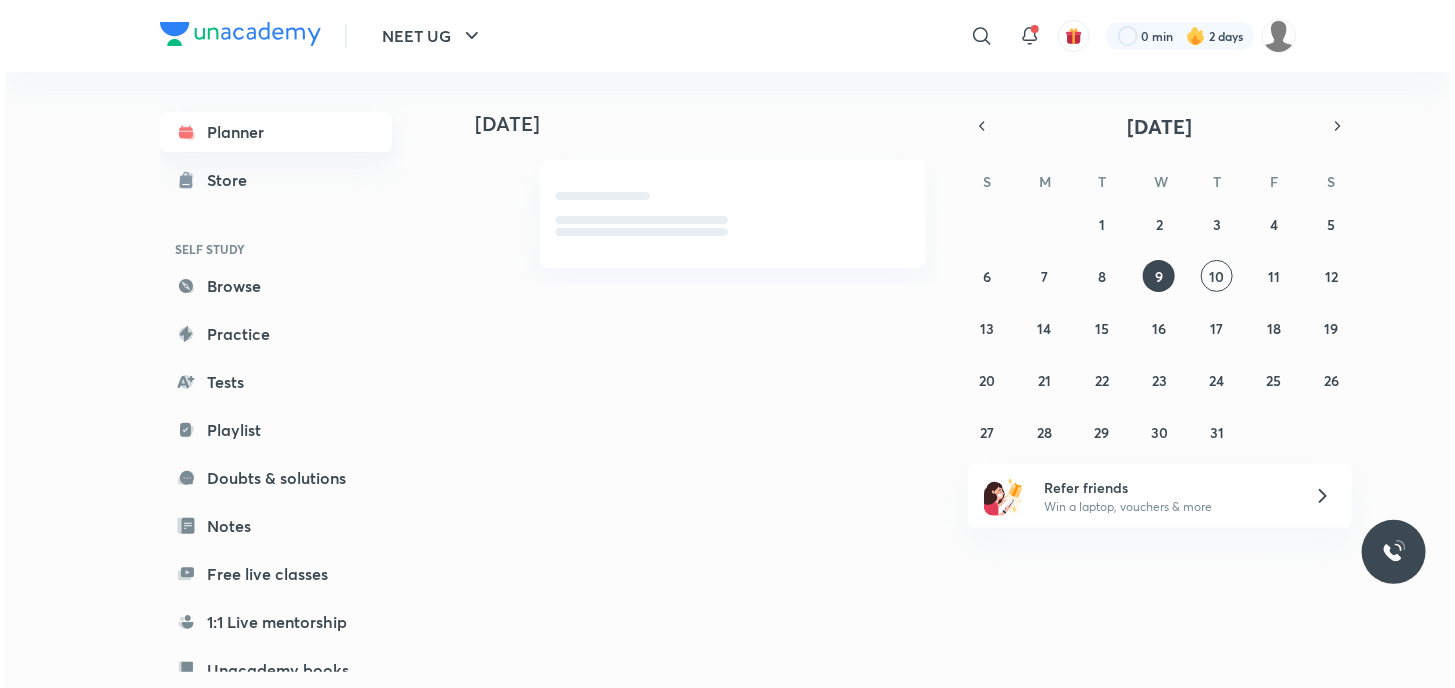 scroll, scrollTop: 0, scrollLeft: 0, axis: both 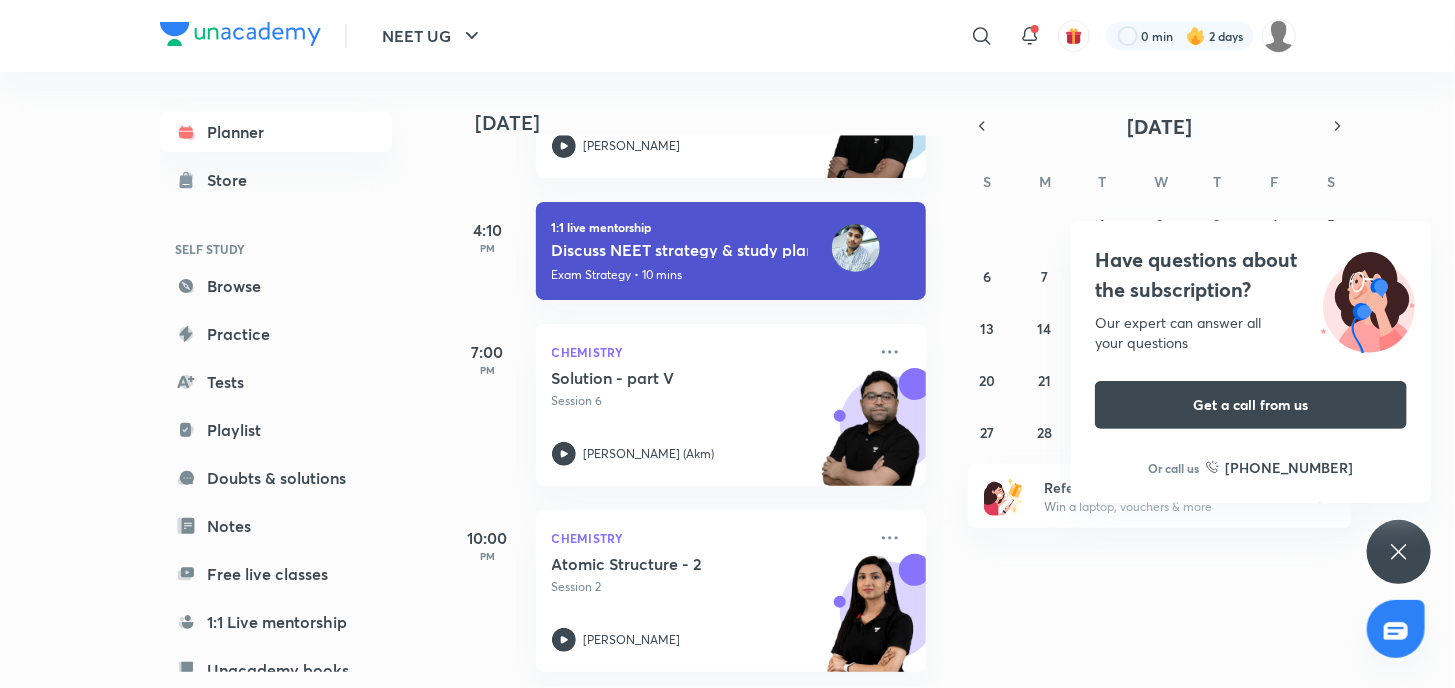 click on "Have questions about the subscription? Our expert can answer all your questions Get a call from us Or call us +91 8585858585" at bounding box center [1399, 552] 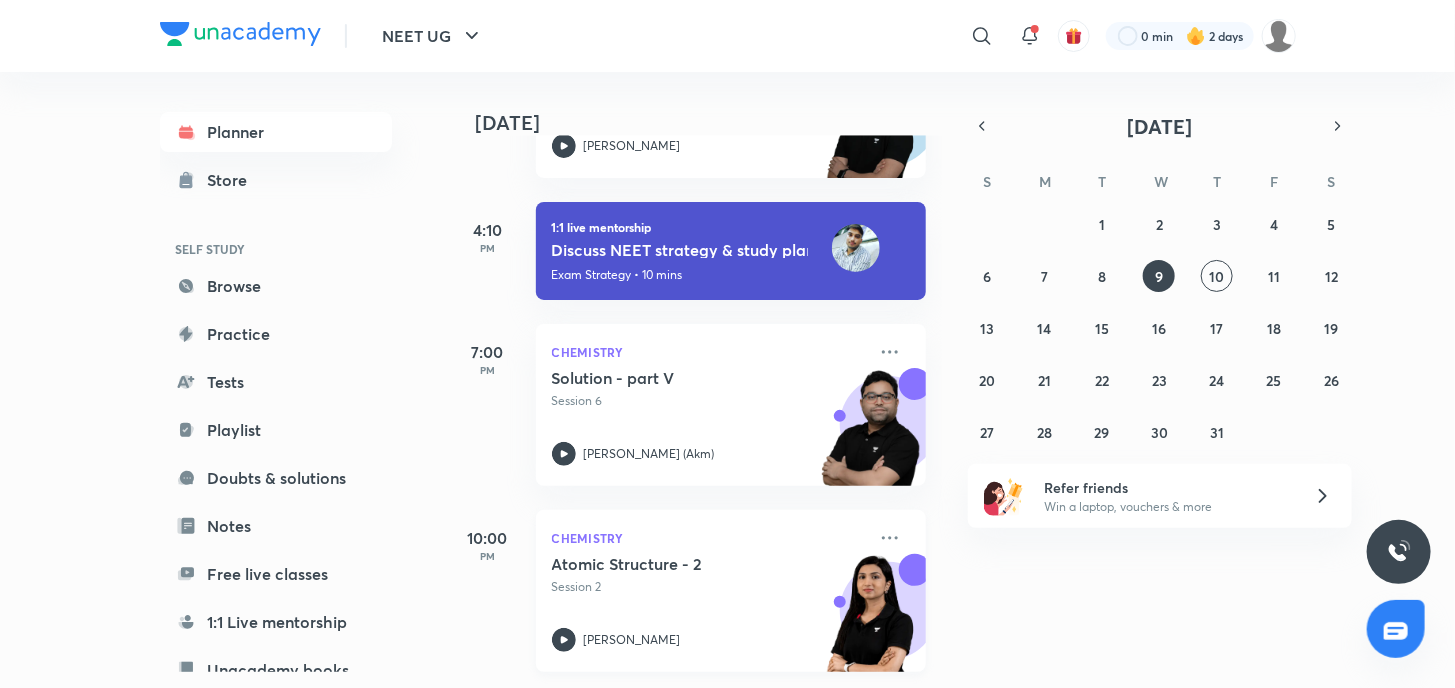 click on "Atomic Structure - 2" at bounding box center (676, 564) 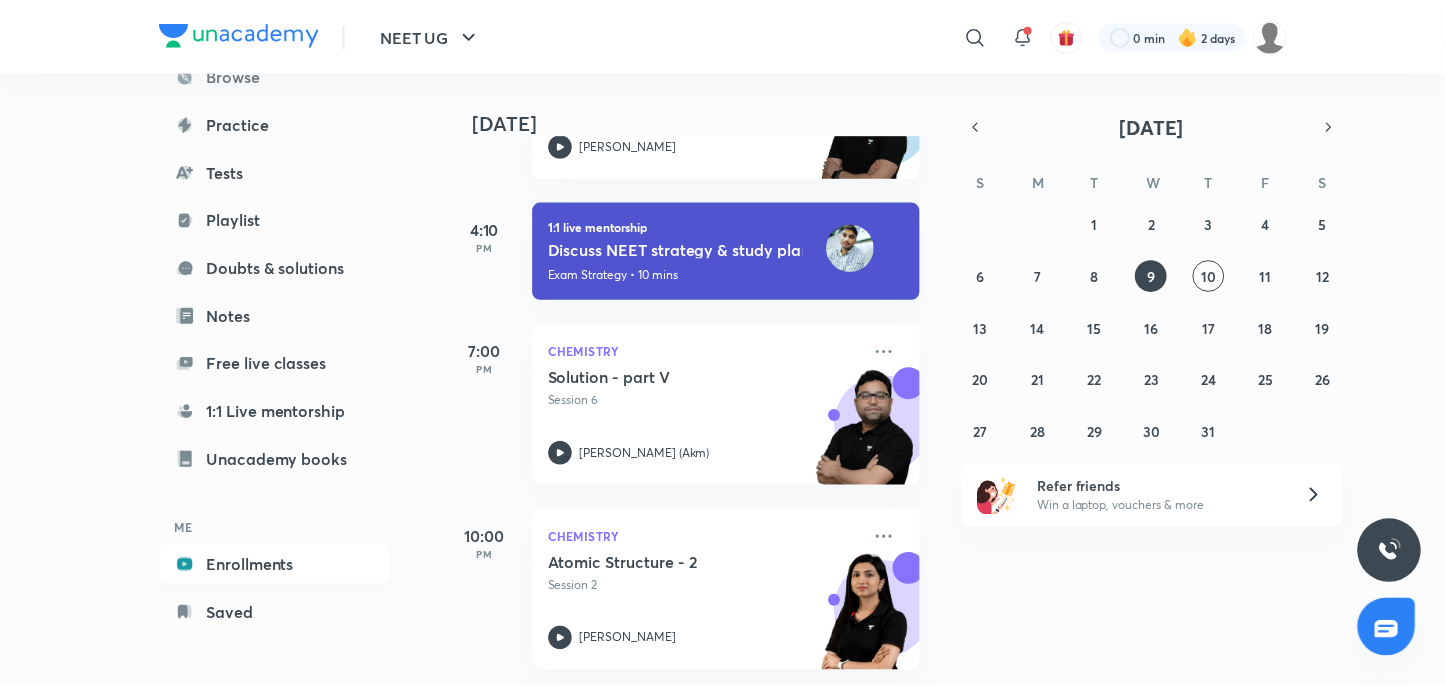 scroll, scrollTop: 211, scrollLeft: 0, axis: vertical 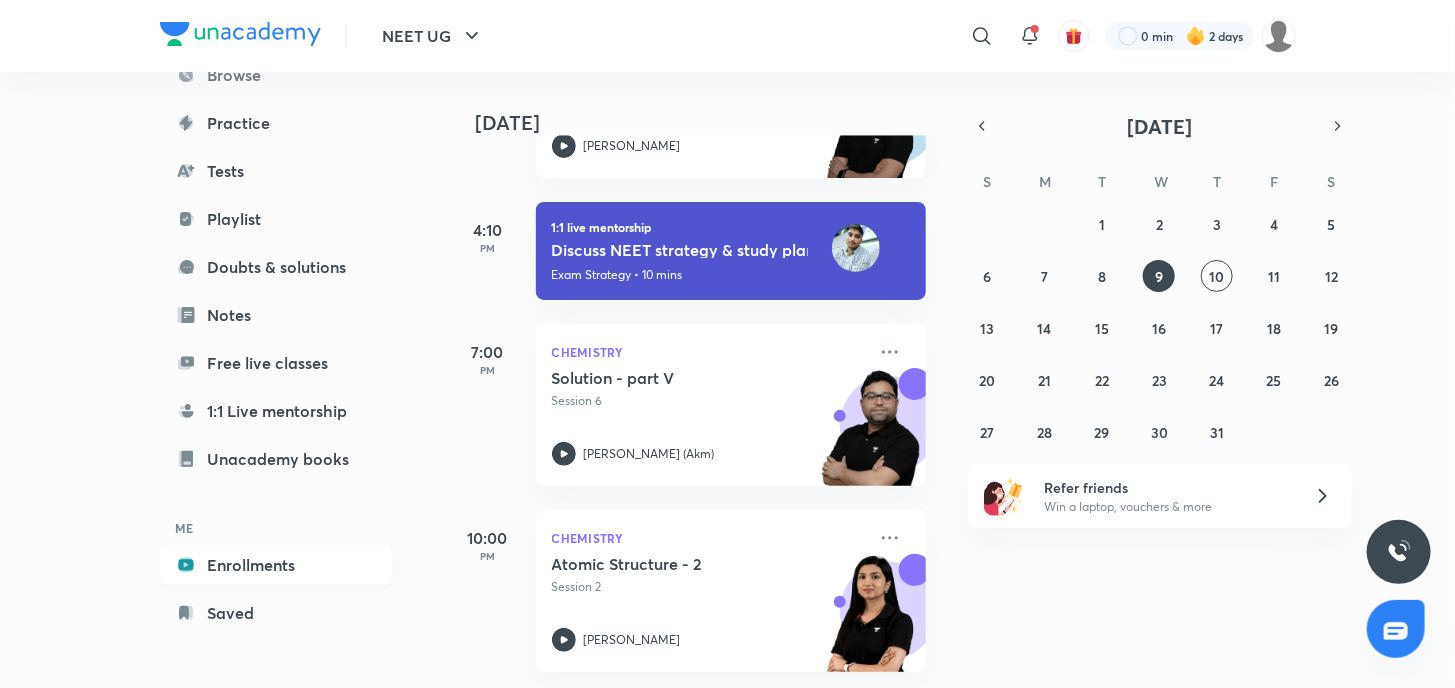 click on "Enrollments" at bounding box center [276, 565] 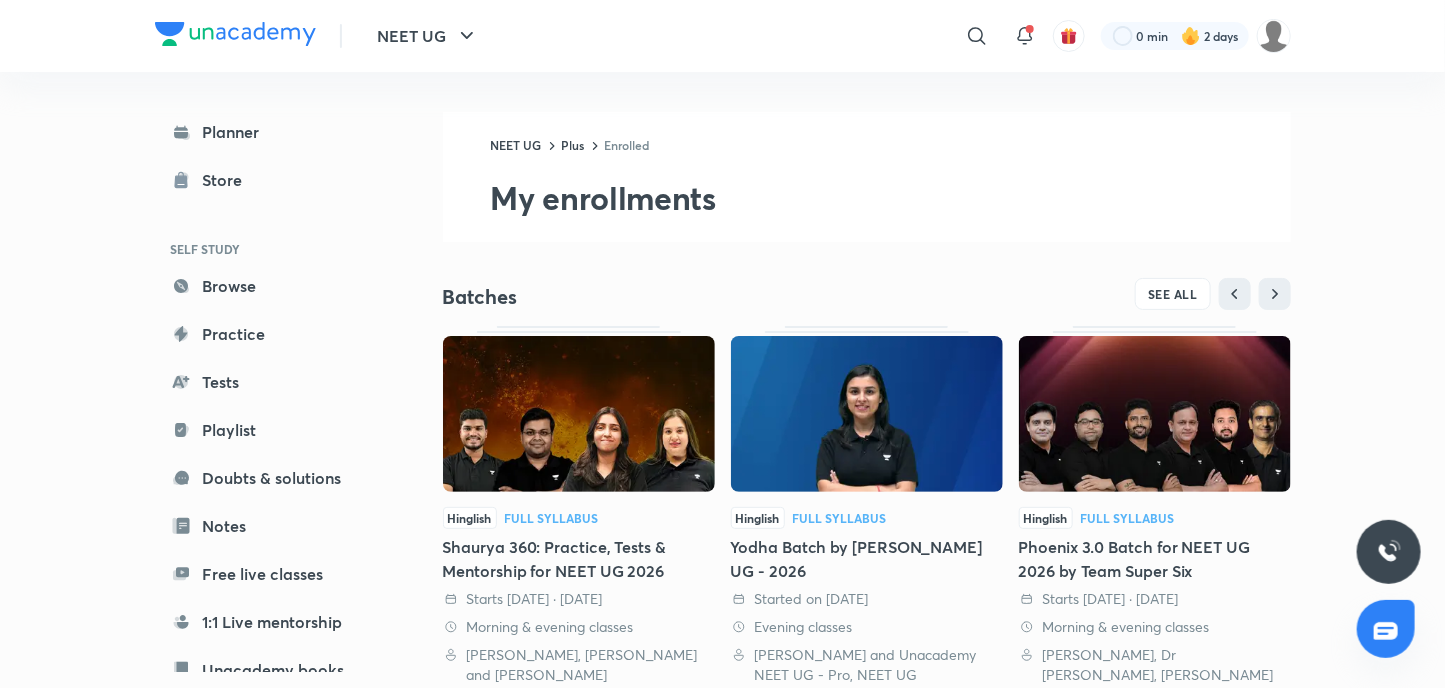 click at bounding box center (579, 414) 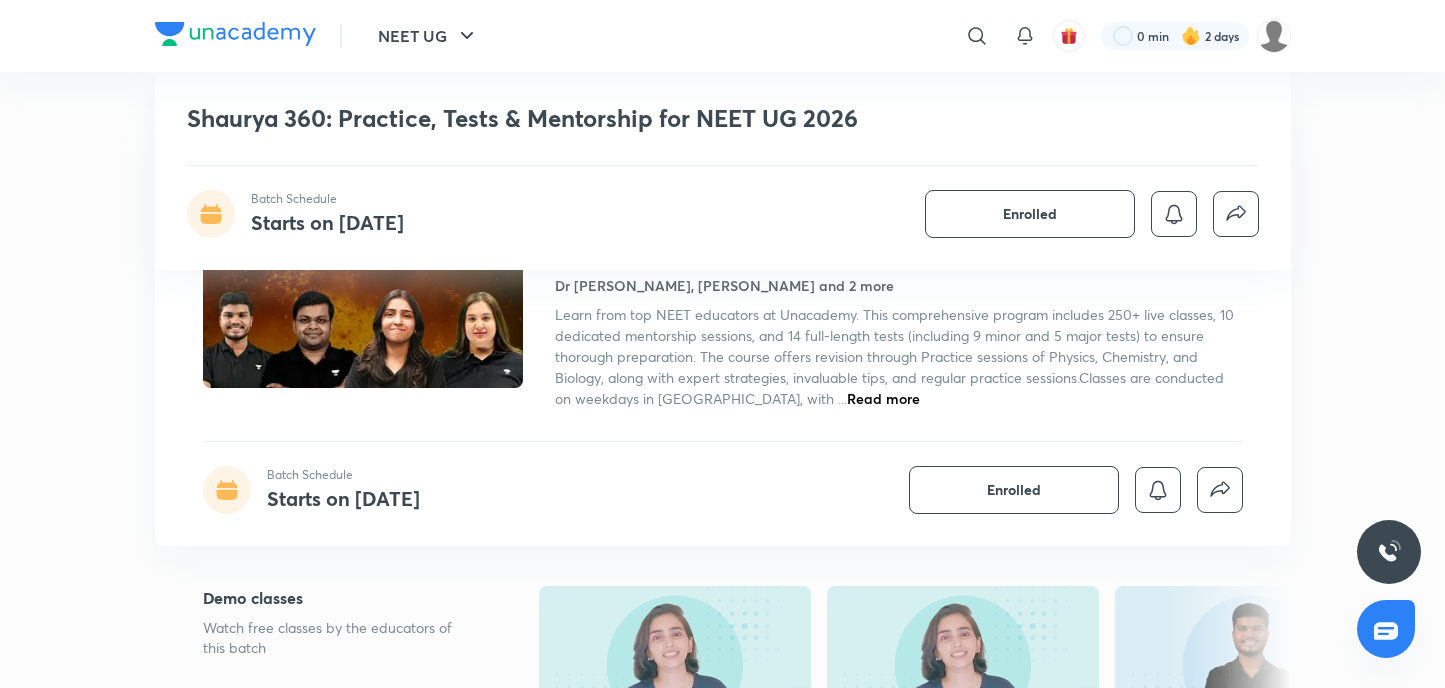 scroll, scrollTop: 760, scrollLeft: 0, axis: vertical 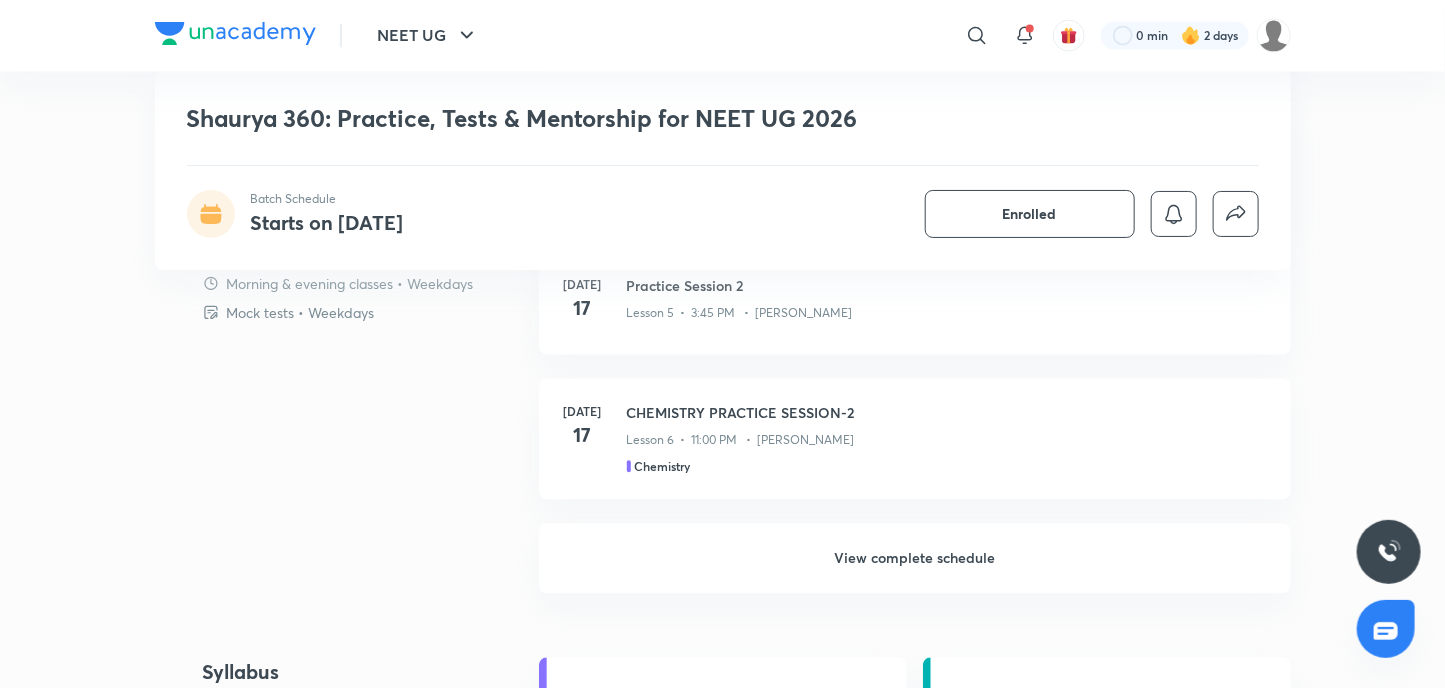 click on "View complete schedule" at bounding box center [915, 559] 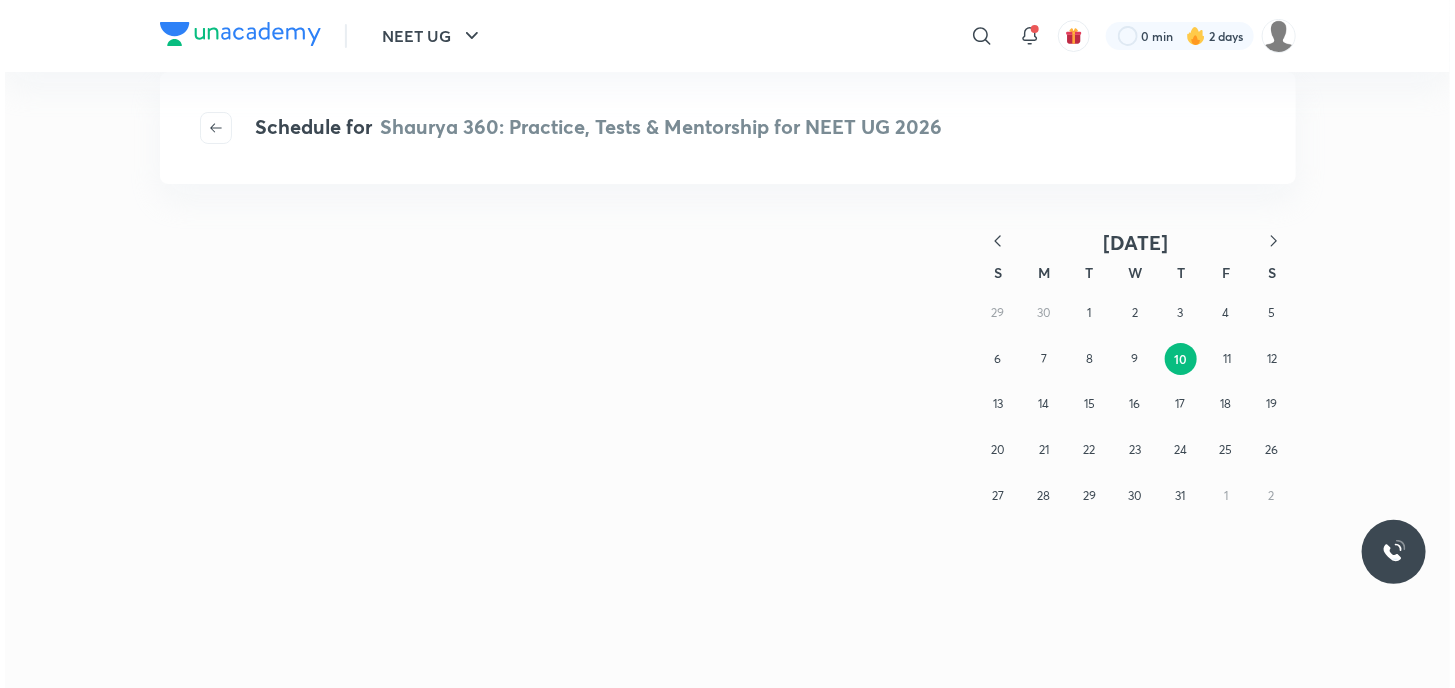 scroll, scrollTop: 0, scrollLeft: 0, axis: both 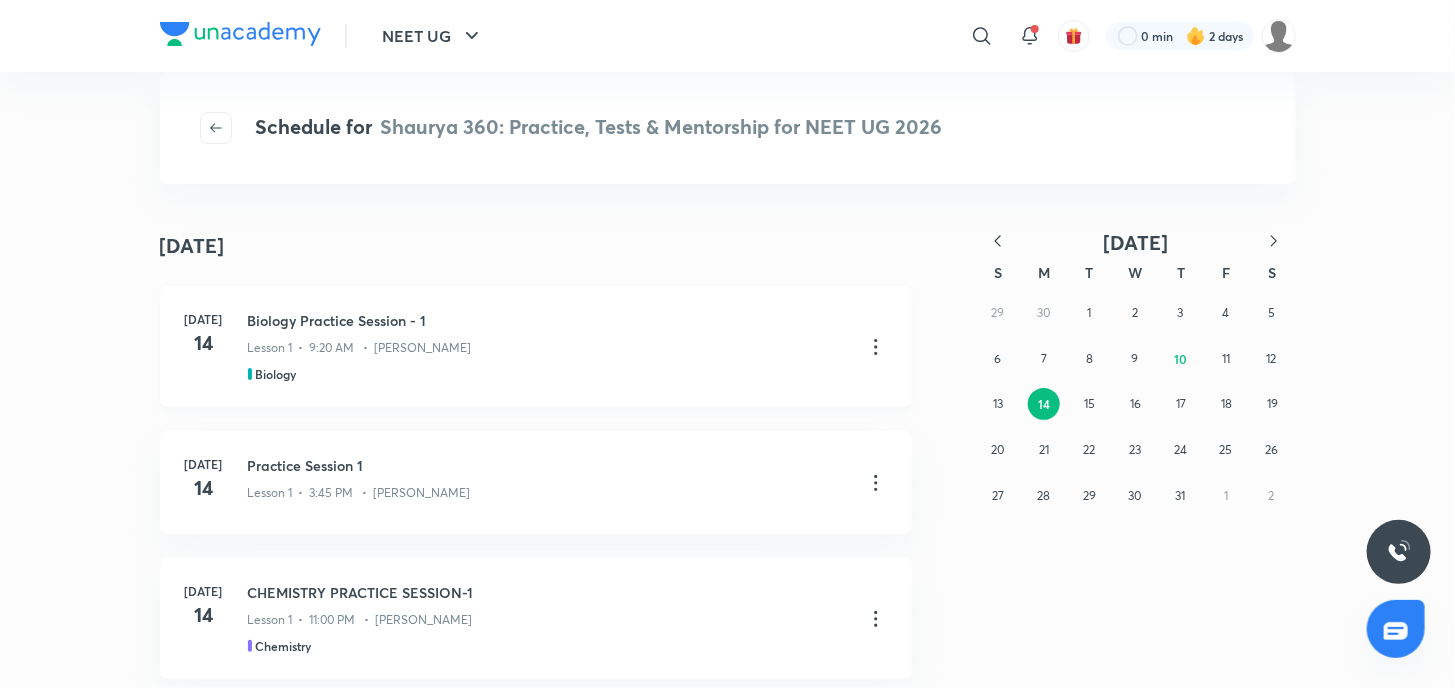 click on "Biology Practice Session - 1" at bounding box center (548, 320) 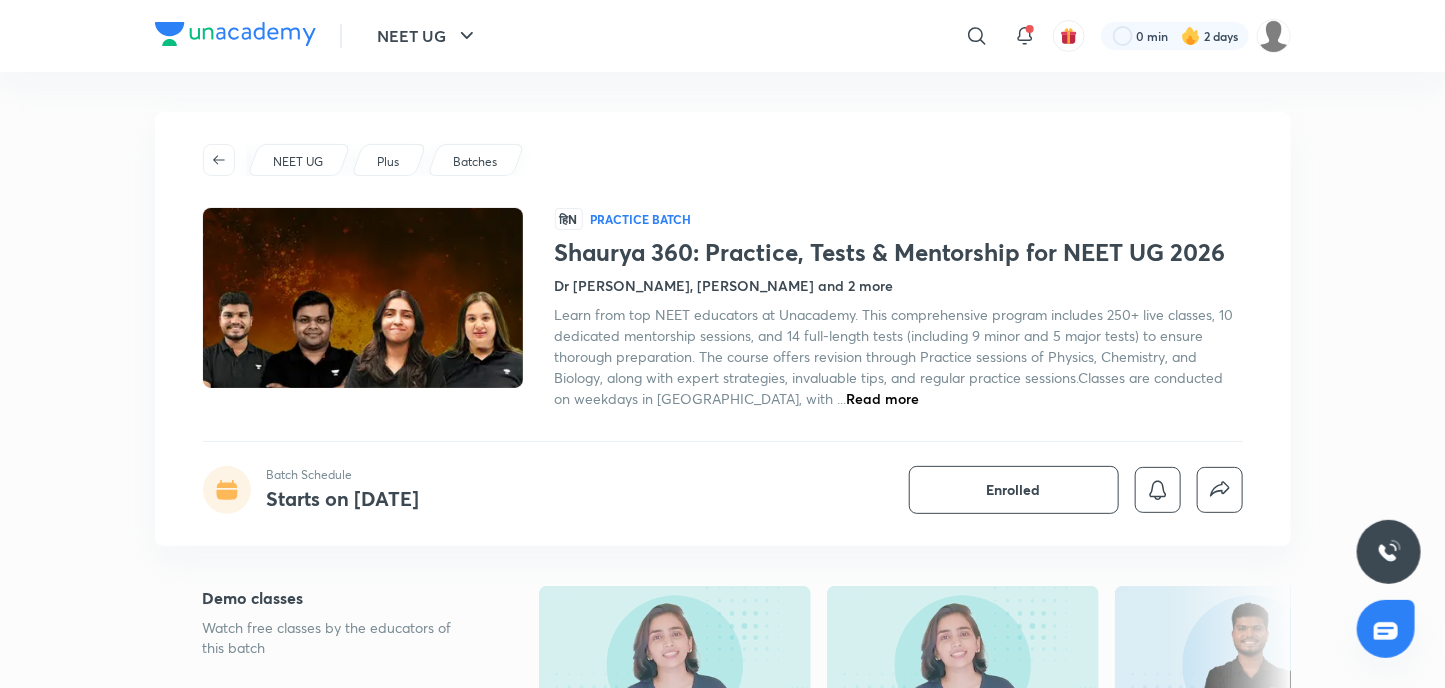 click on "Learn from top NEET educators at Unacademy. This comprehensive program includes 250+ live classes, 10 dedicated mentorship sessions, and 14 full-length tests (including 9 minor and 5 major tests) to ensure thorough preparation.
The course offers revision through Practice sessions of Physics, Chemistry, and Biology, along with expert strategies, invaluable tips, and regular practice sessions.Classes are conducted on weekdays in Hinglish, with ...  Read more" at bounding box center [899, 356] 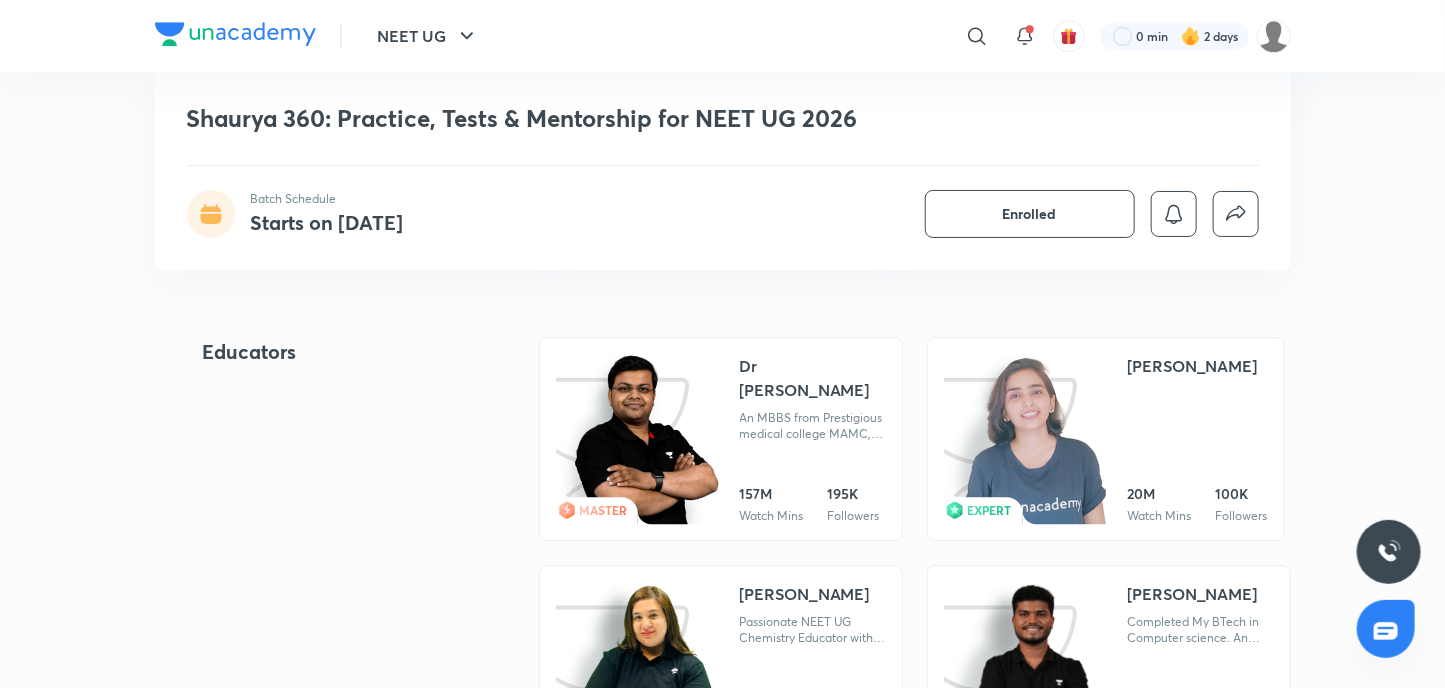 scroll, scrollTop: 2200, scrollLeft: 0, axis: vertical 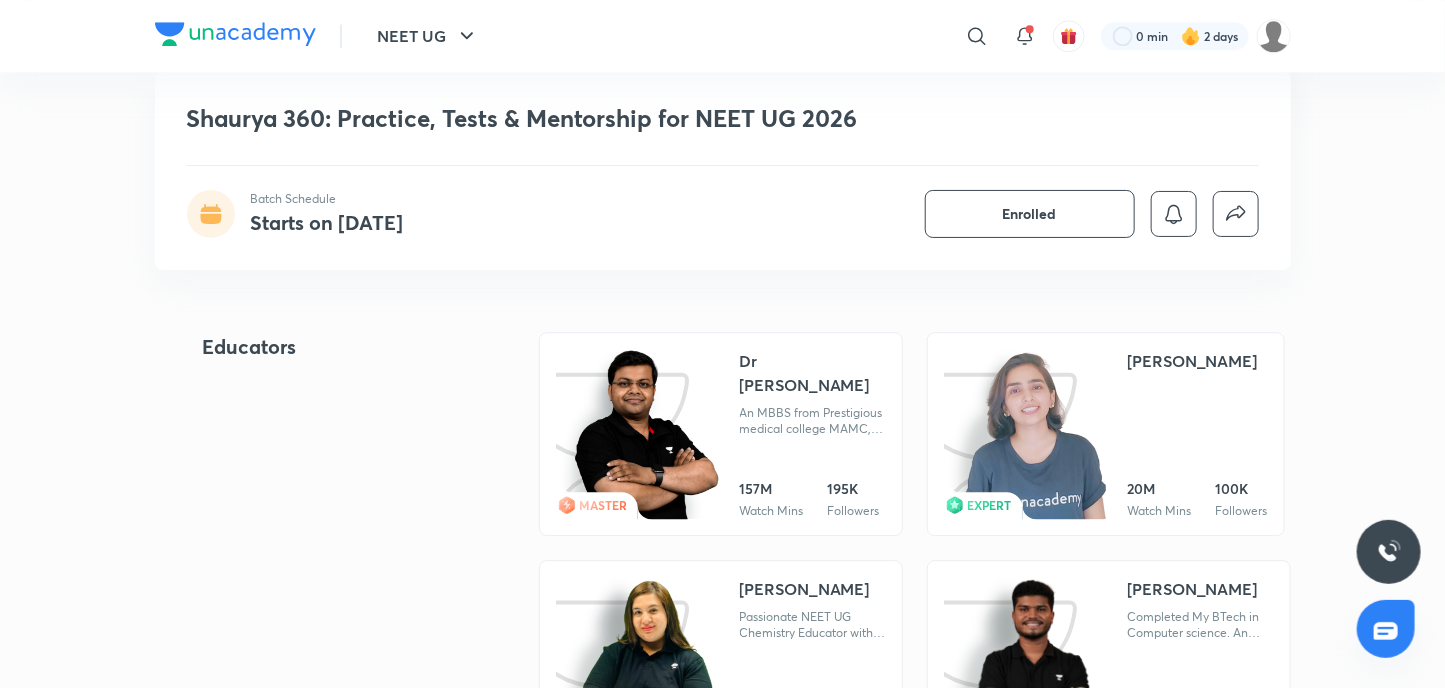 click at bounding box center (1035, 435) 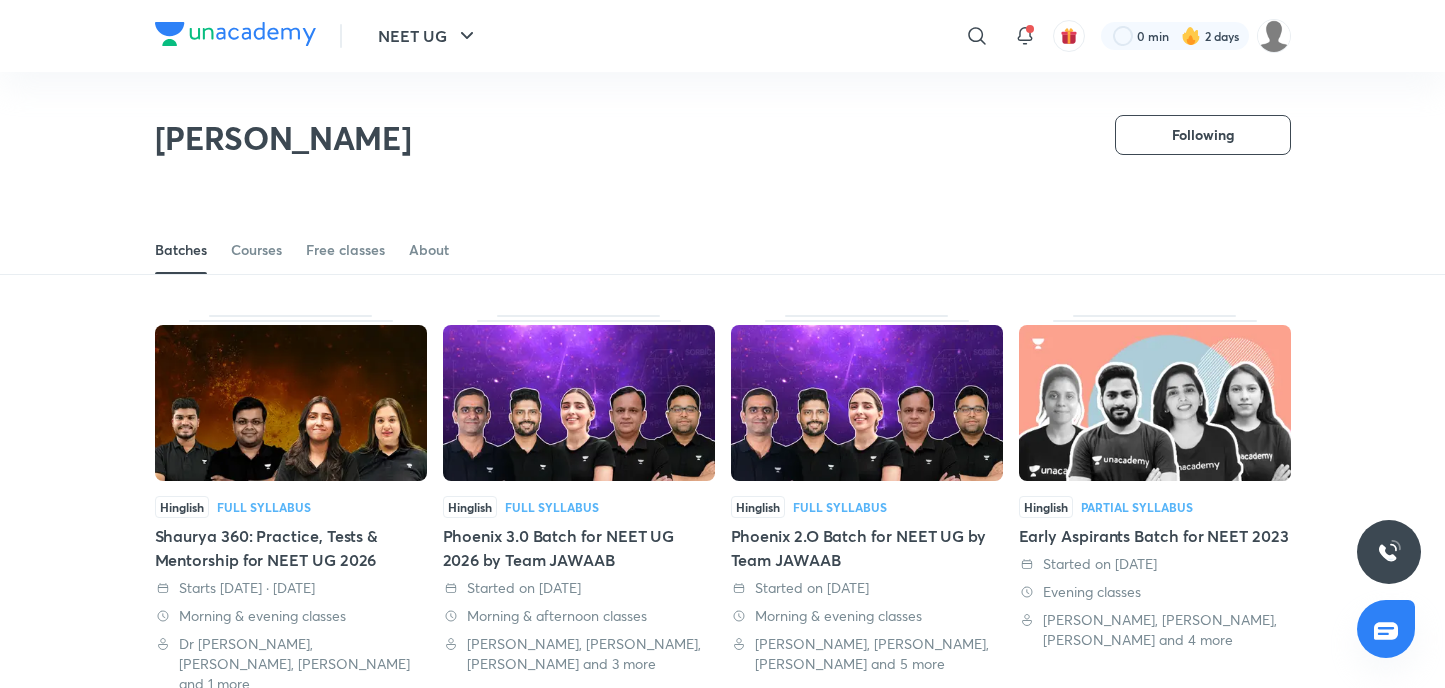 scroll, scrollTop: 187, scrollLeft: 0, axis: vertical 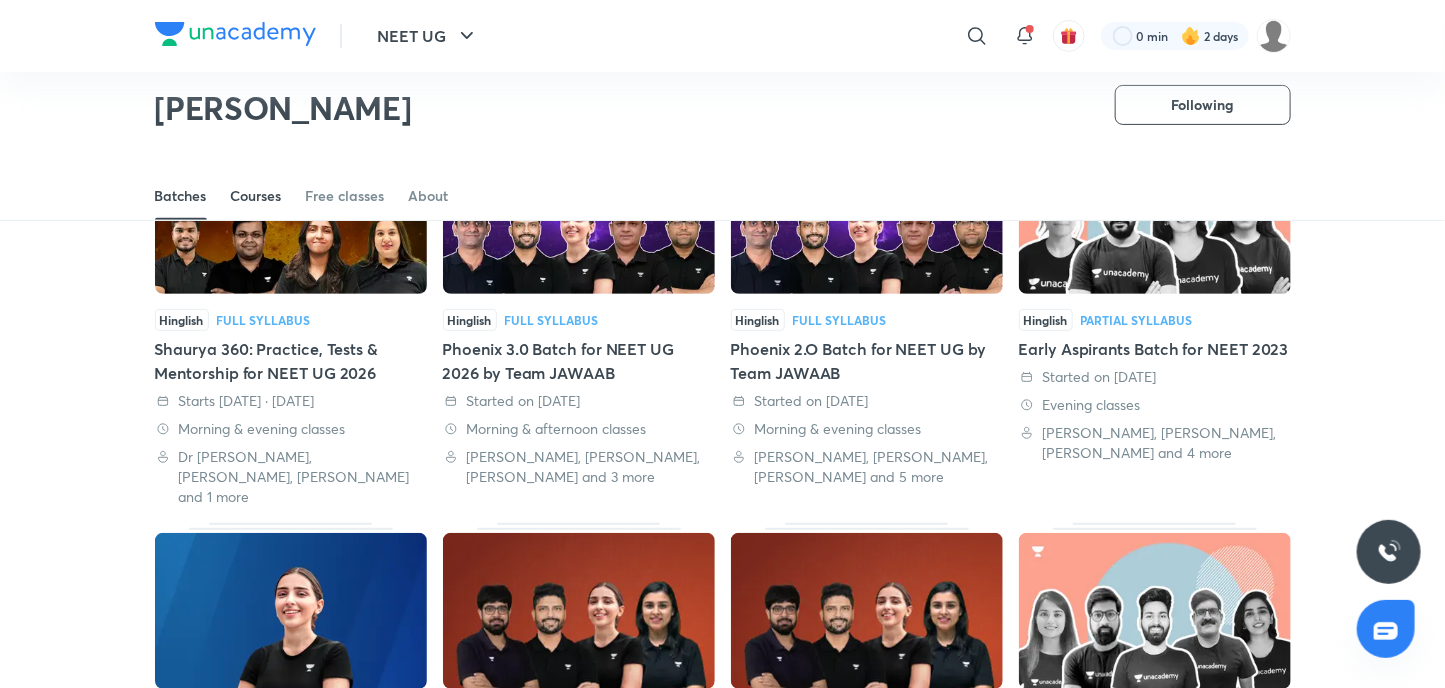 click on "Courses" at bounding box center (256, 196) 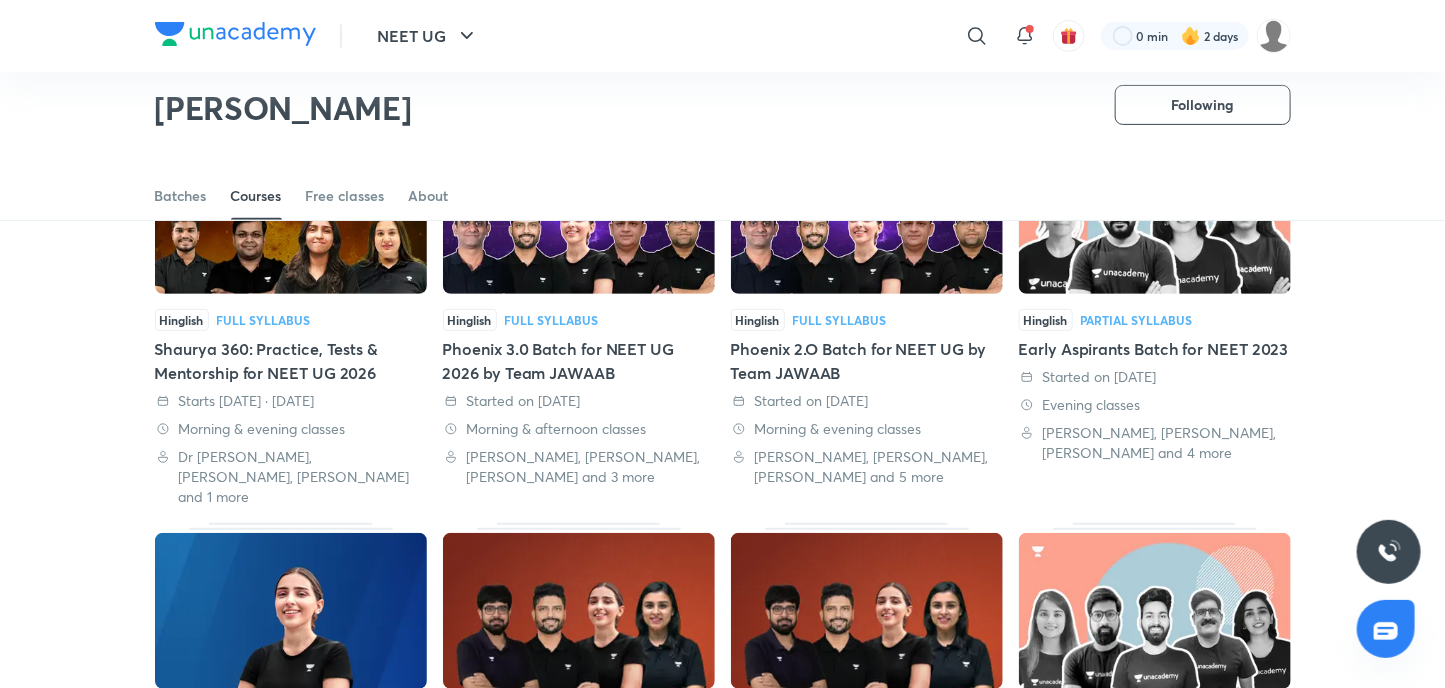 scroll, scrollTop: 87, scrollLeft: 0, axis: vertical 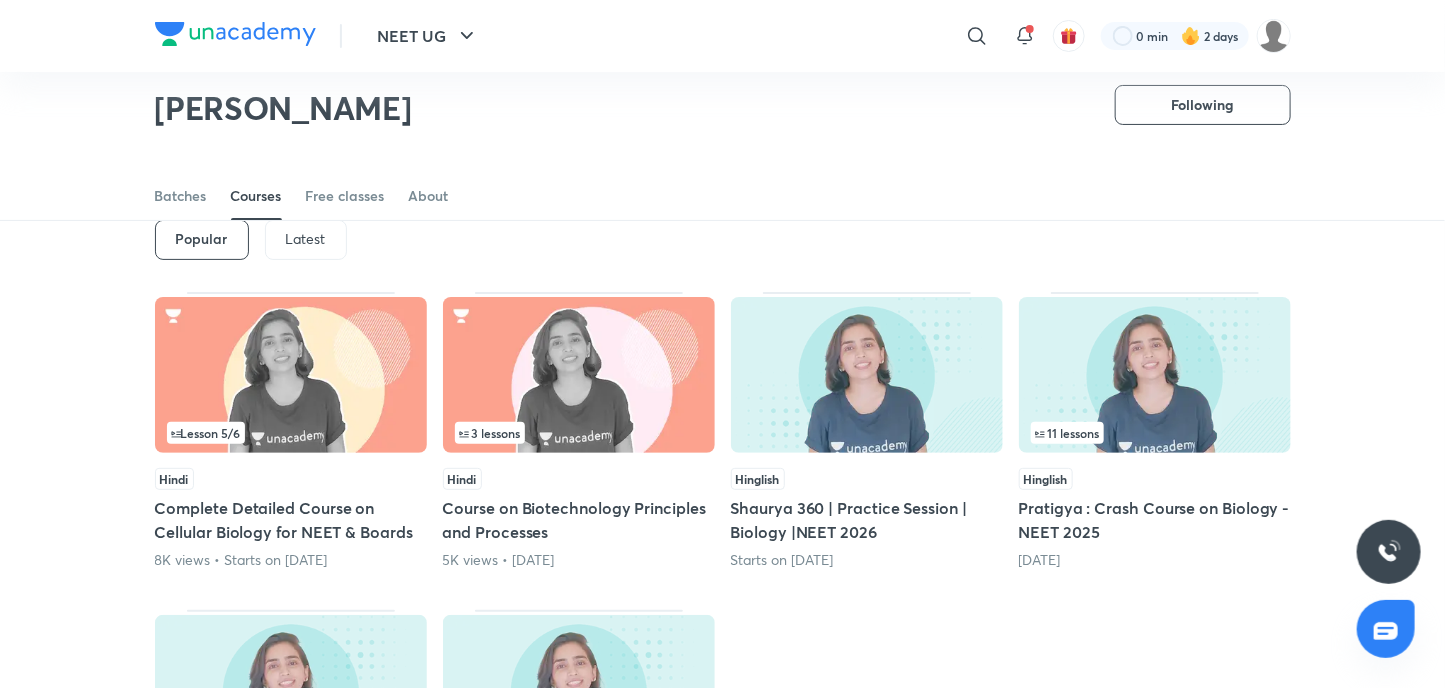 click on "Latest" at bounding box center [306, 239] 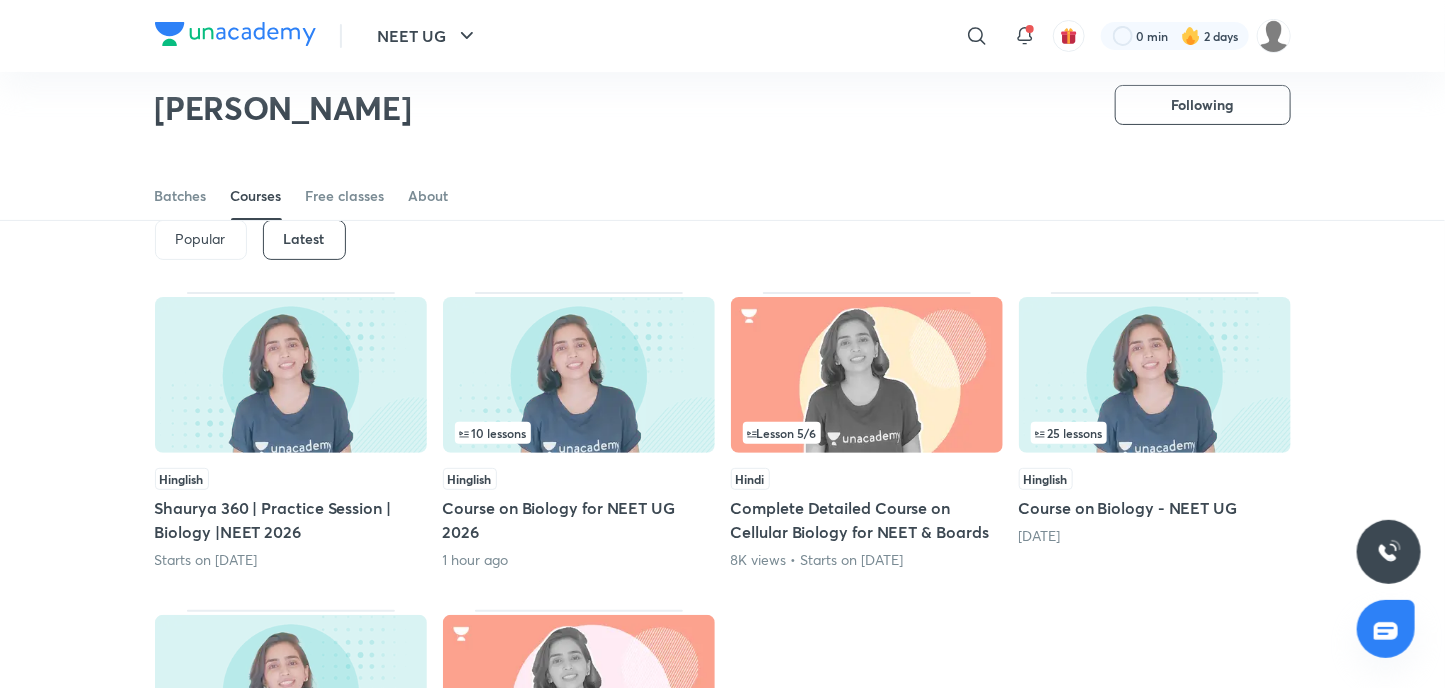 click at bounding box center (579, 375) 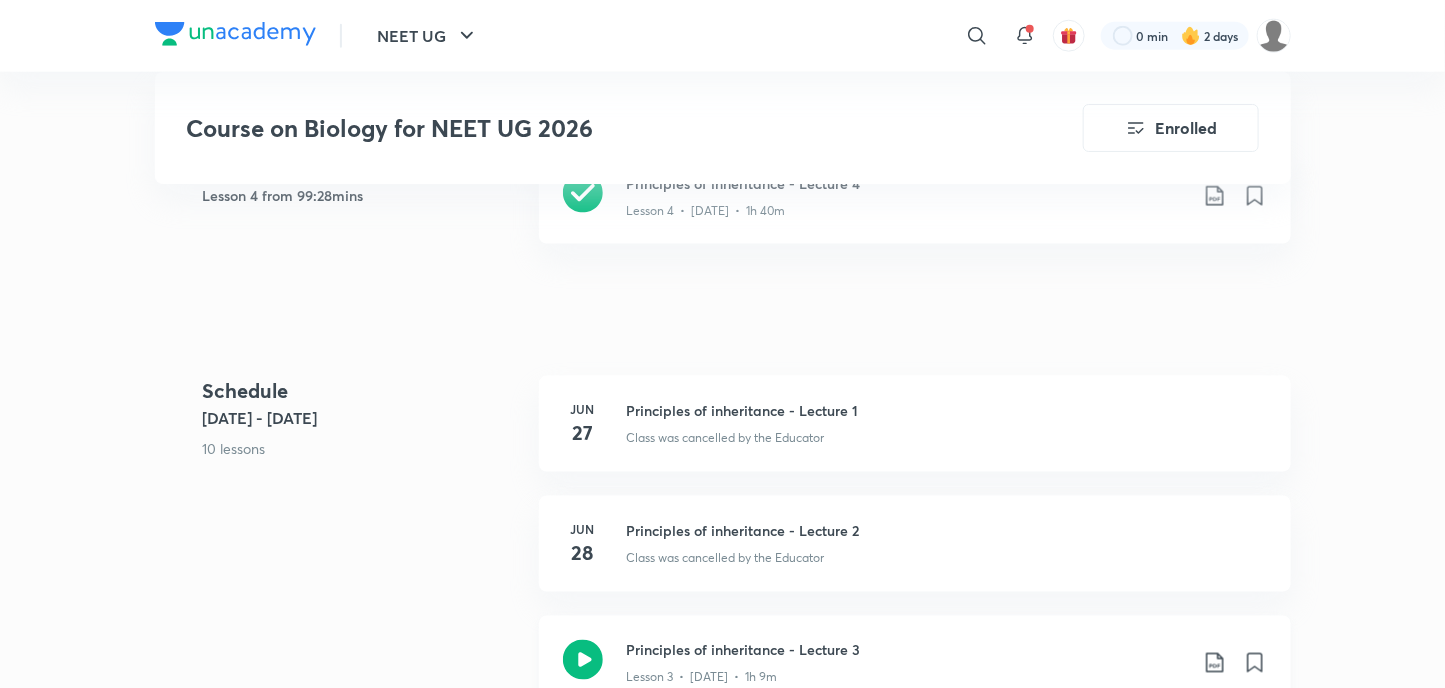 scroll, scrollTop: 600, scrollLeft: 0, axis: vertical 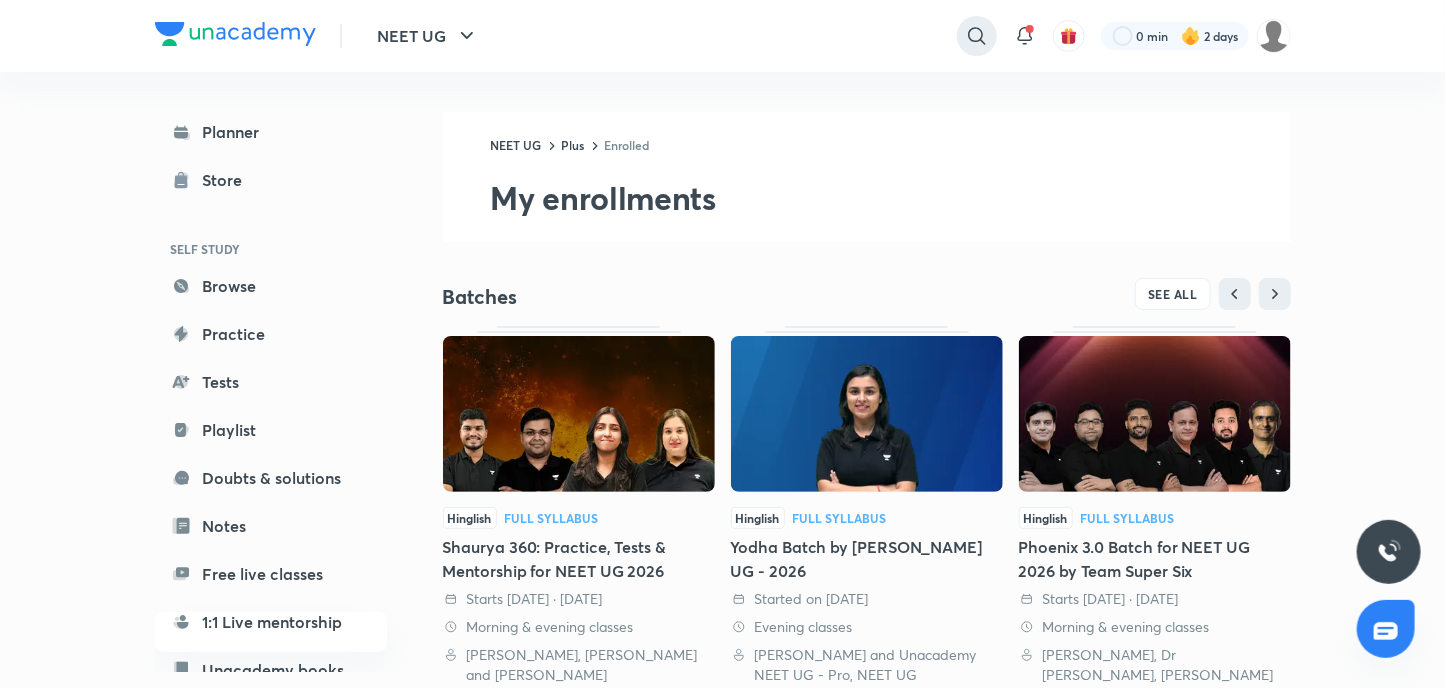 click on "​" at bounding box center (813, 36) 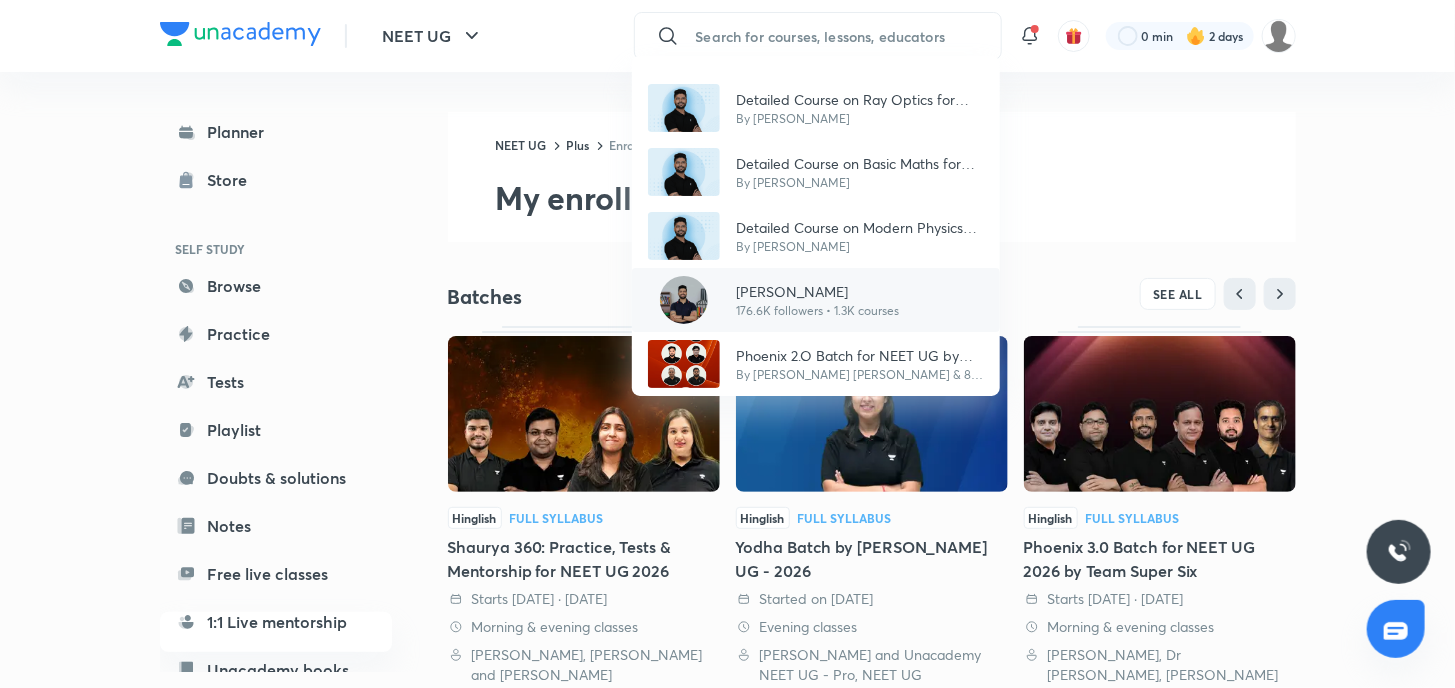 click on "[PERSON_NAME]" at bounding box center [817, 291] 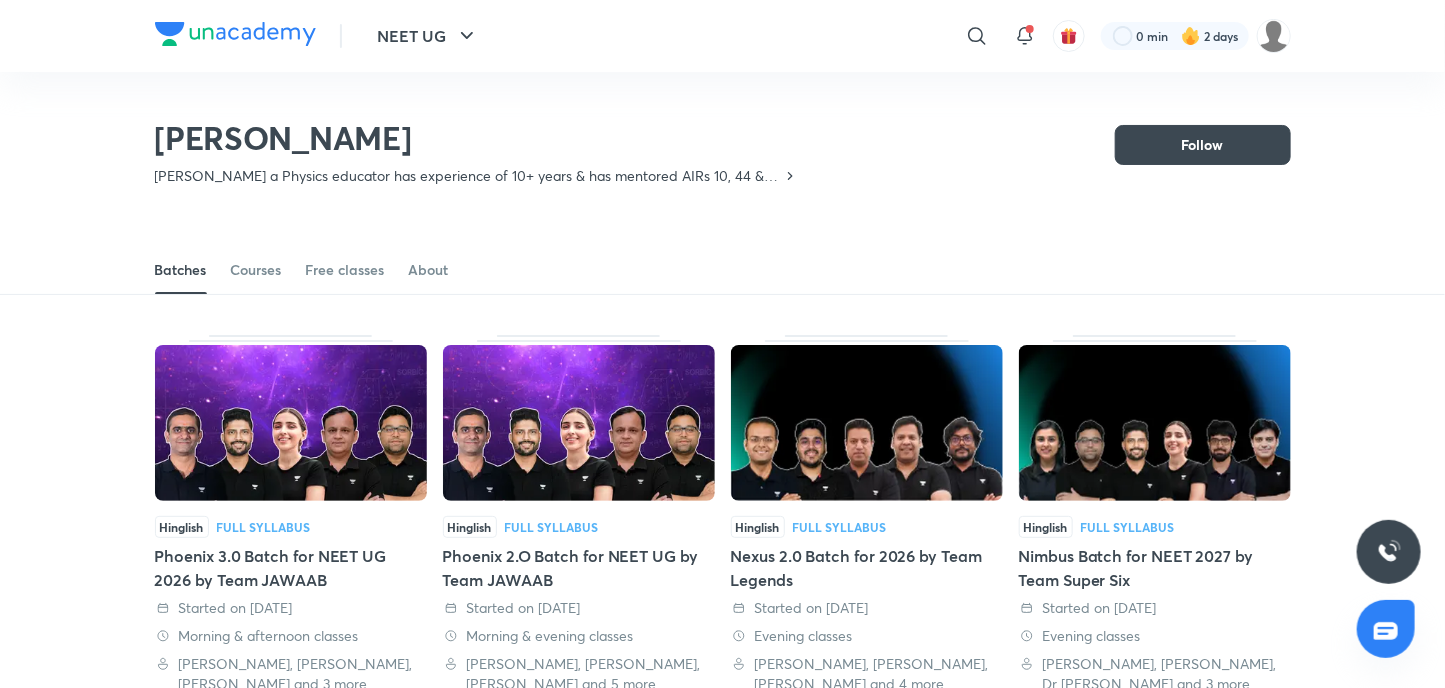scroll, scrollTop: 87, scrollLeft: 0, axis: vertical 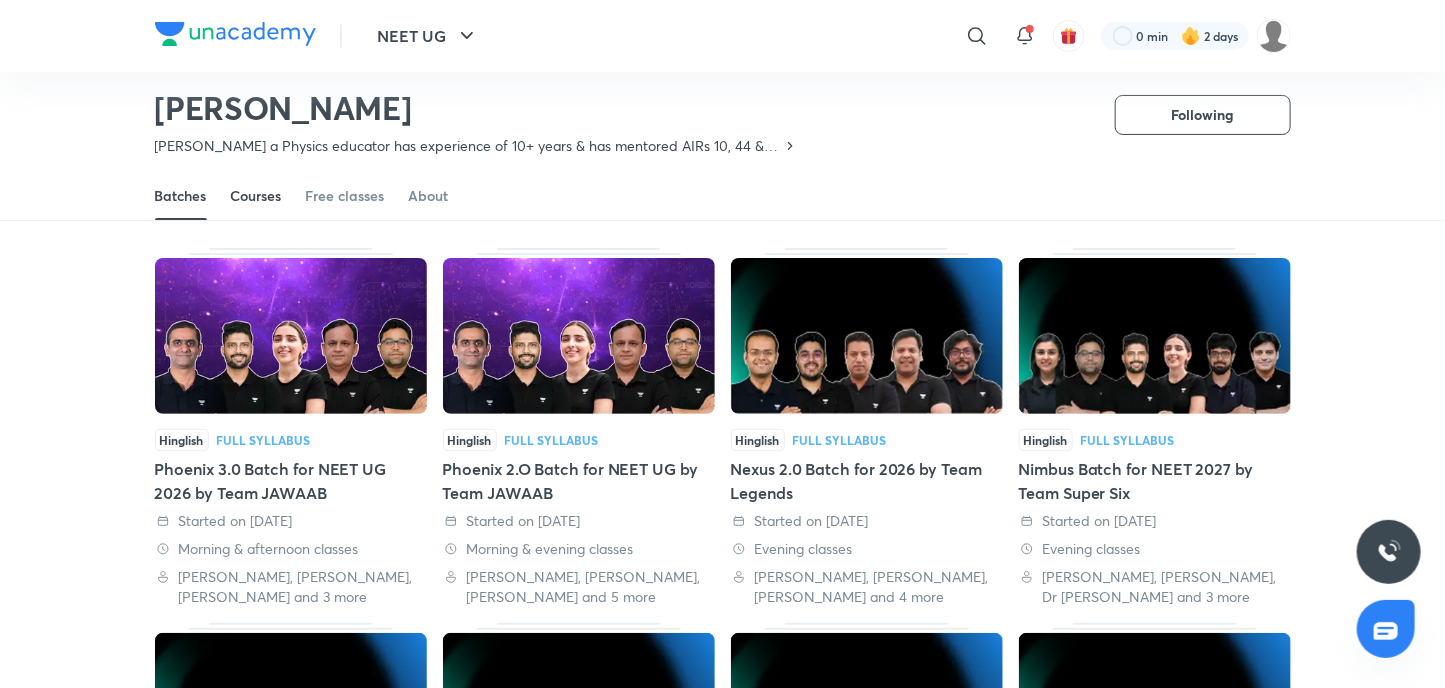 click on "Courses" at bounding box center [256, 196] 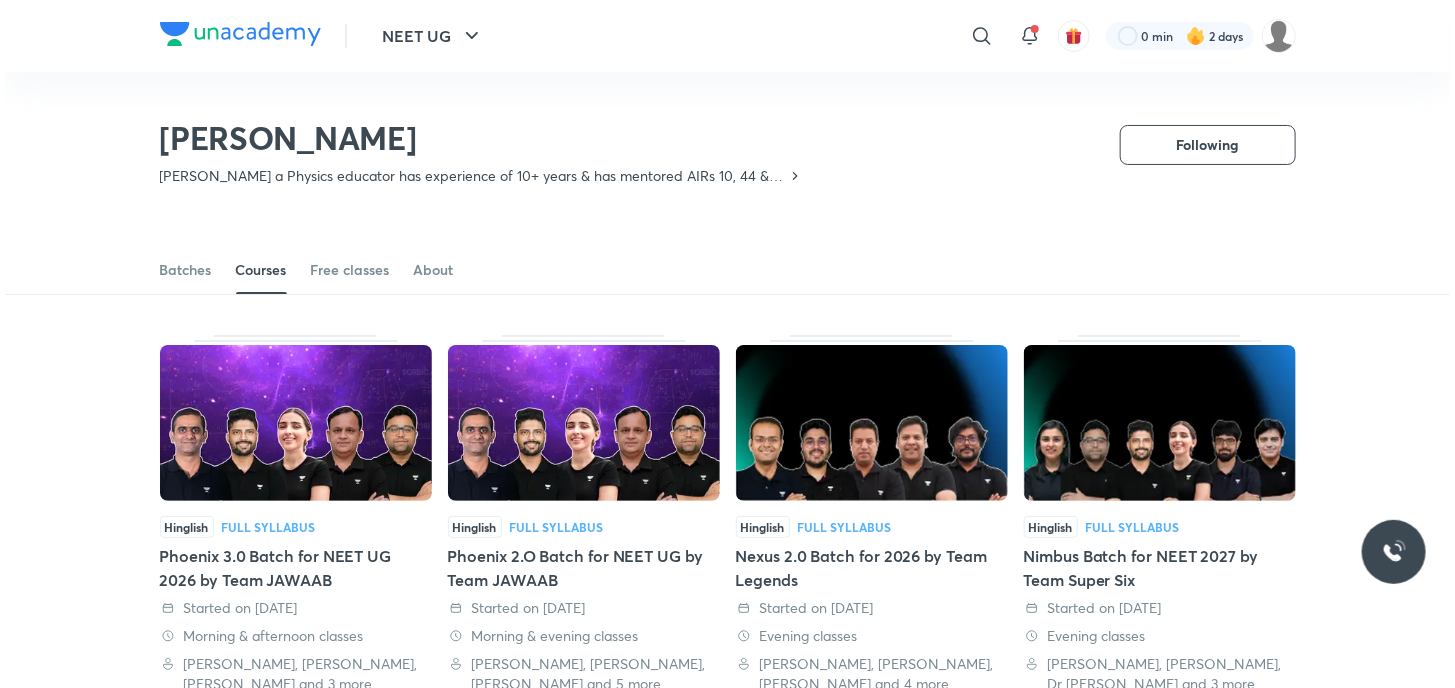 scroll, scrollTop: 87, scrollLeft: 0, axis: vertical 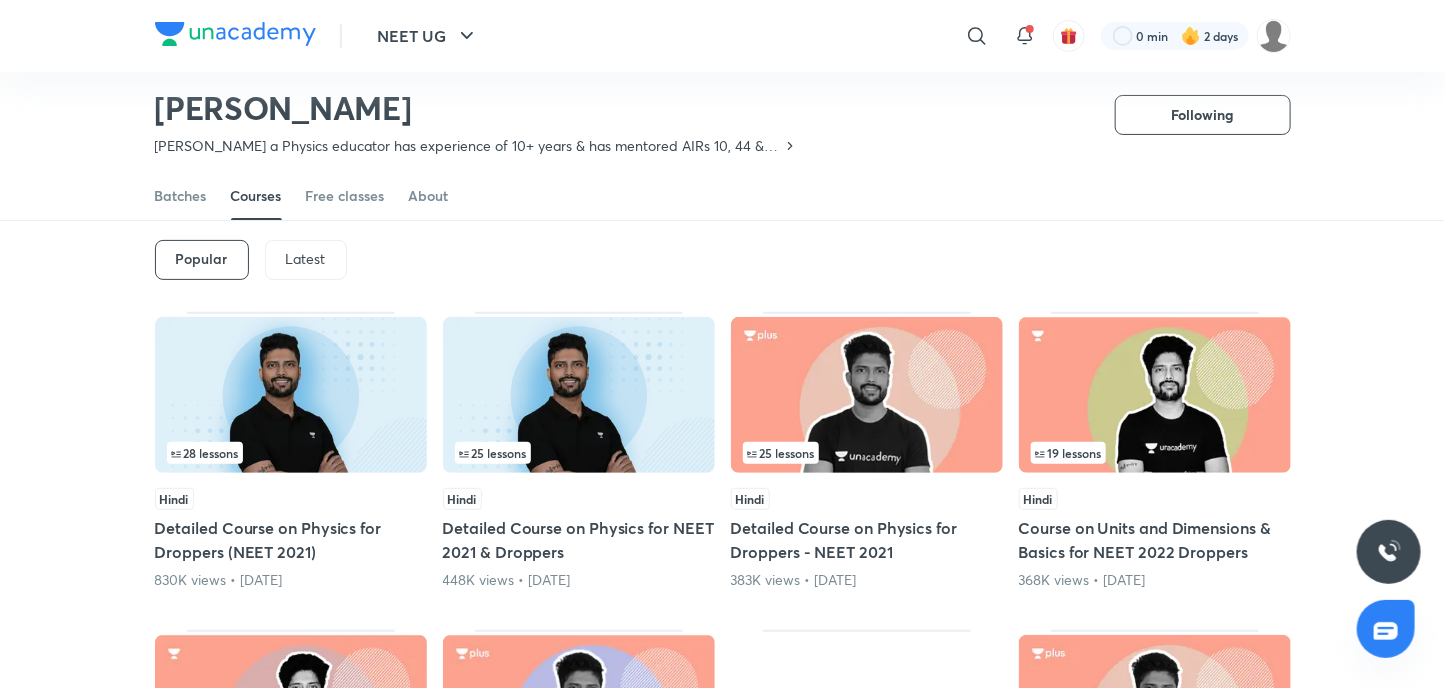 click on "Popular Latest" at bounding box center (723, 260) 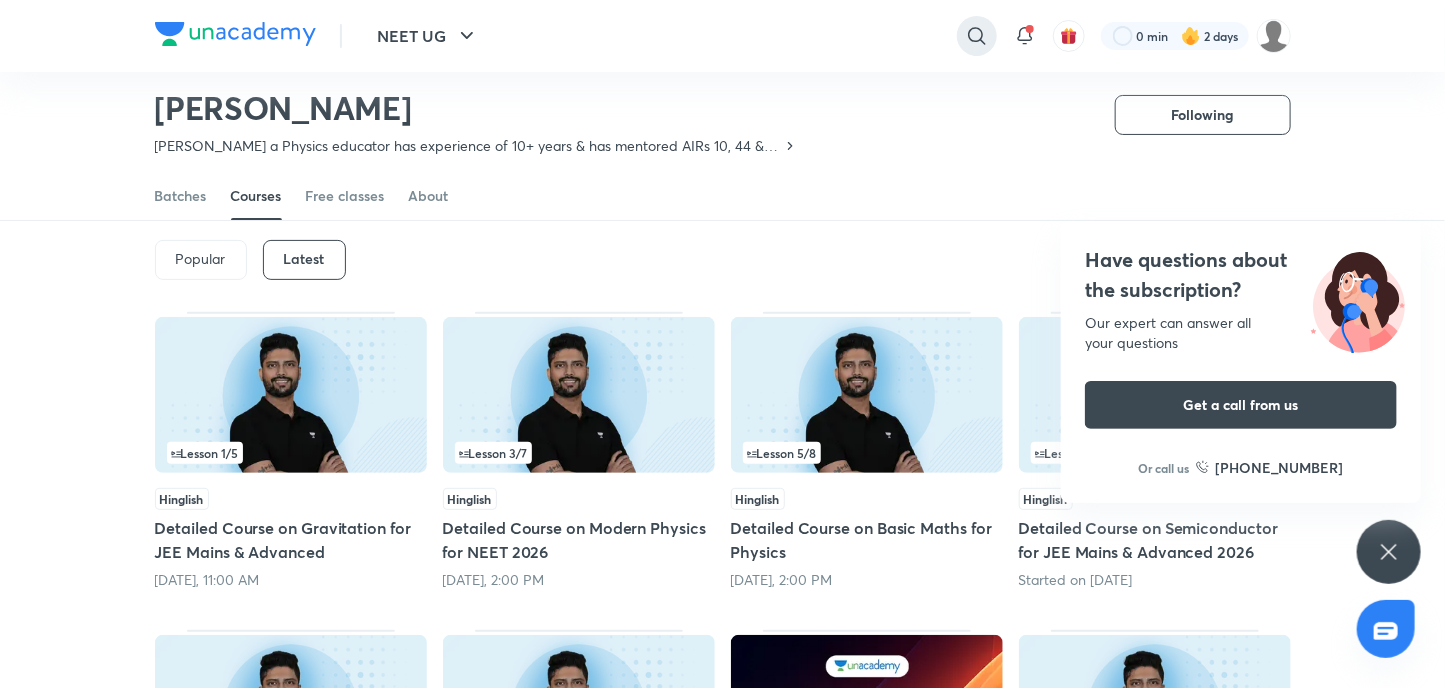 drag, startPoint x: 951, startPoint y: 44, endPoint x: 973, endPoint y: 43, distance: 22.022715 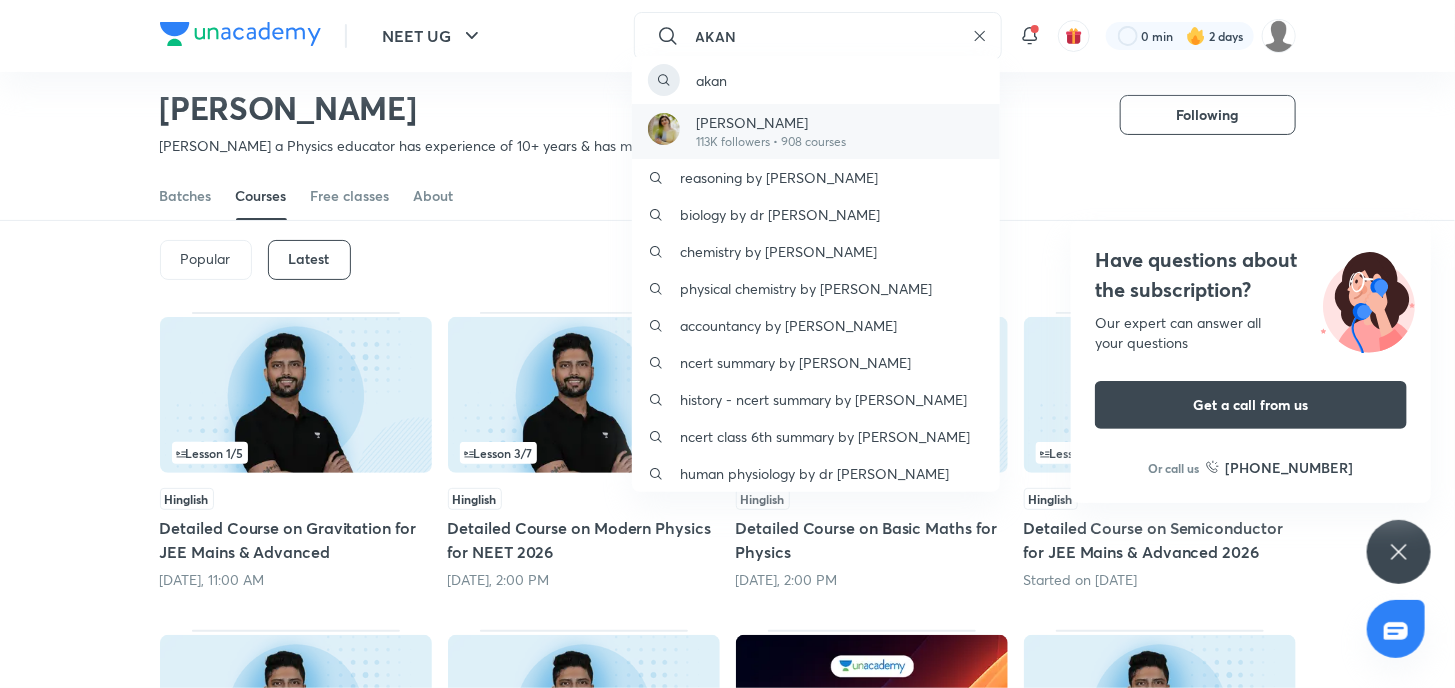 type on "AKAN" 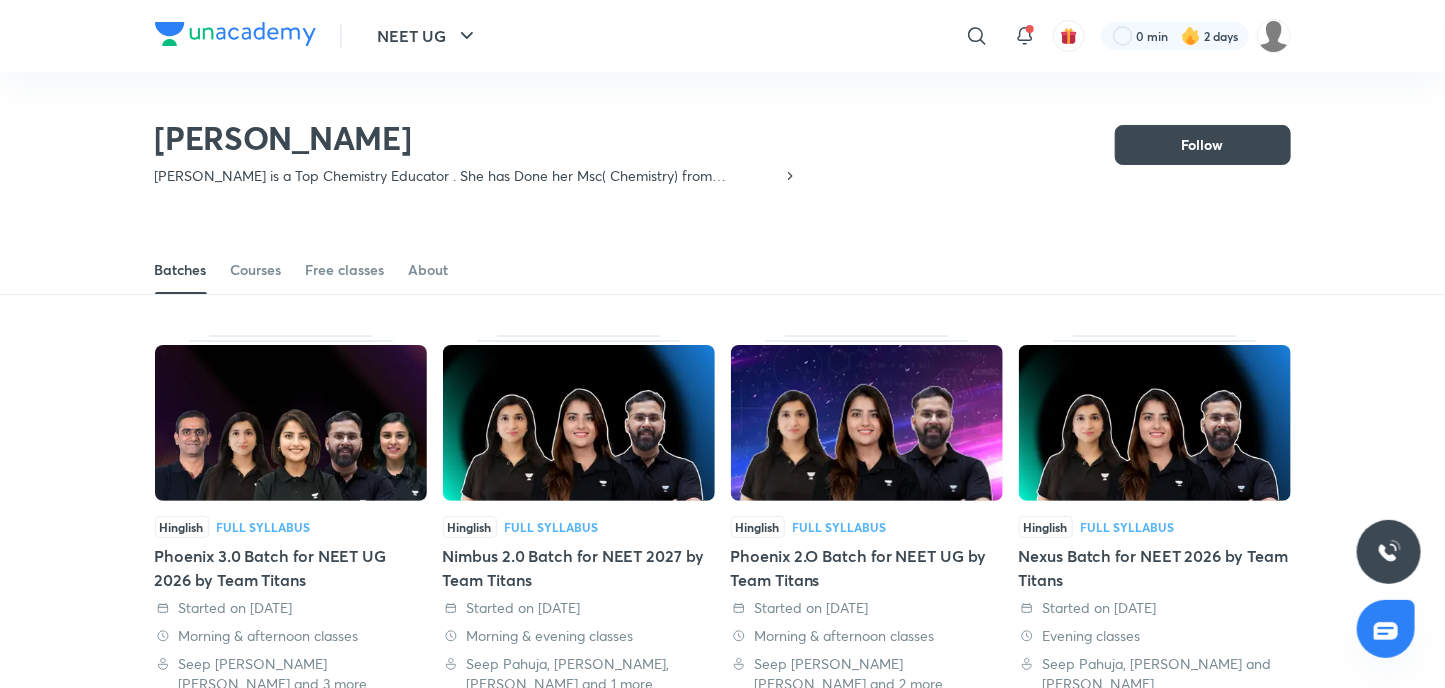 scroll, scrollTop: 87, scrollLeft: 0, axis: vertical 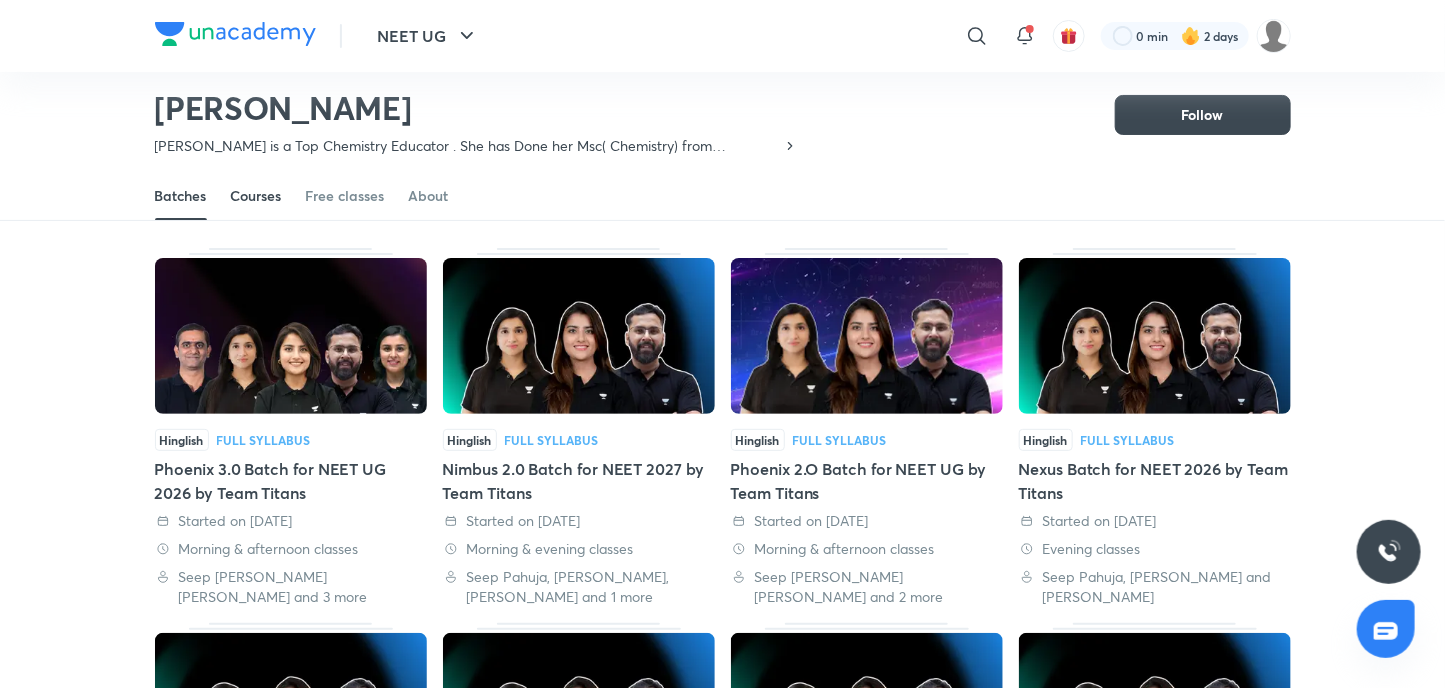 click on "Courses" at bounding box center (256, 196) 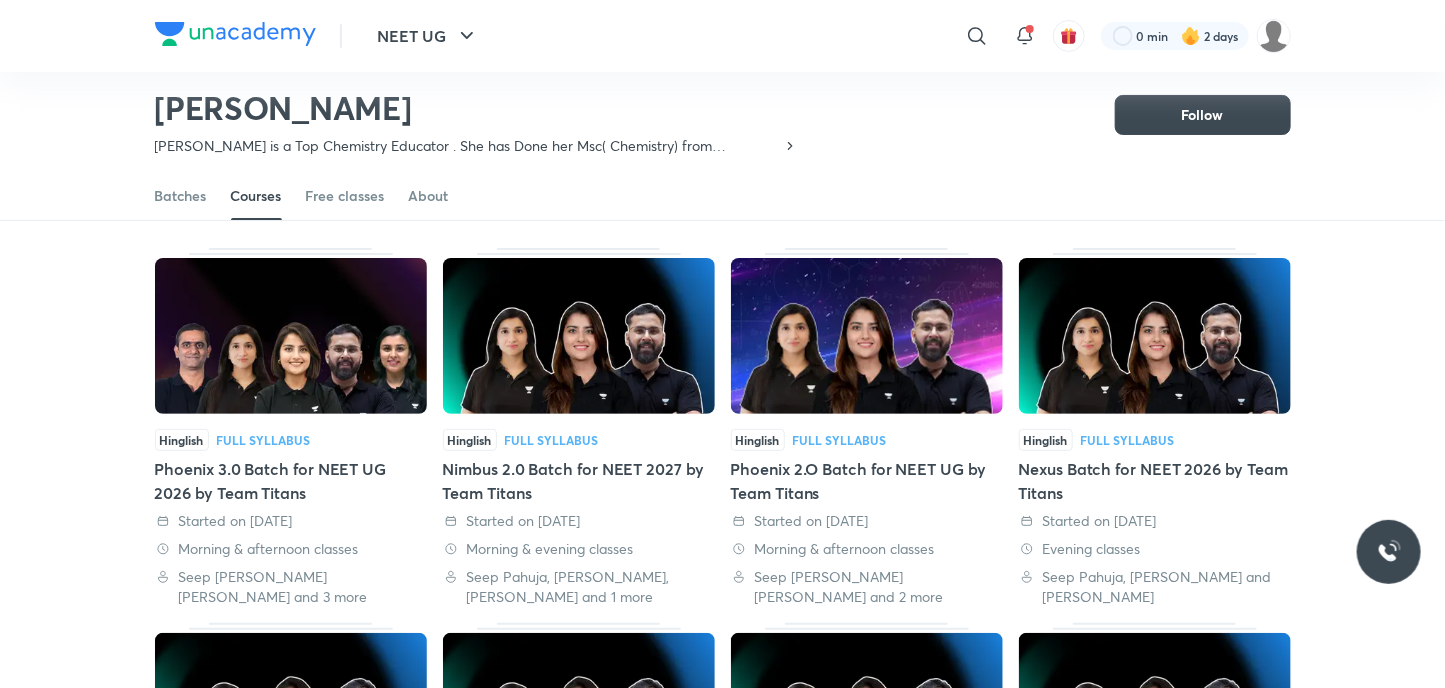 scroll, scrollTop: 87, scrollLeft: 0, axis: vertical 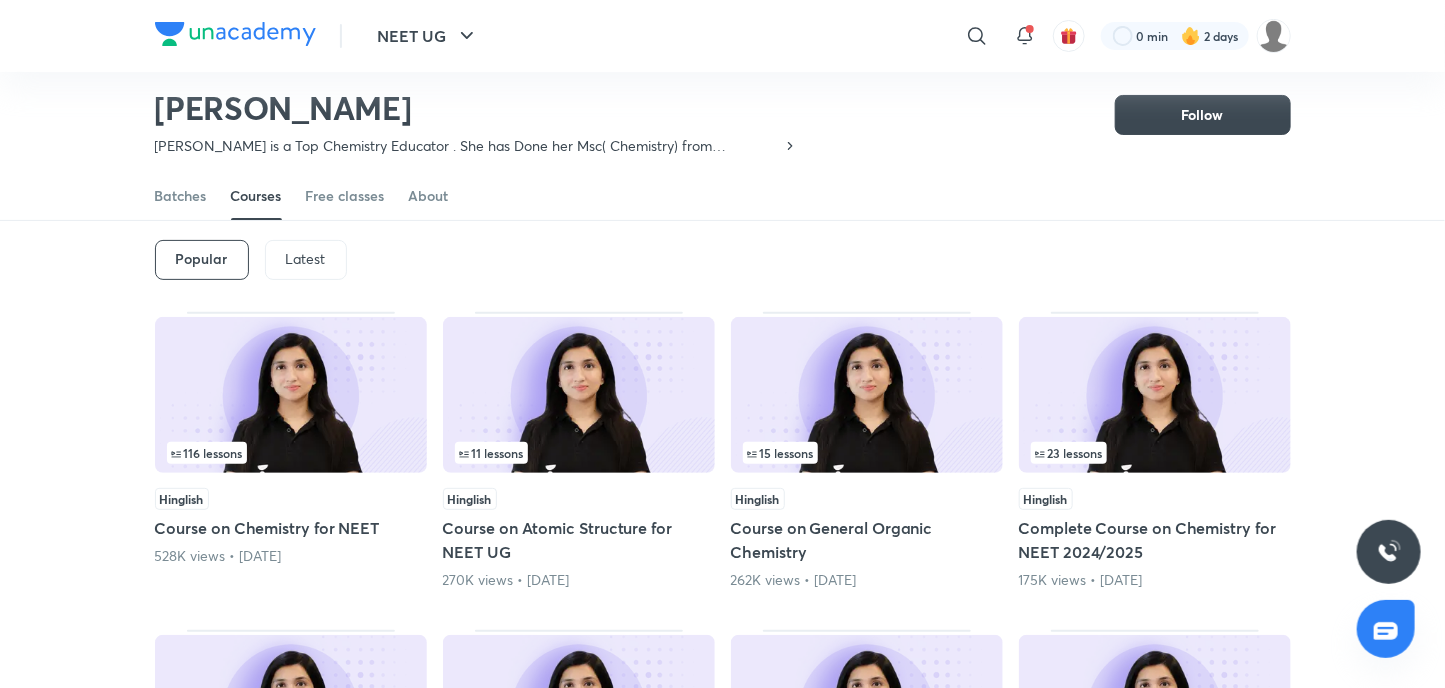 click on "Latest" at bounding box center [306, 259] 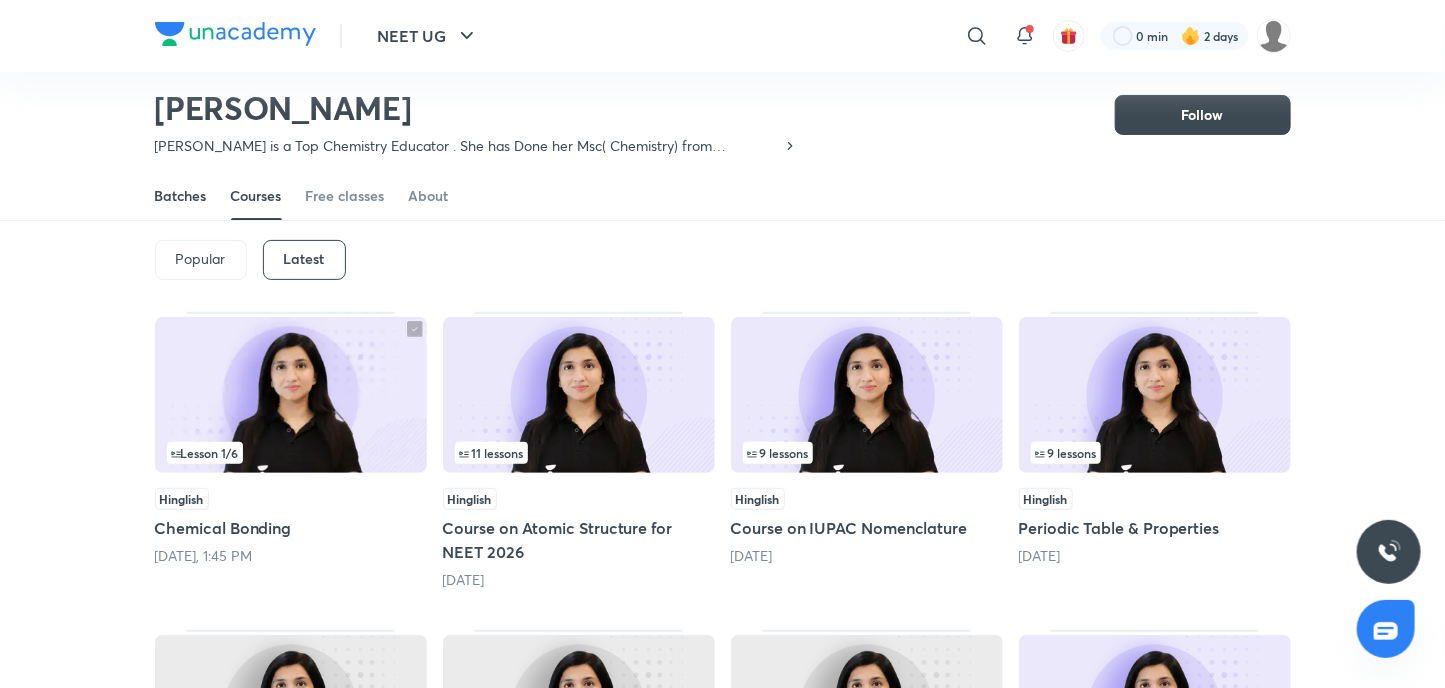 click on "Batches Courses Free classes About" at bounding box center [723, 196] 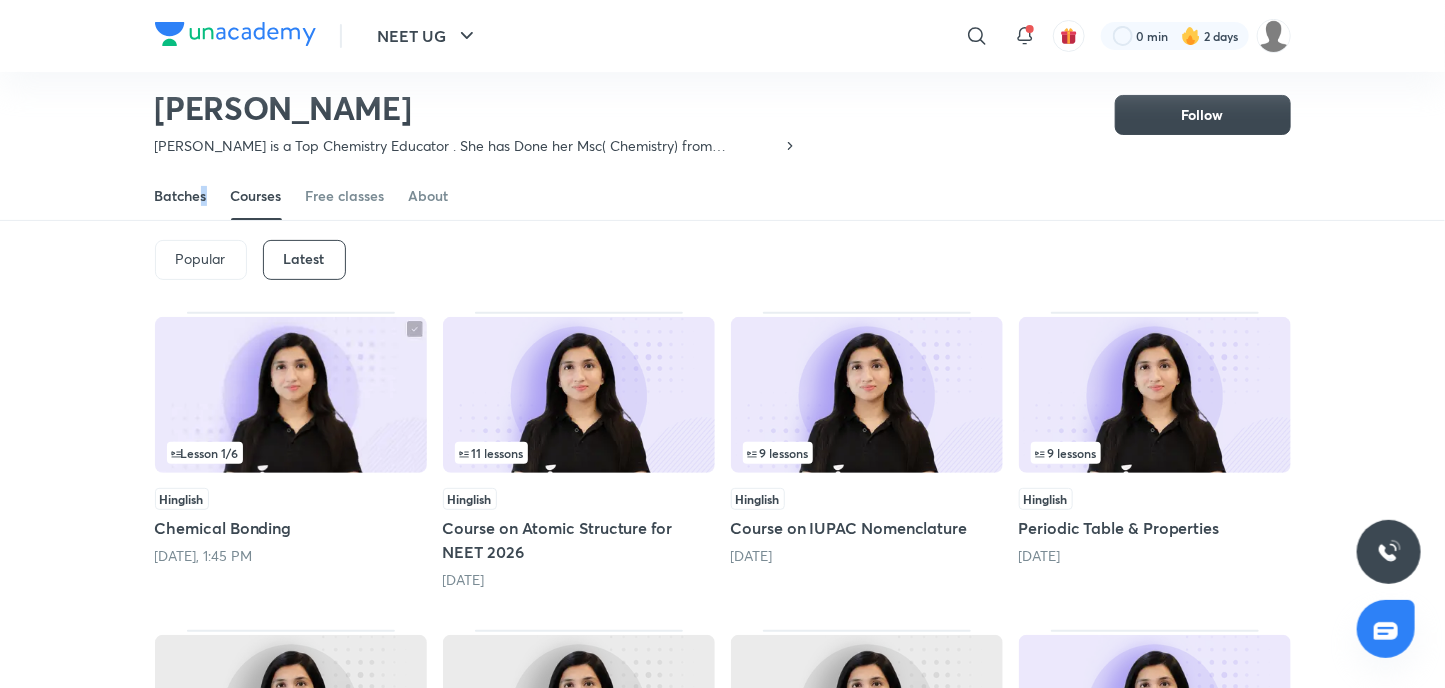 click on "Batches" at bounding box center [181, 196] 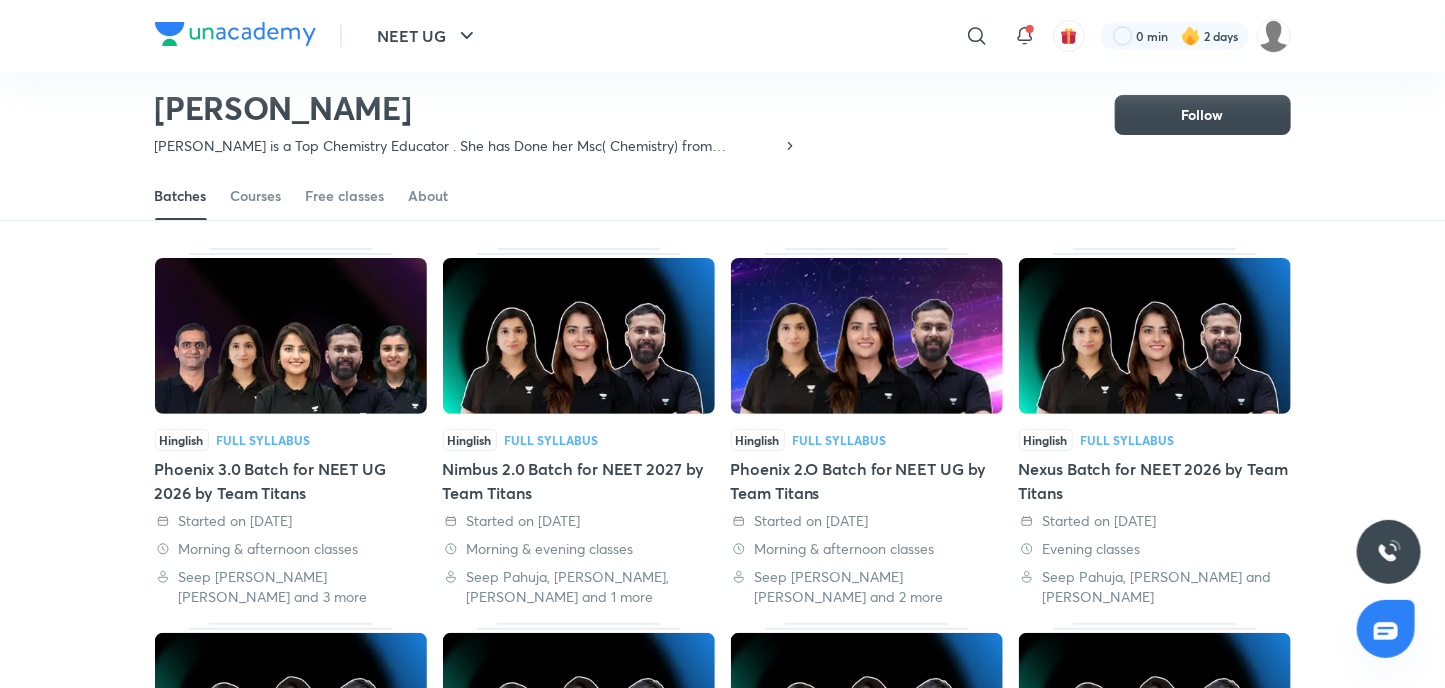 click at bounding box center (291, 336) 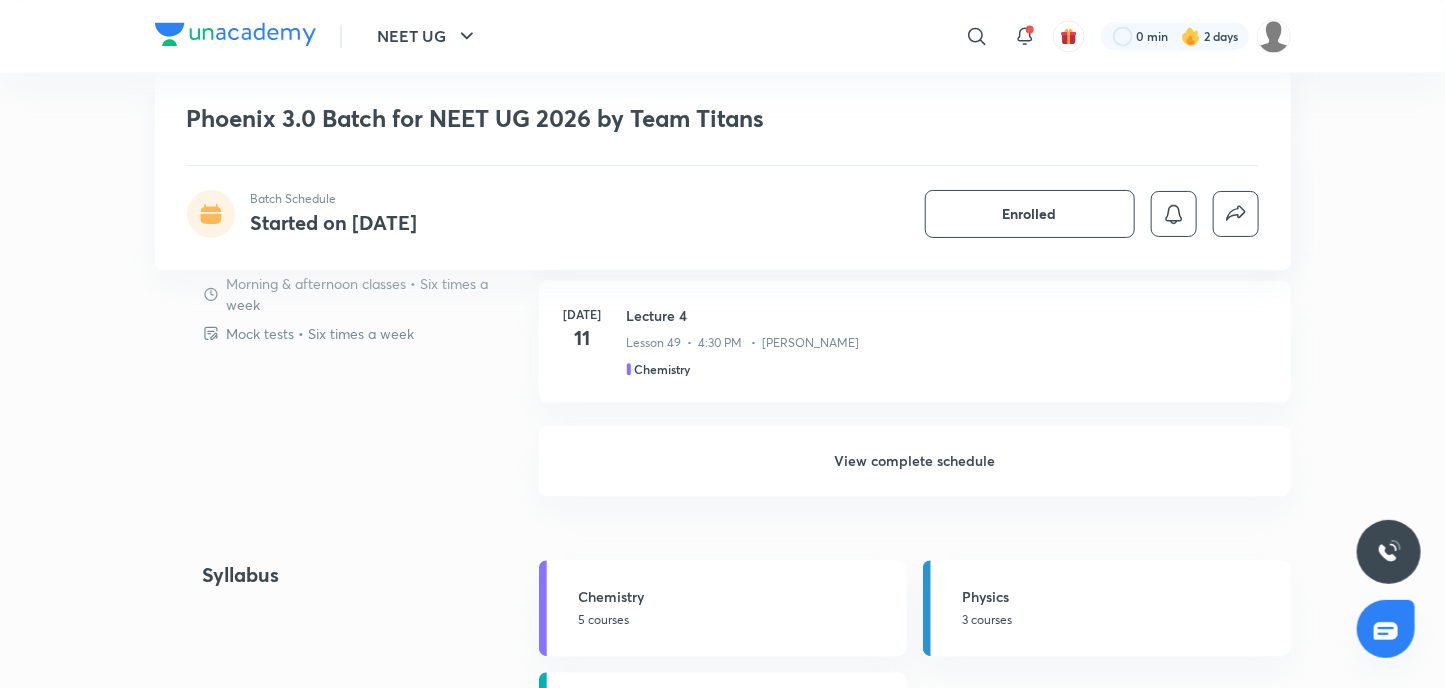 scroll, scrollTop: 1900, scrollLeft: 0, axis: vertical 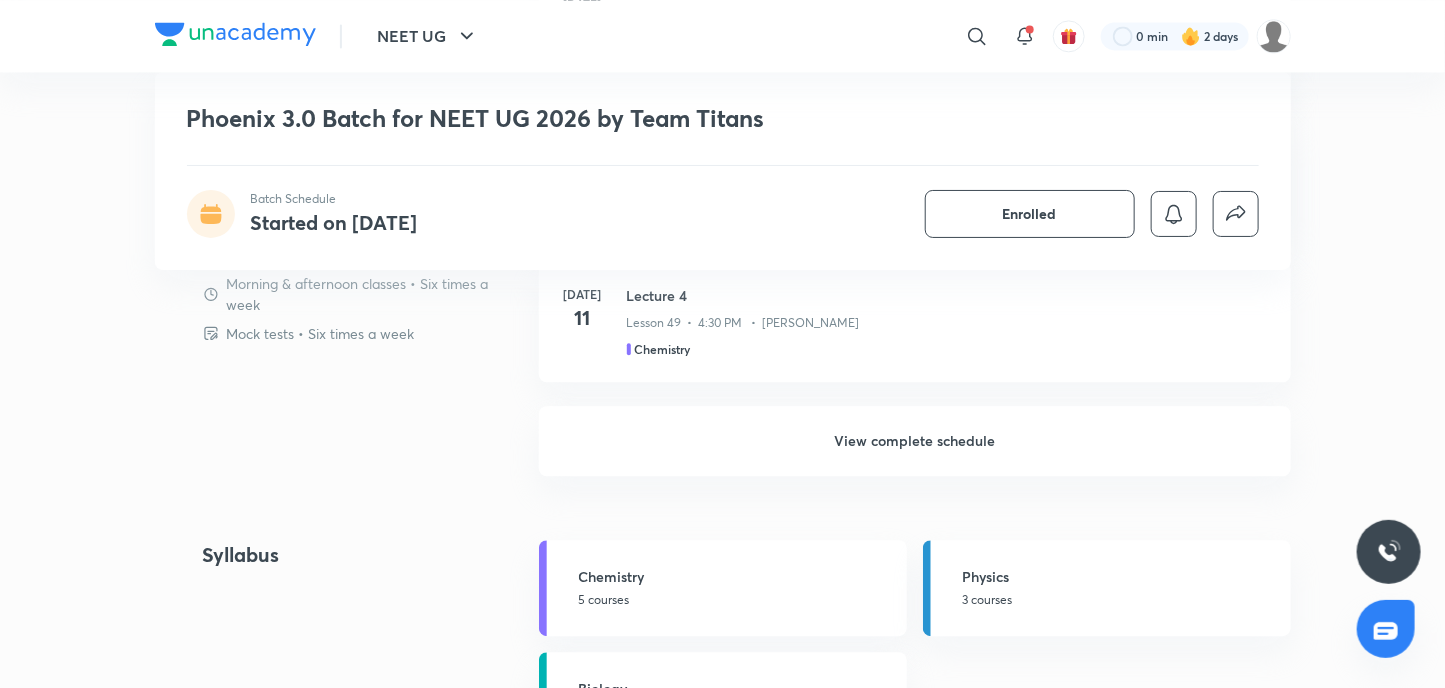 click on "View complete schedule" at bounding box center [915, 441] 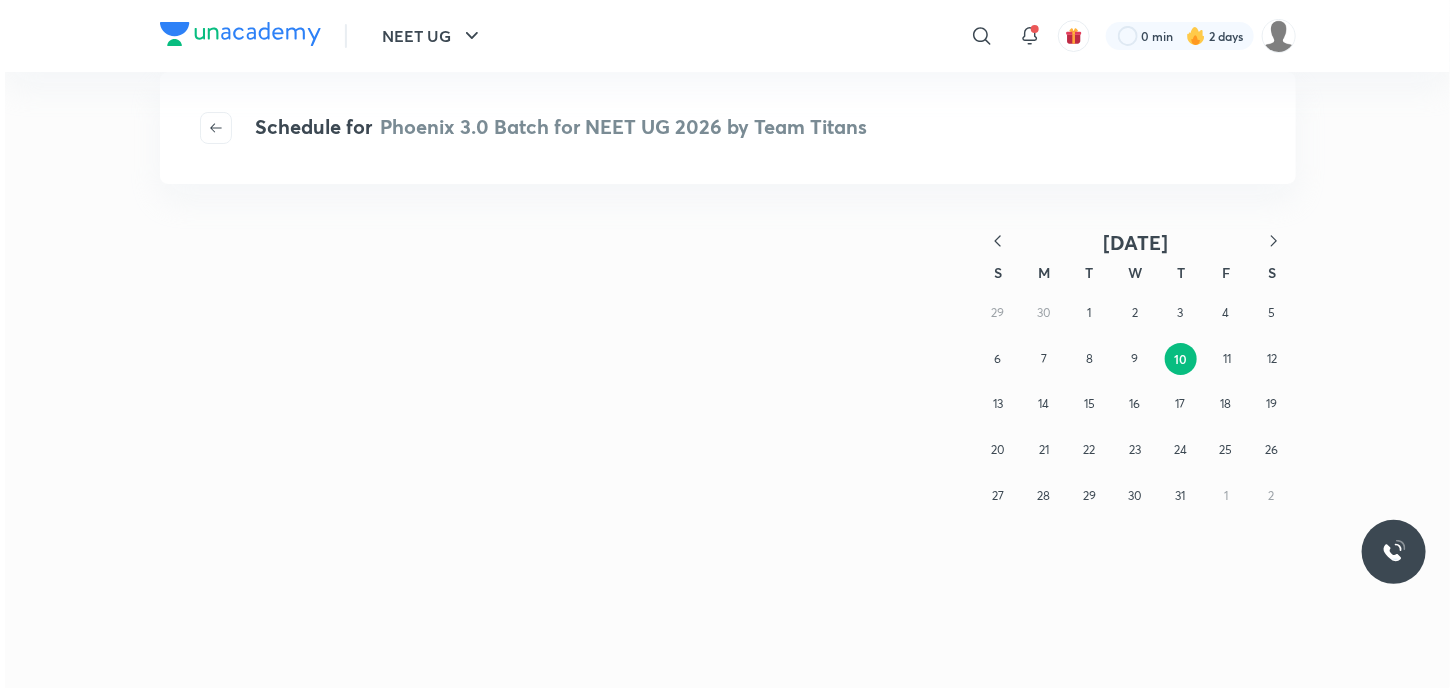 scroll, scrollTop: 0, scrollLeft: 0, axis: both 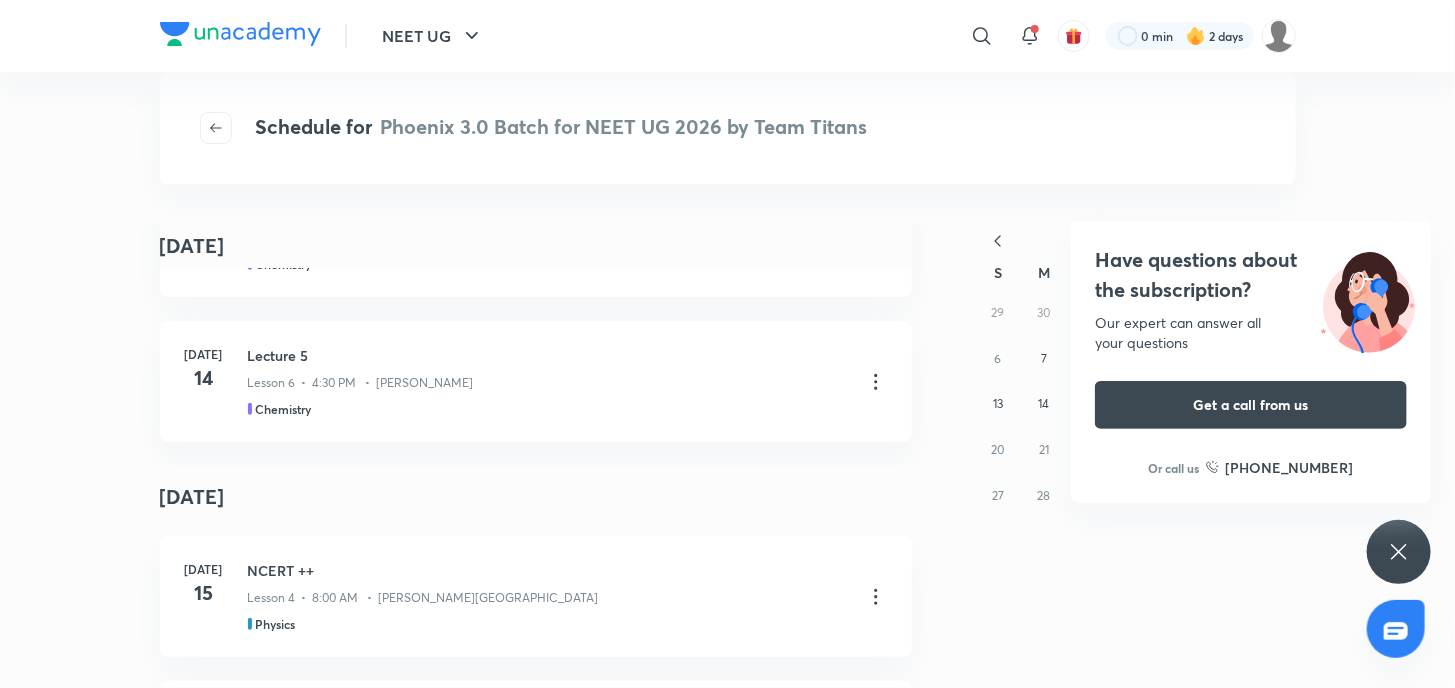 click 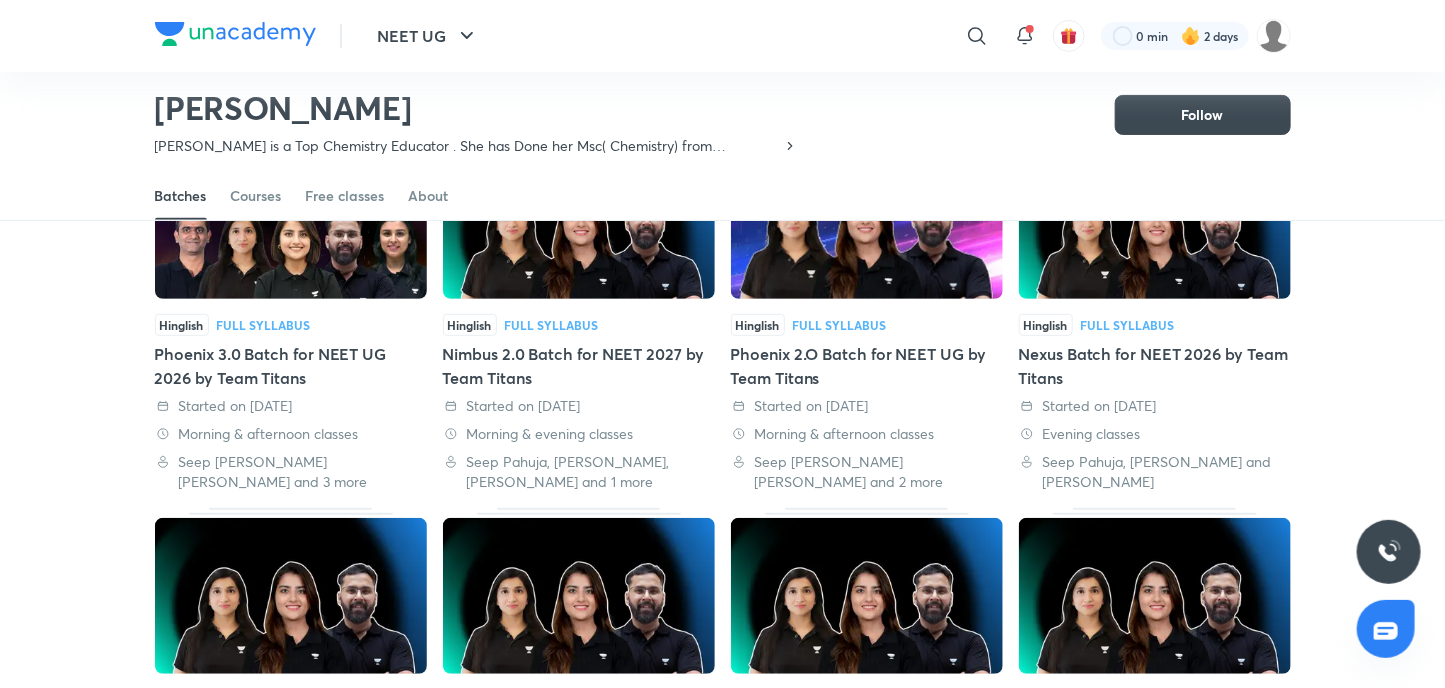 scroll, scrollTop: 32, scrollLeft: 0, axis: vertical 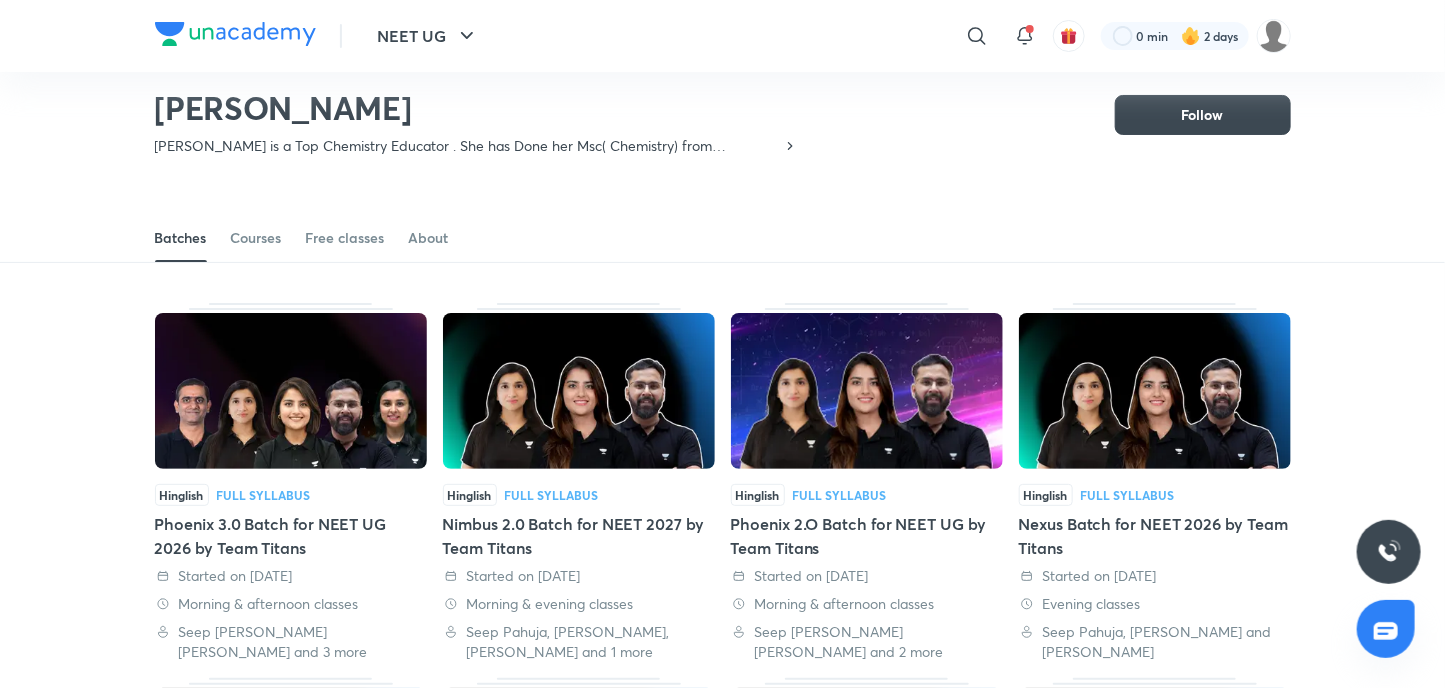 drag, startPoint x: 238, startPoint y: 250, endPoint x: 229, endPoint y: 241, distance: 12.727922 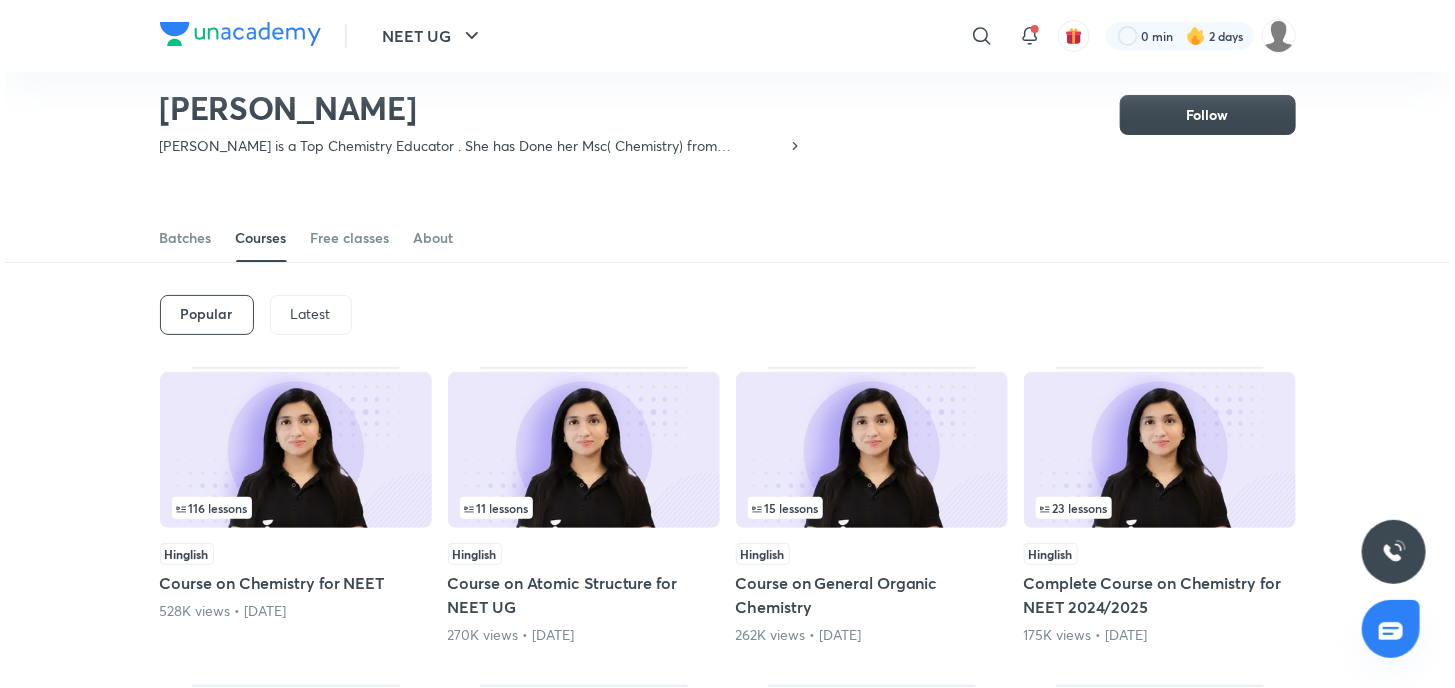 scroll, scrollTop: 87, scrollLeft: 0, axis: vertical 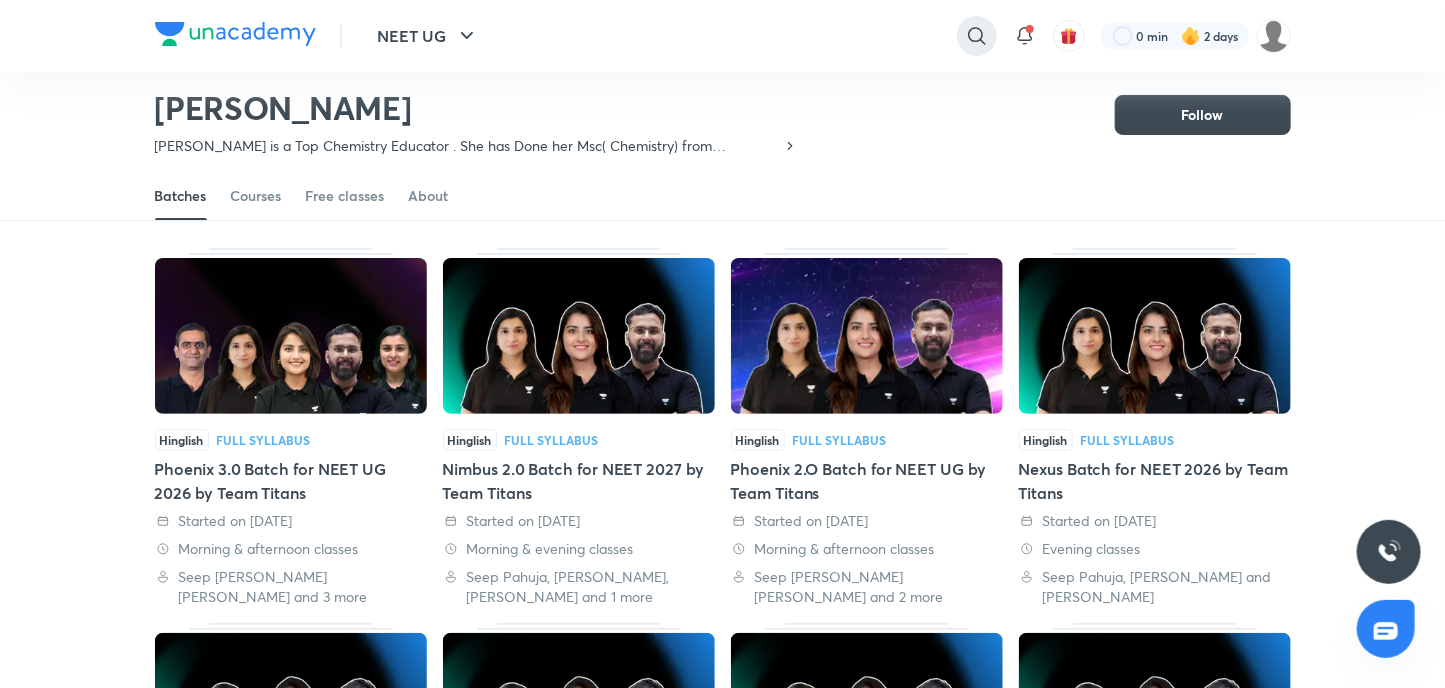 click 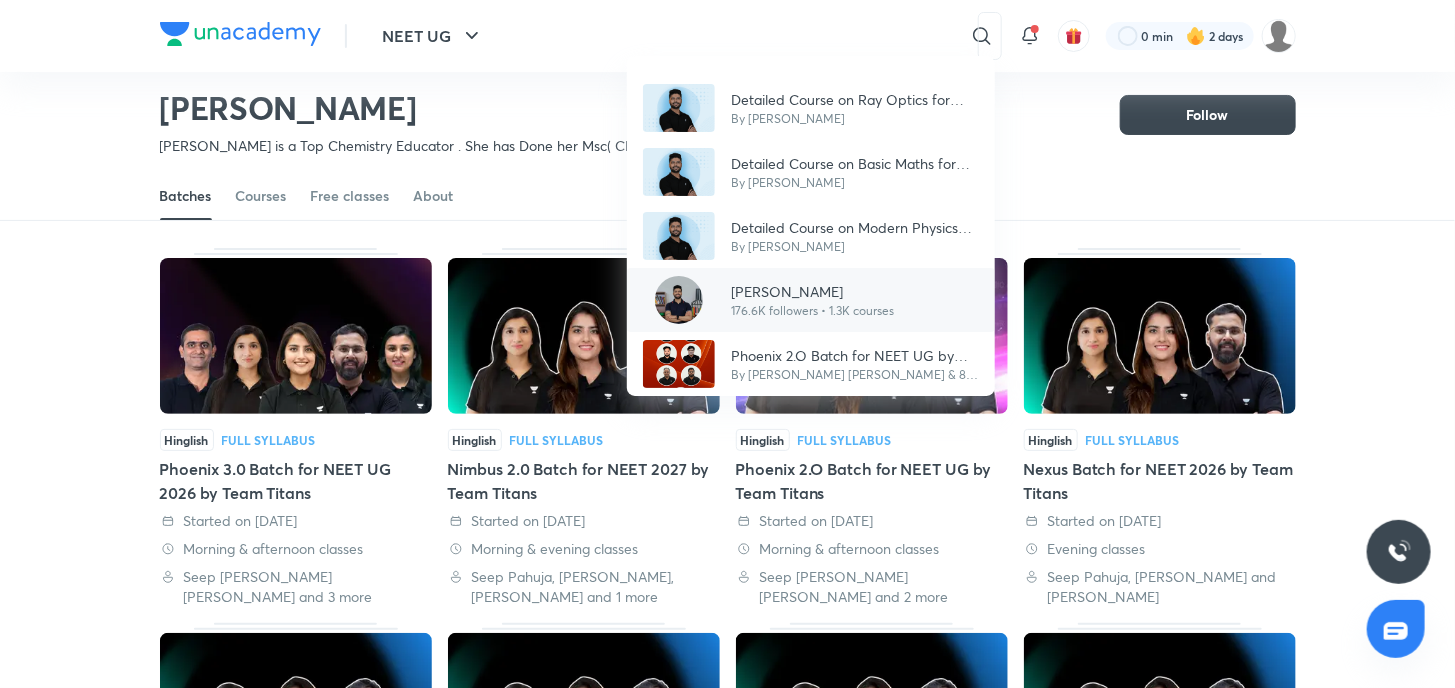 click on "[PERSON_NAME][DEMOGRAPHIC_DATA] 176.6K followers • 1.3K courses" at bounding box center [811, 300] 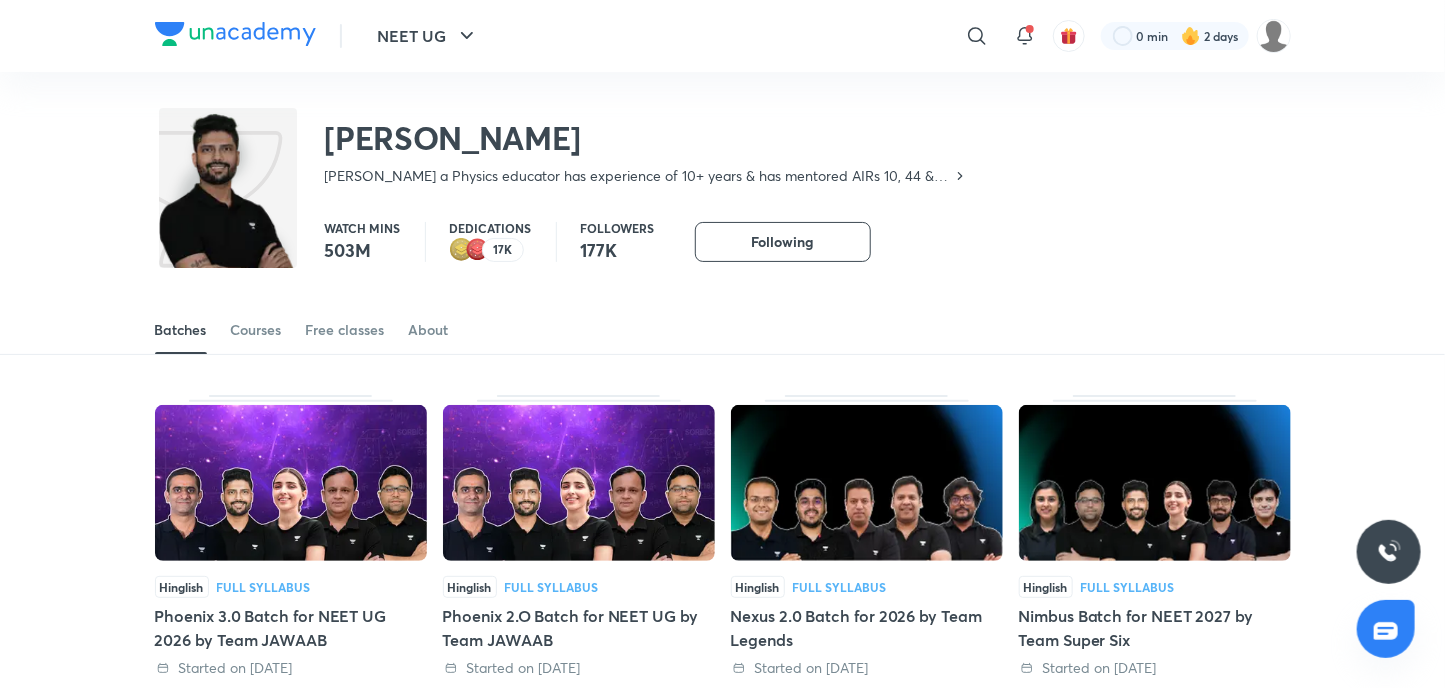 scroll, scrollTop: 87, scrollLeft: 0, axis: vertical 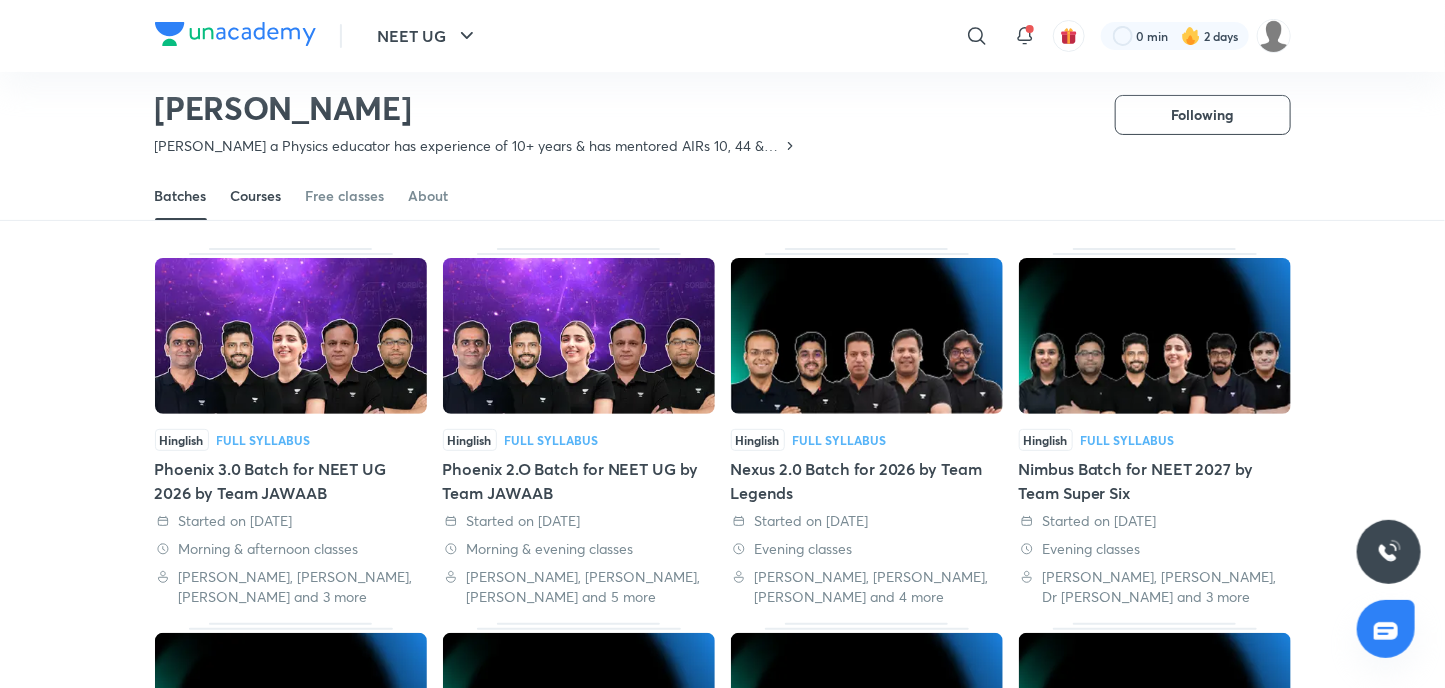 click on "Courses" at bounding box center (256, 196) 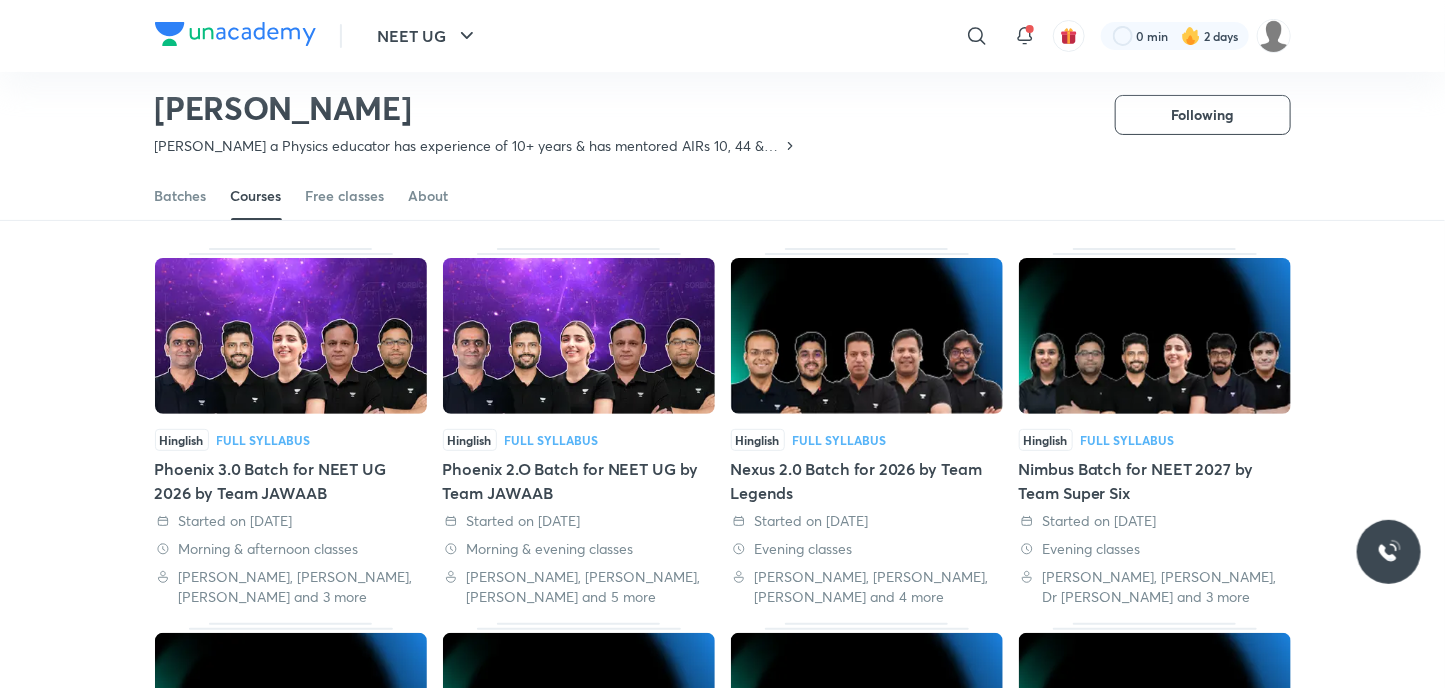 scroll, scrollTop: 87, scrollLeft: 0, axis: vertical 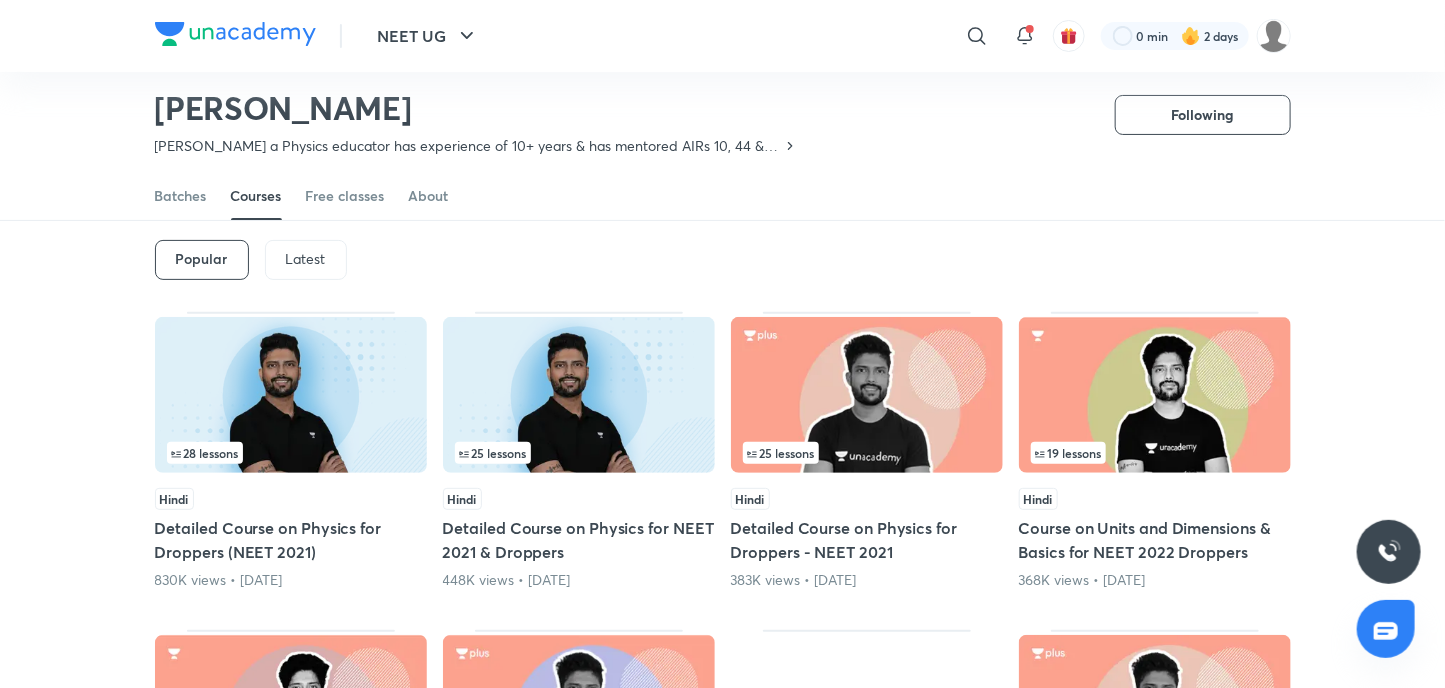 click on "Latest" at bounding box center (306, 260) 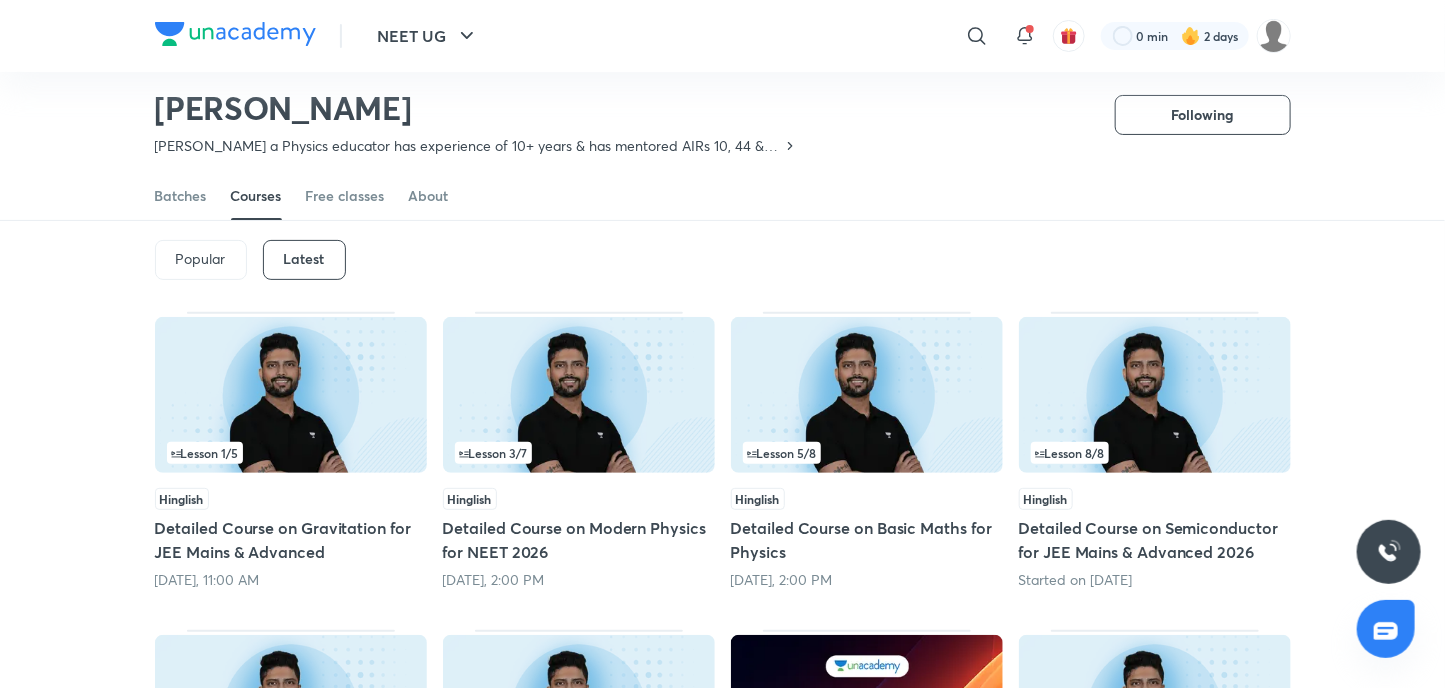 click at bounding box center [867, 395] 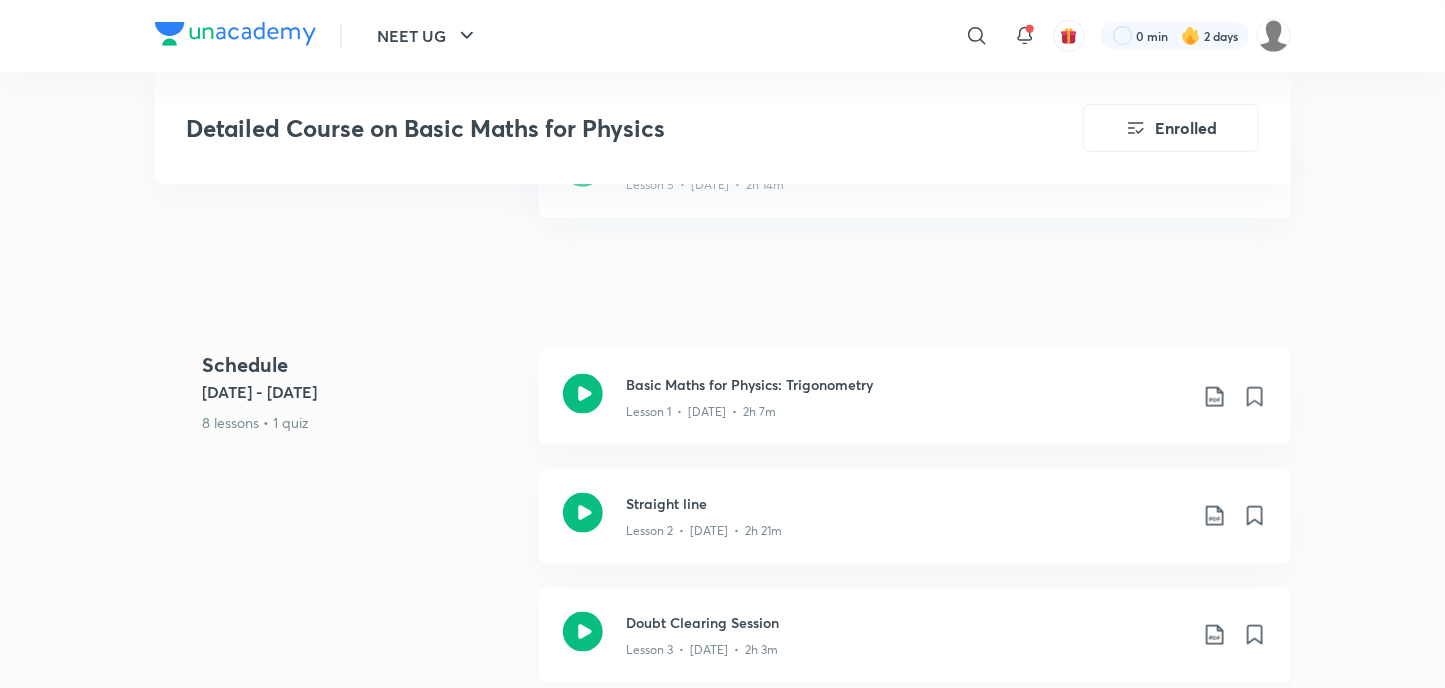 scroll, scrollTop: 1000, scrollLeft: 0, axis: vertical 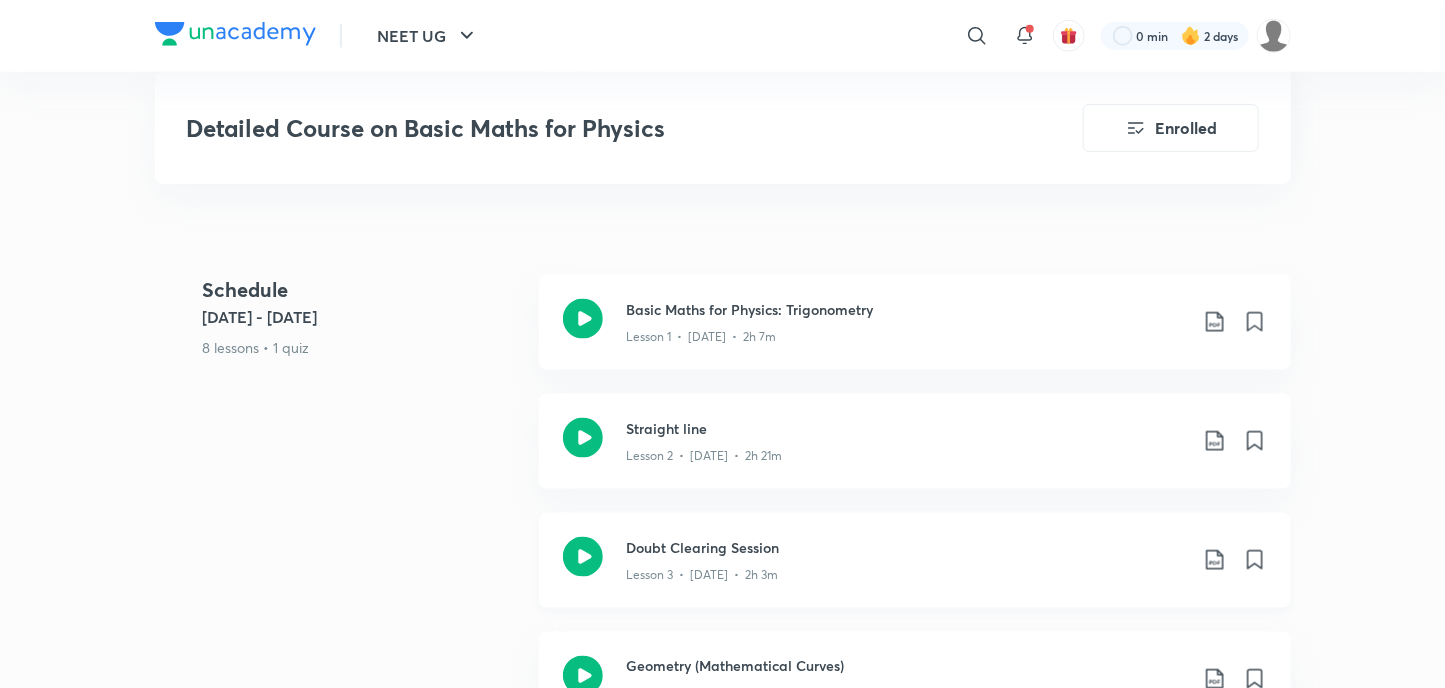 click on "Doubt Clearing Session Lesson 3  •  [DATE]  •  2h 3m" at bounding box center (915, 560) 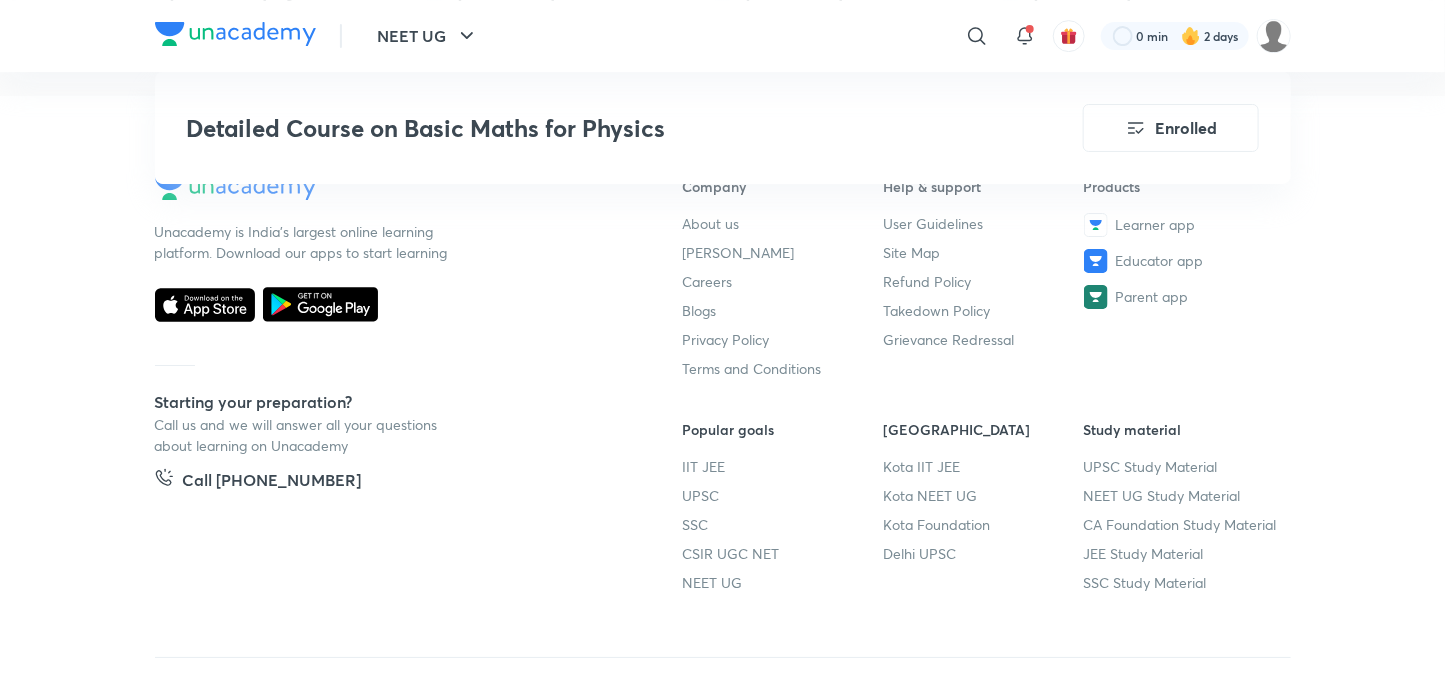 scroll, scrollTop: 2852, scrollLeft: 0, axis: vertical 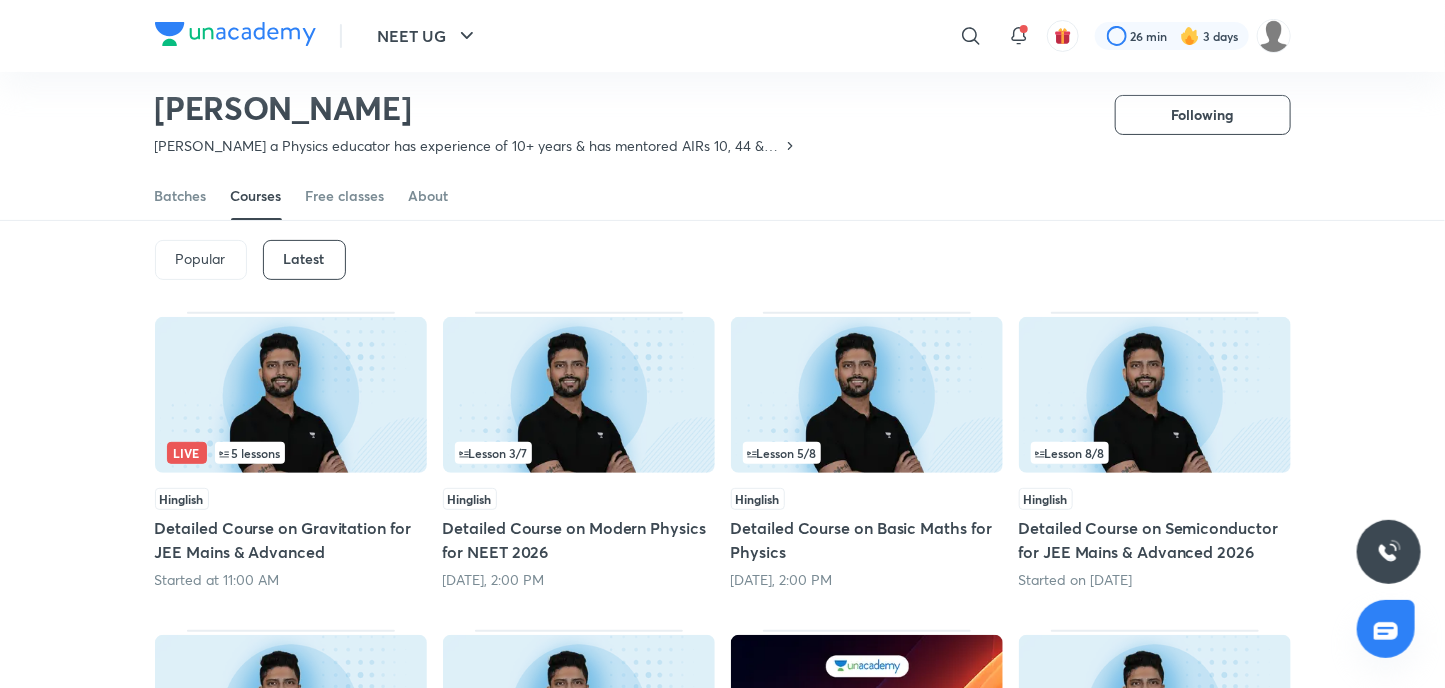 click at bounding box center [579, 395] 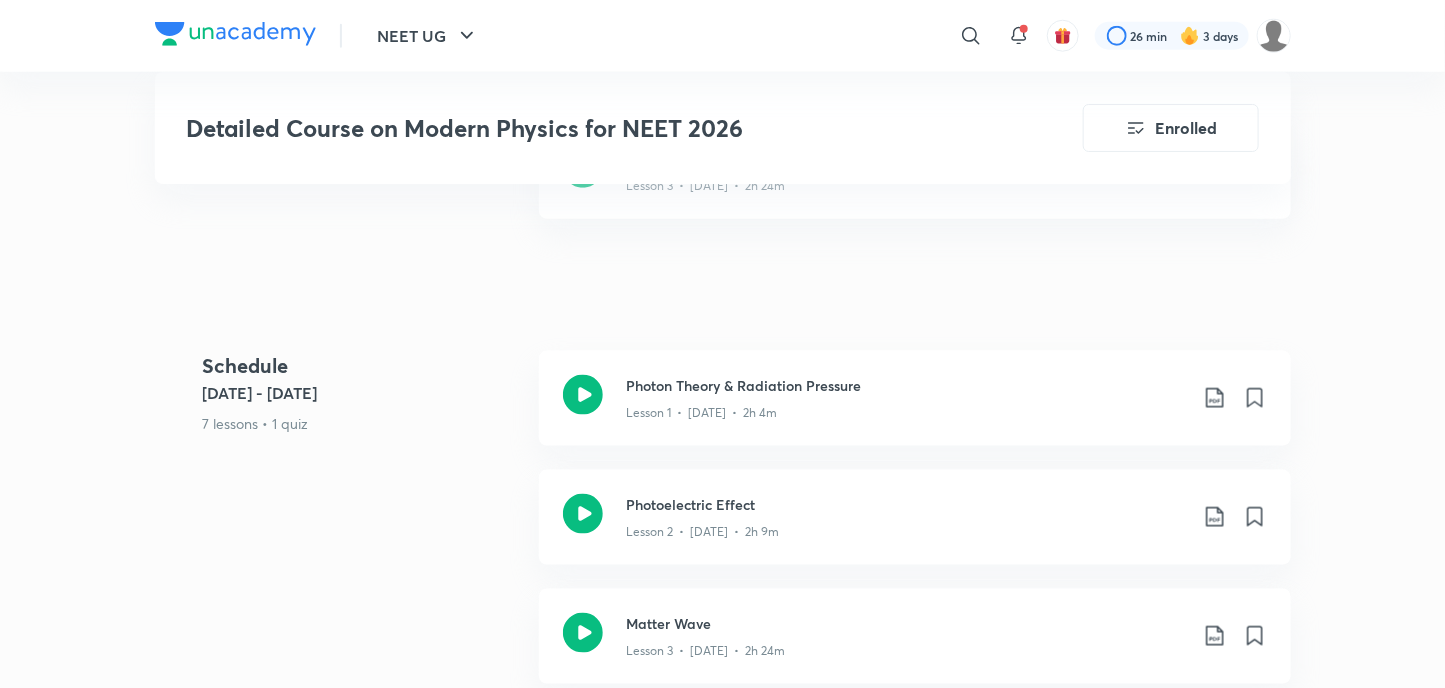 scroll, scrollTop: 900, scrollLeft: 0, axis: vertical 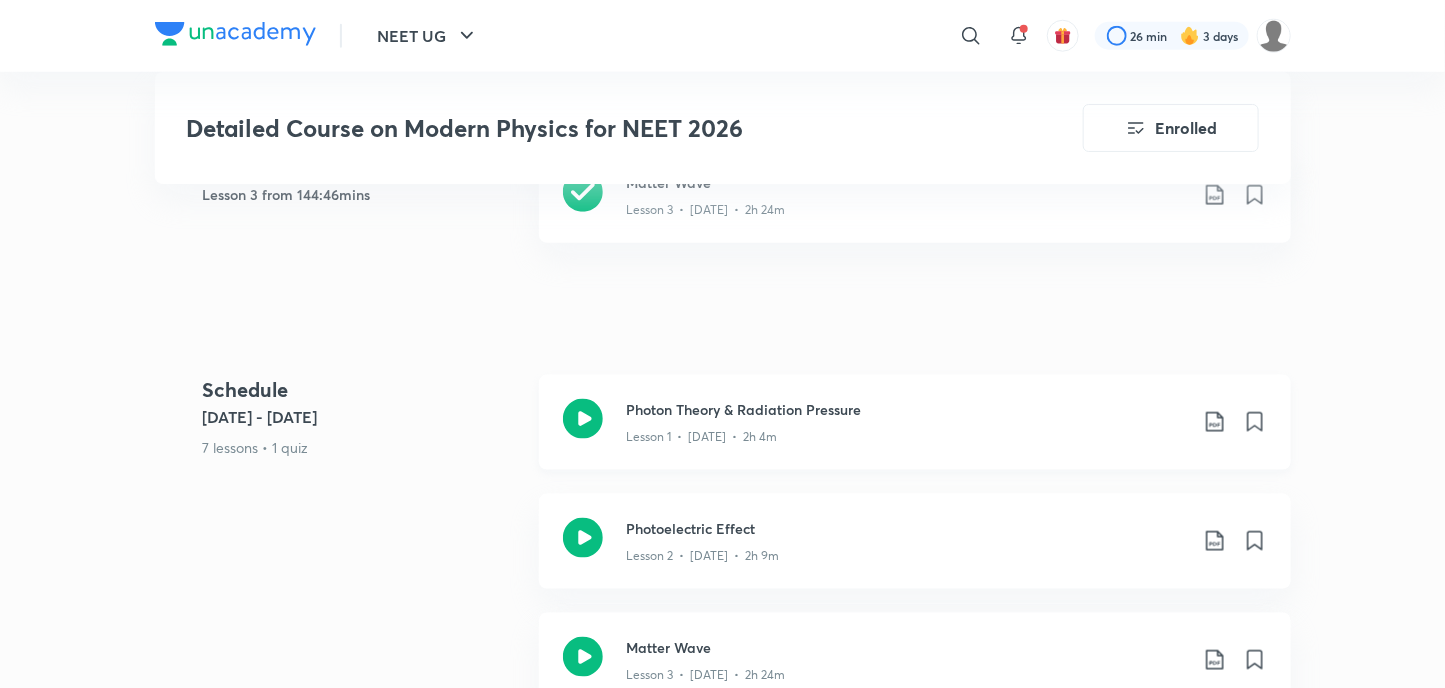 click on "Lesson 1  •  [DATE]  •  2h 4m" at bounding box center [702, 437] 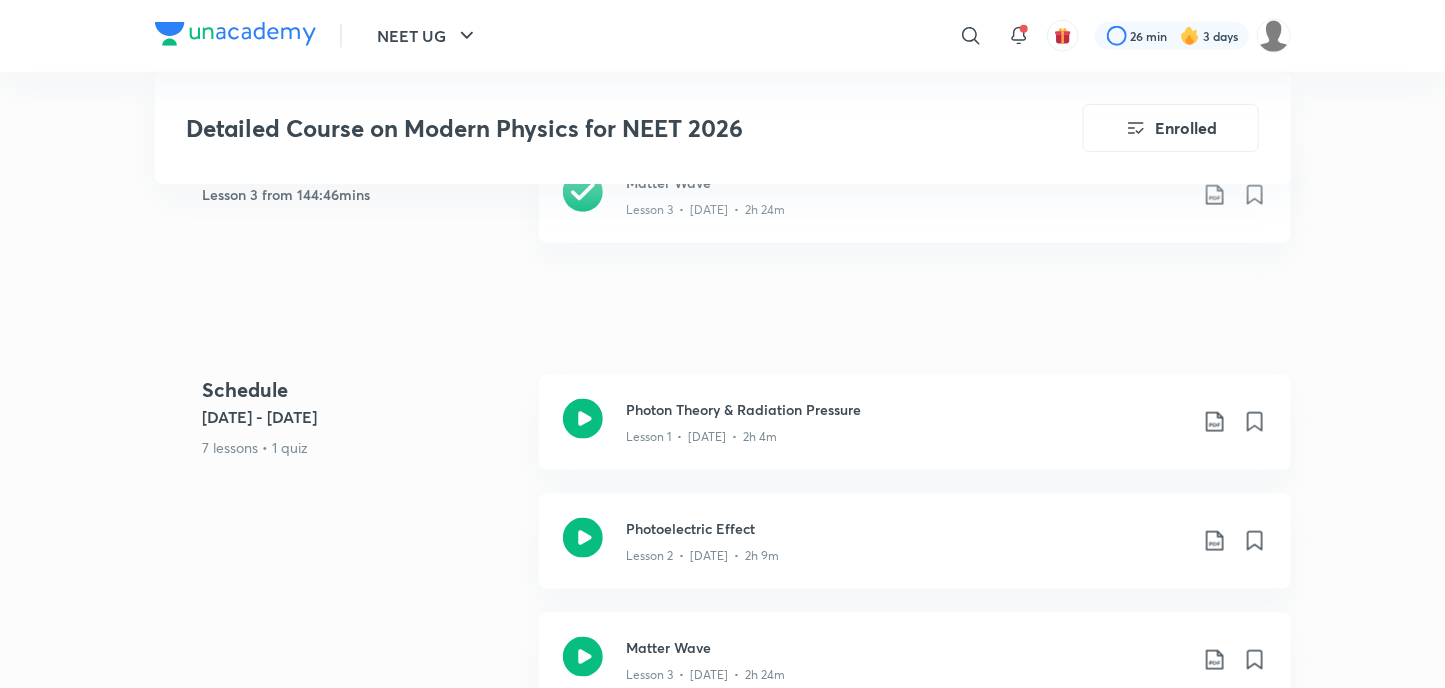 scroll, scrollTop: 894, scrollLeft: 0, axis: vertical 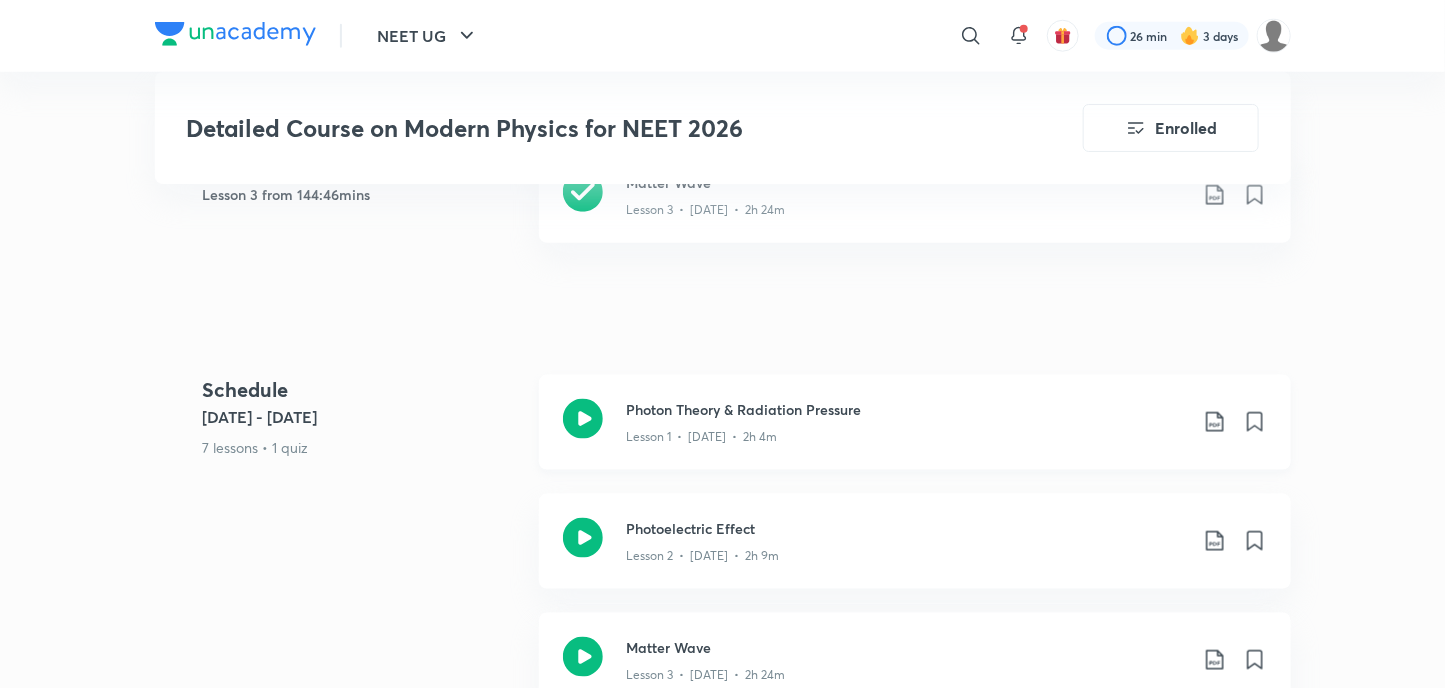 click on "Photon Theory & Radiation Pressure Lesson 1  •  [DATE]  •  2h 4m" at bounding box center (915, 422) 